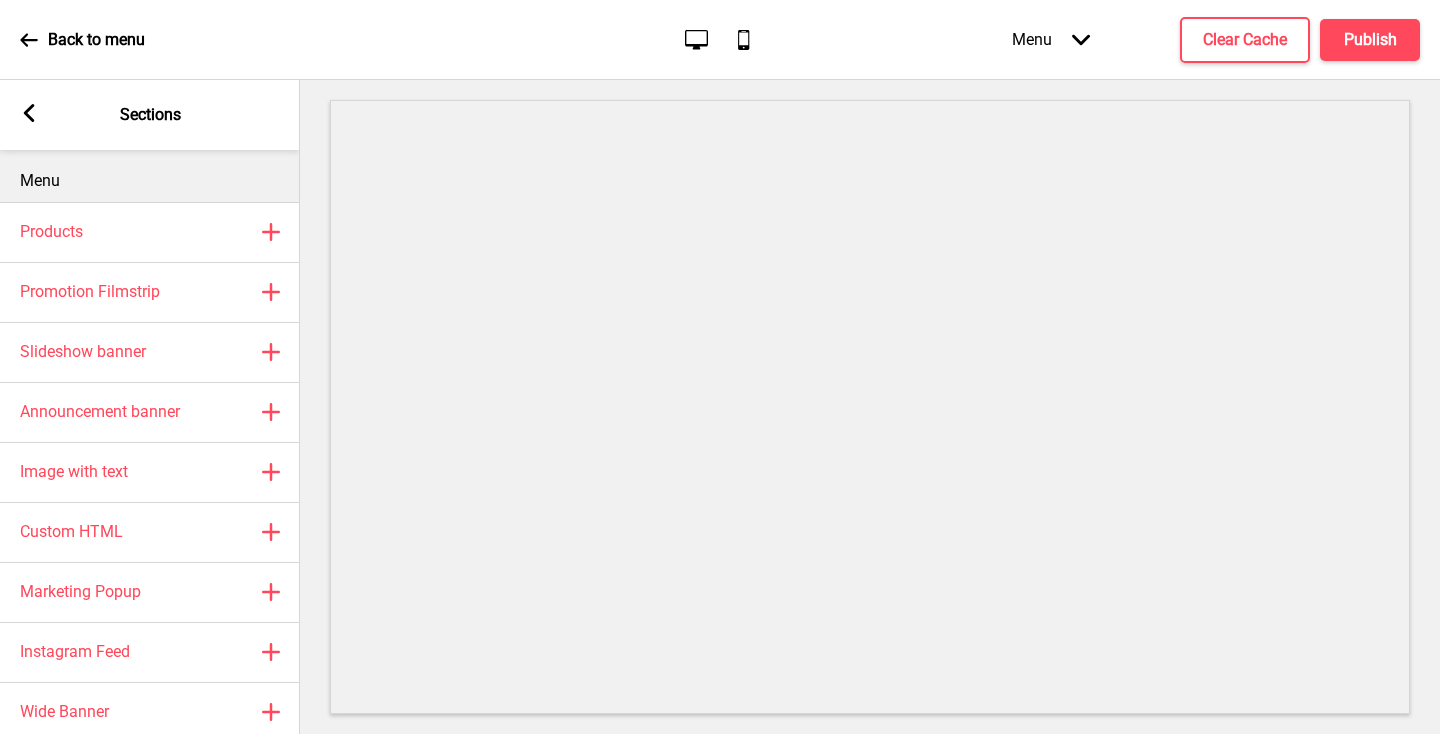 scroll, scrollTop: 0, scrollLeft: 0, axis: both 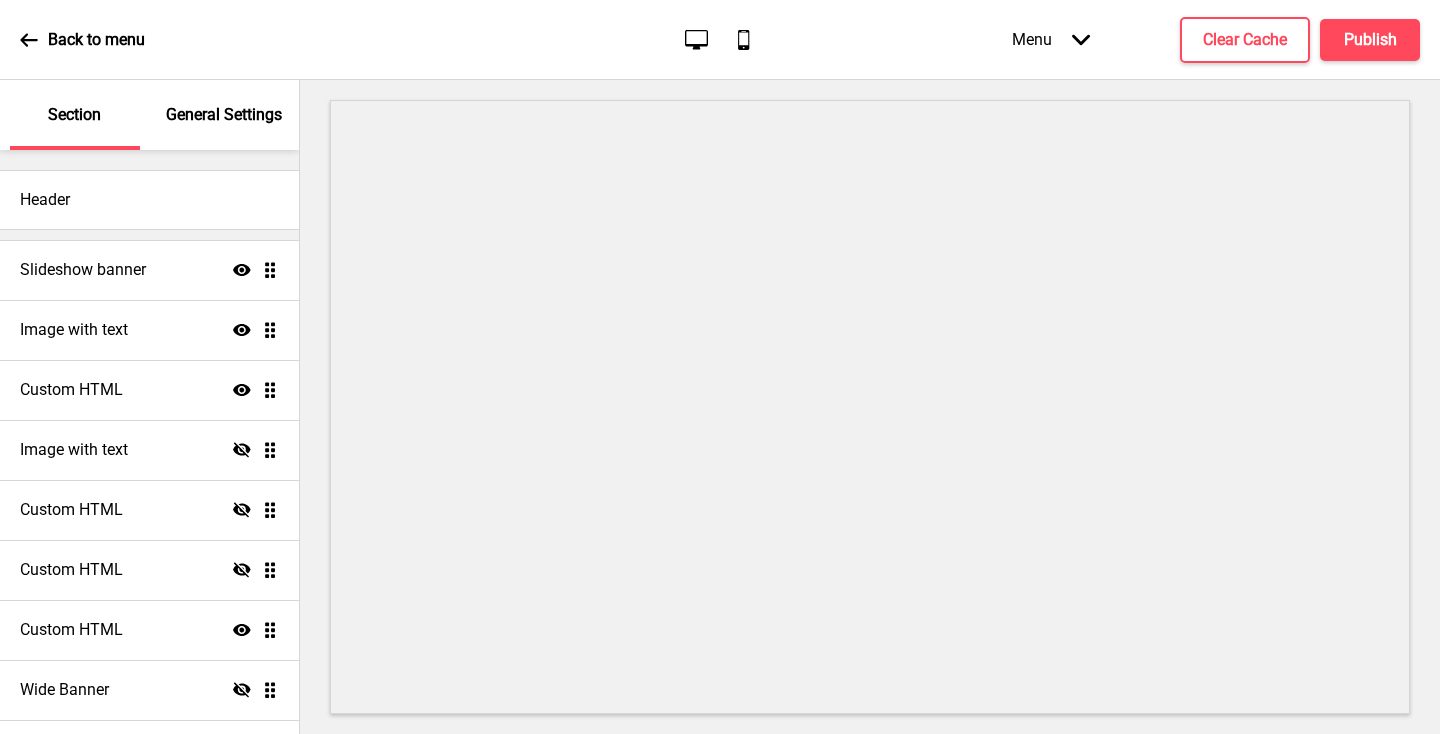 click 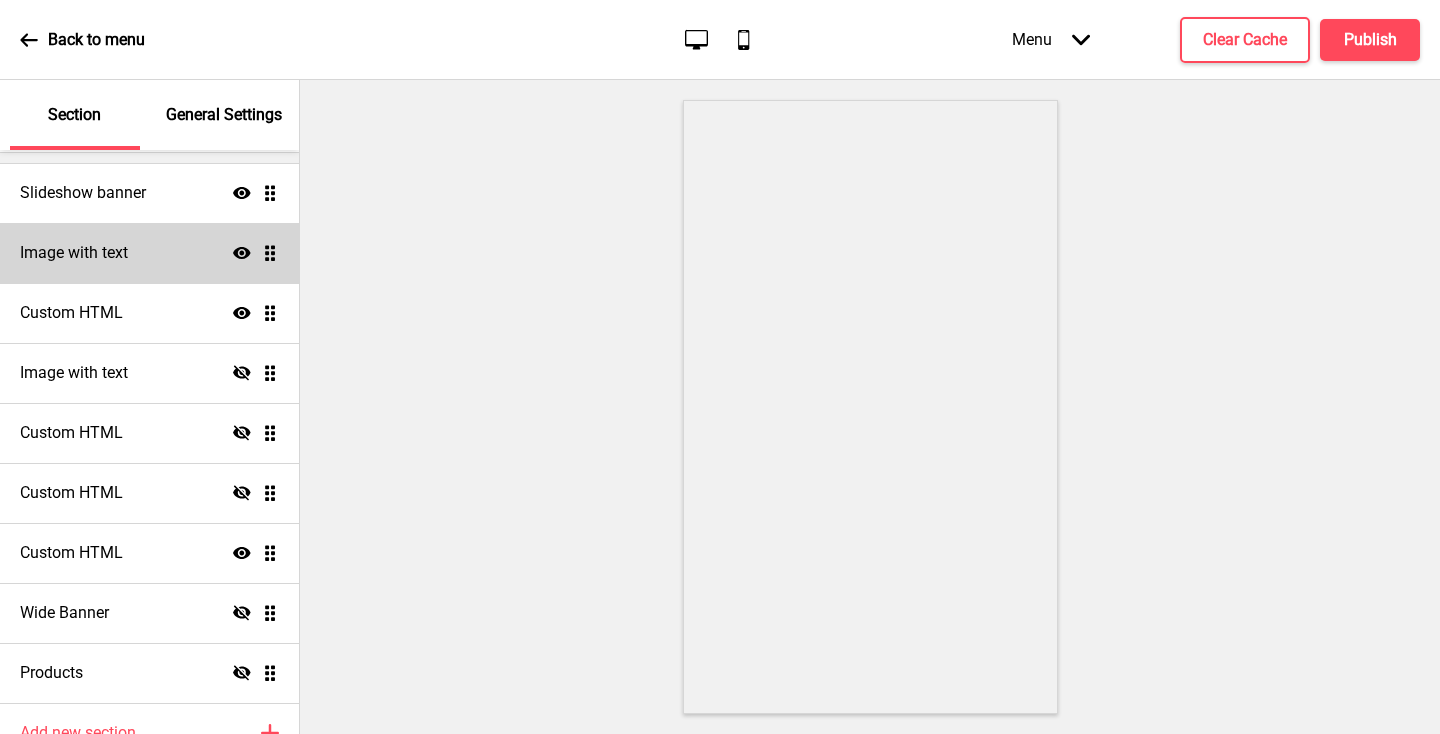 scroll, scrollTop: 78, scrollLeft: 0, axis: vertical 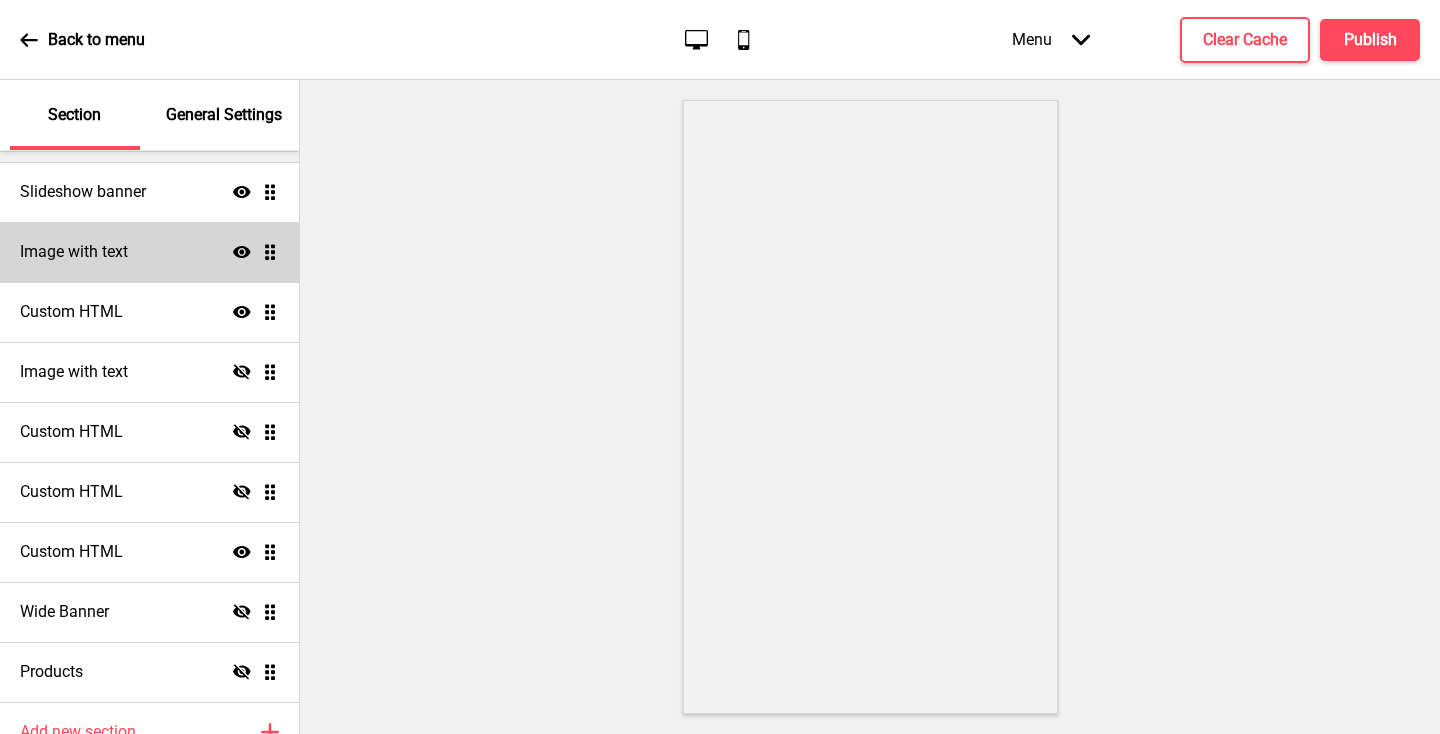 click on "Image with text Show Drag" at bounding box center [149, 252] 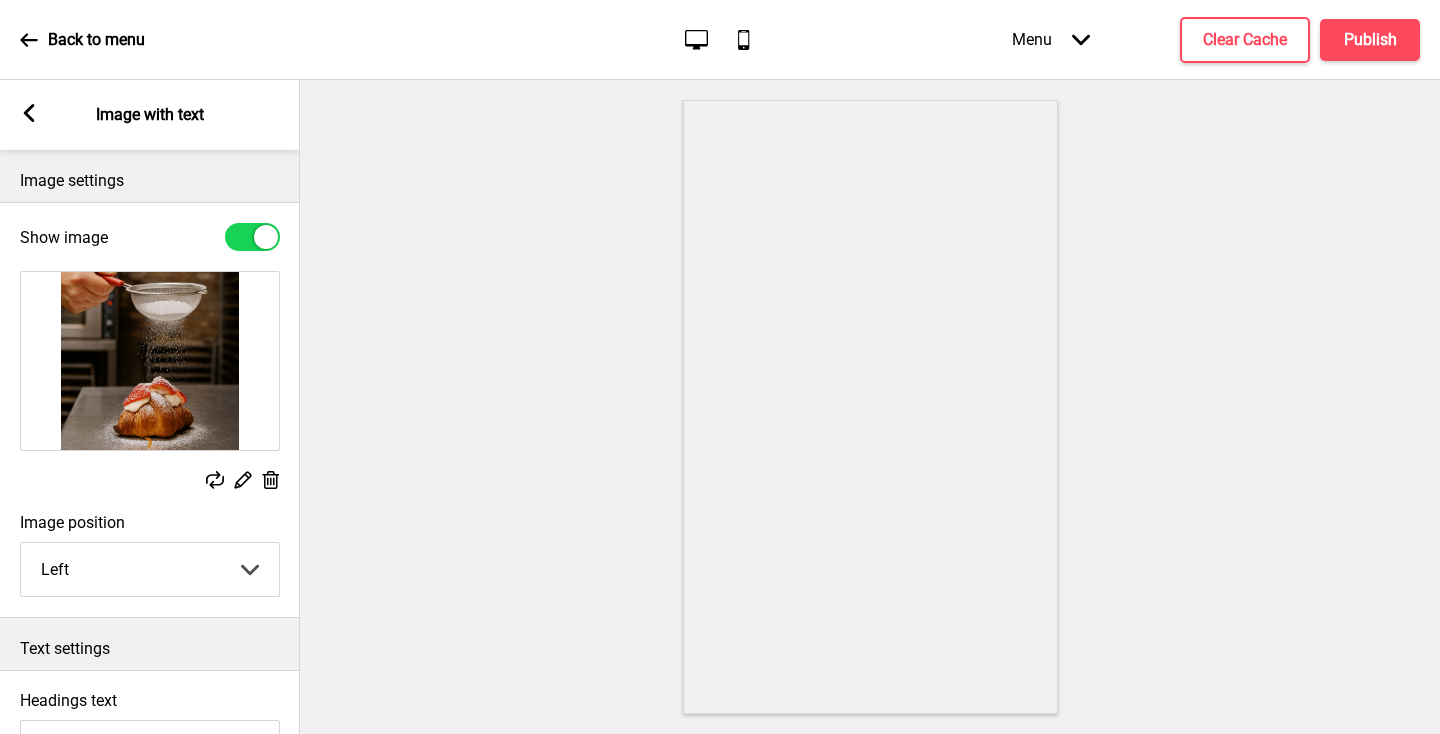 click on "Left Right" at bounding box center (150, 569) 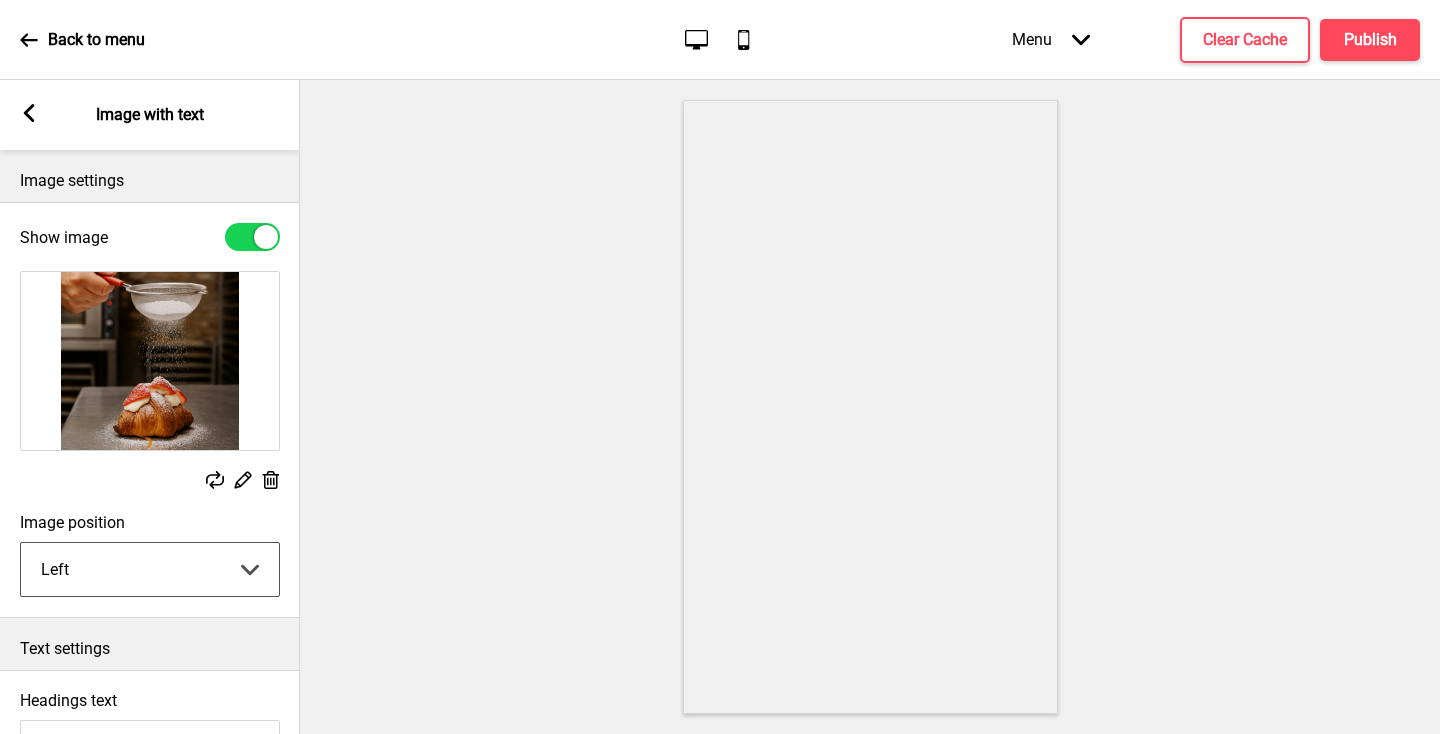 select on "right" 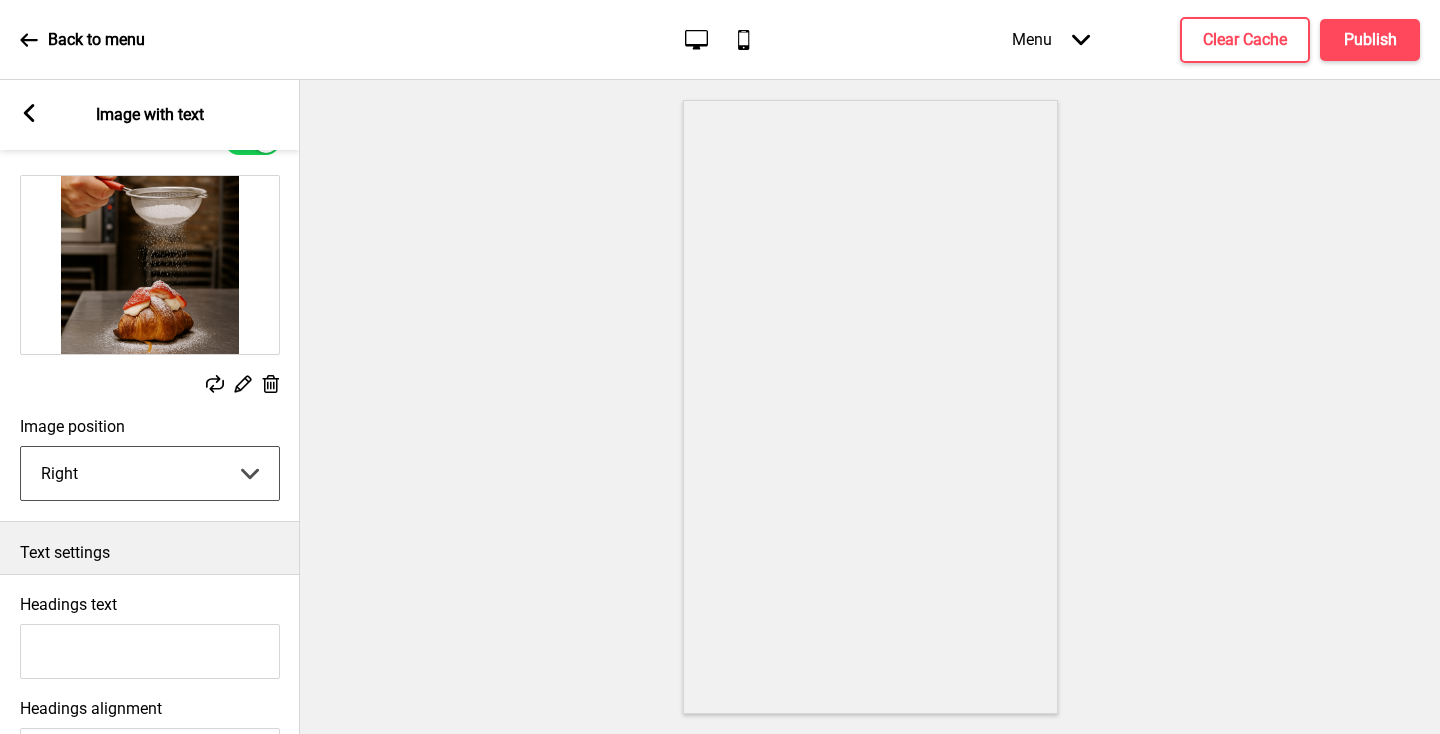 scroll, scrollTop: 100, scrollLeft: 0, axis: vertical 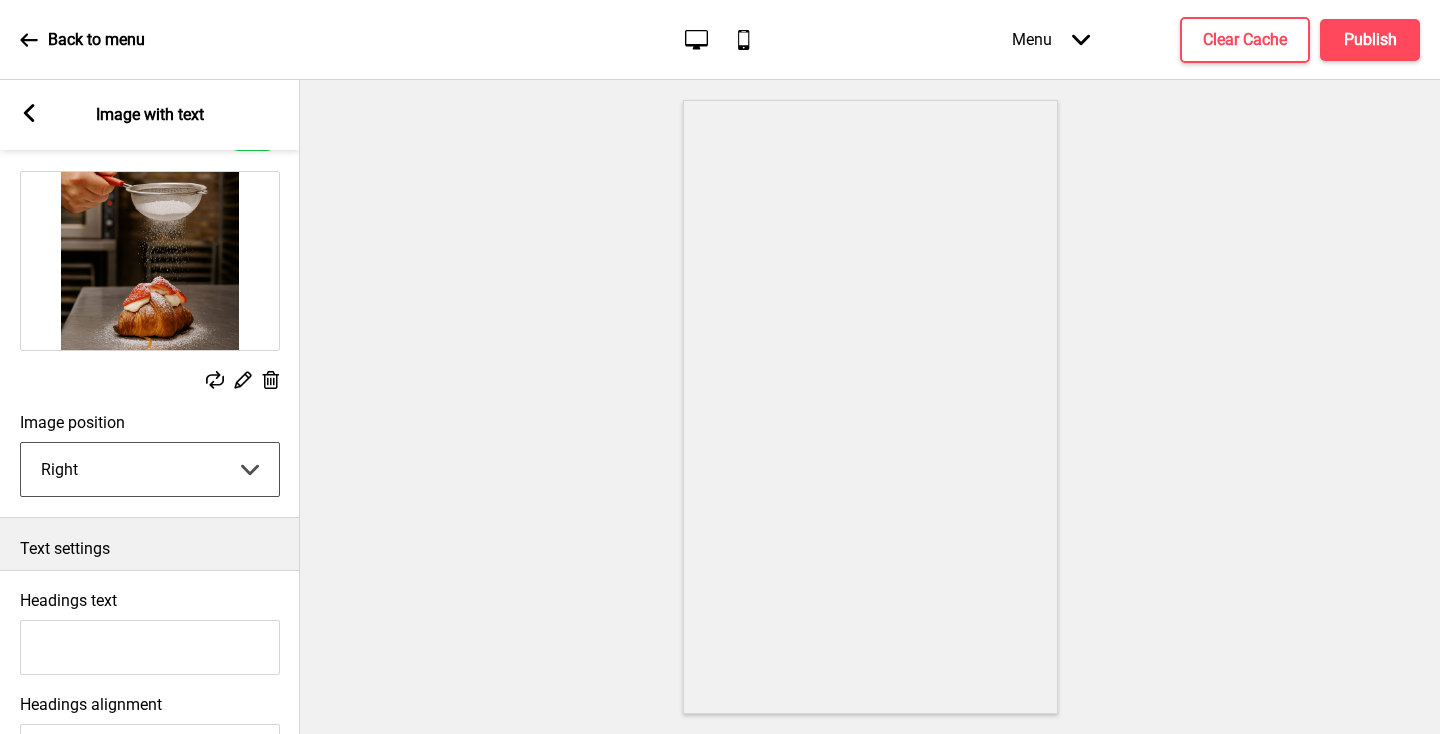 click on "Headings text" at bounding box center (150, 647) 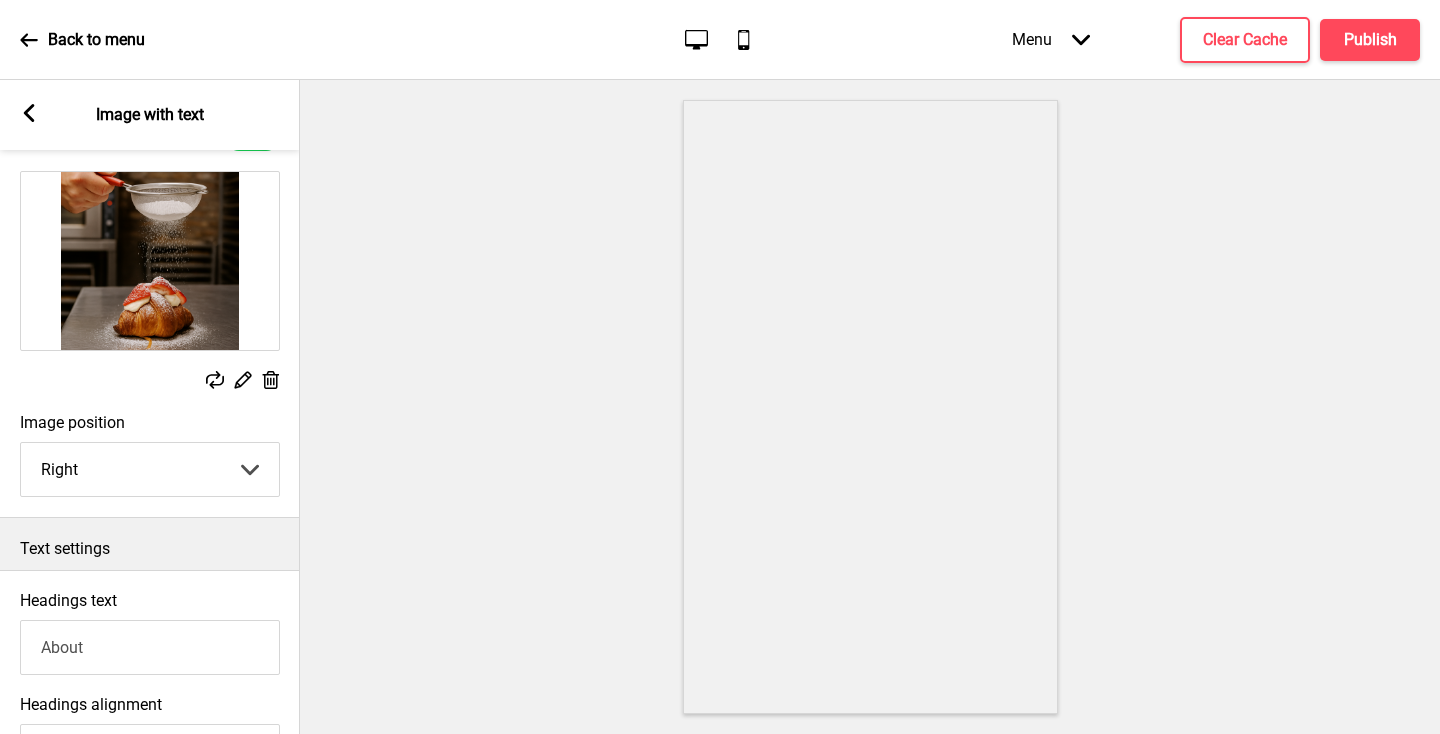 click on "Text settings" at bounding box center [150, 544] 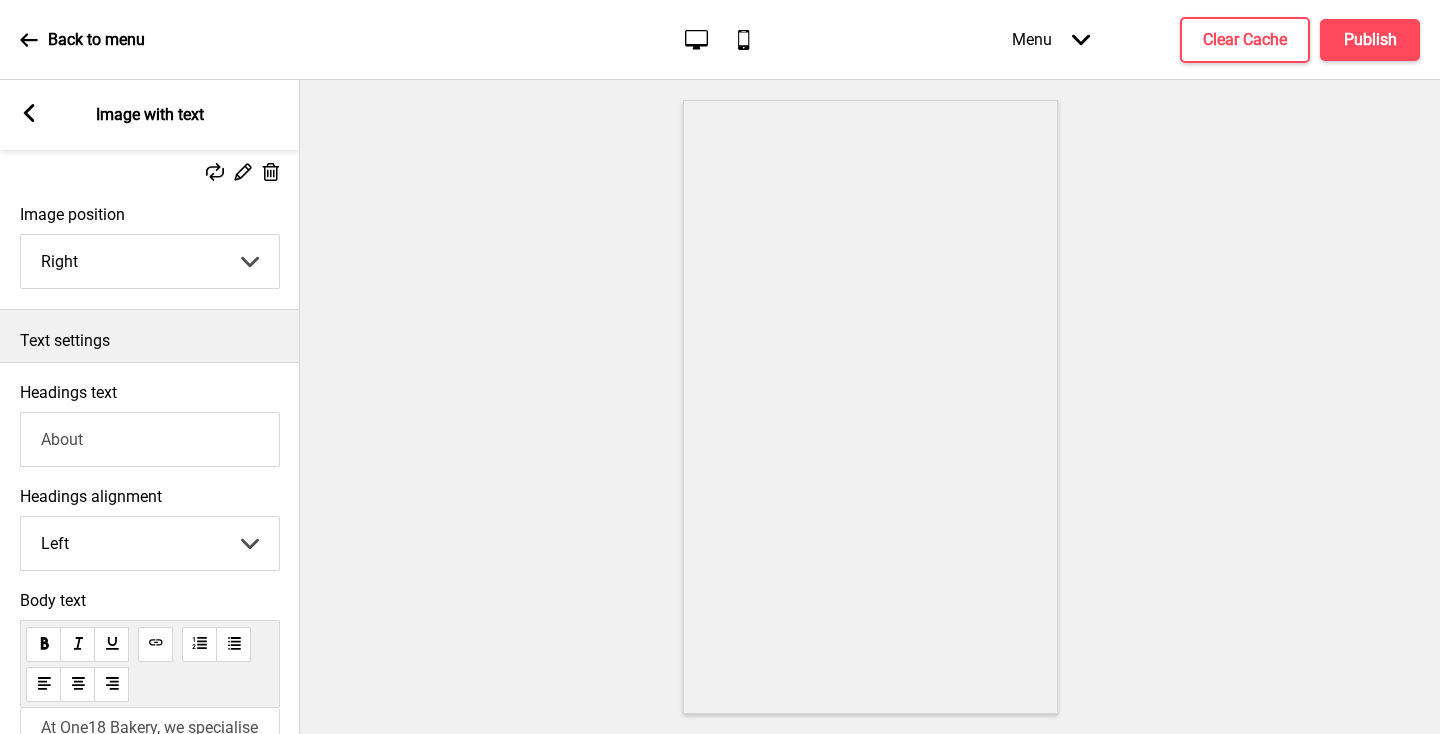scroll, scrollTop: 533, scrollLeft: 0, axis: vertical 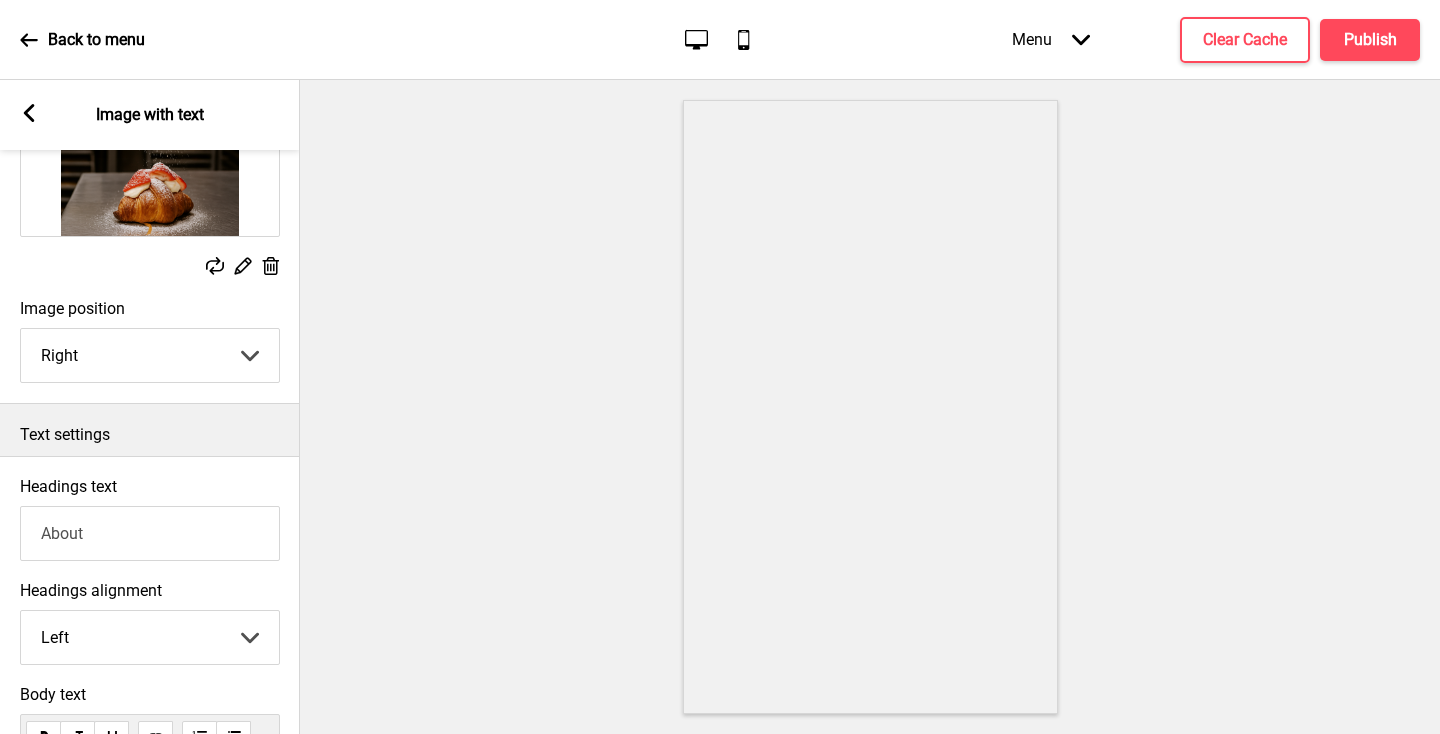 click on "About" at bounding box center [150, 533] 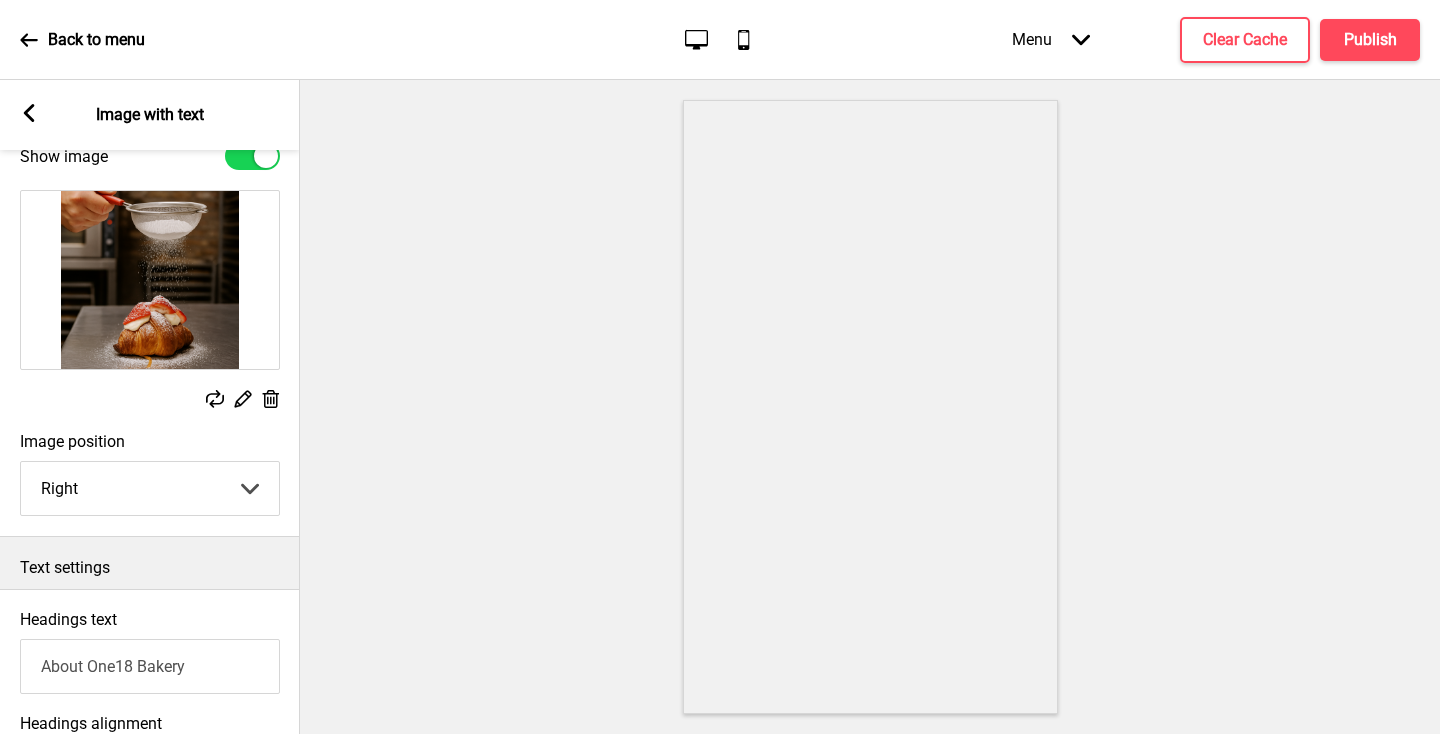 scroll, scrollTop: 51, scrollLeft: 0, axis: vertical 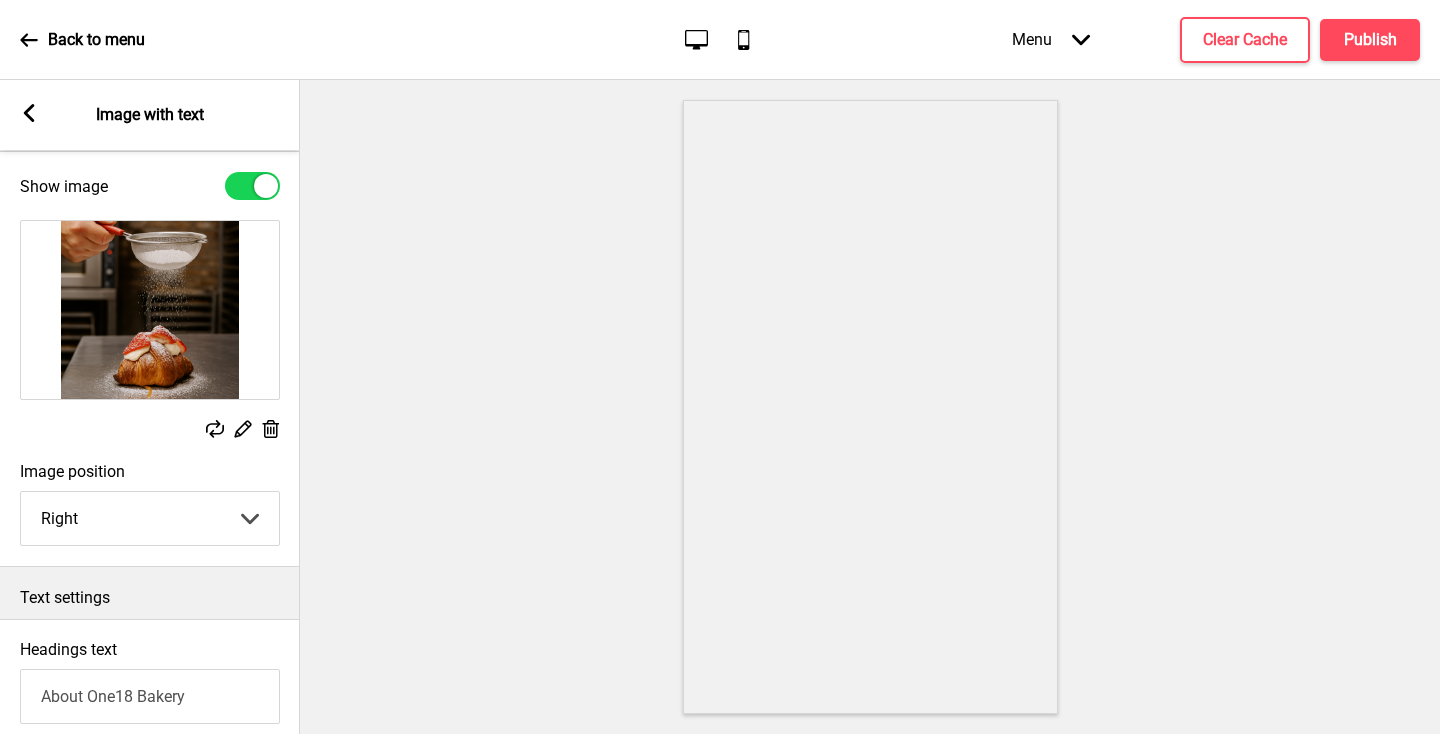 type on "About One18 Bakery" 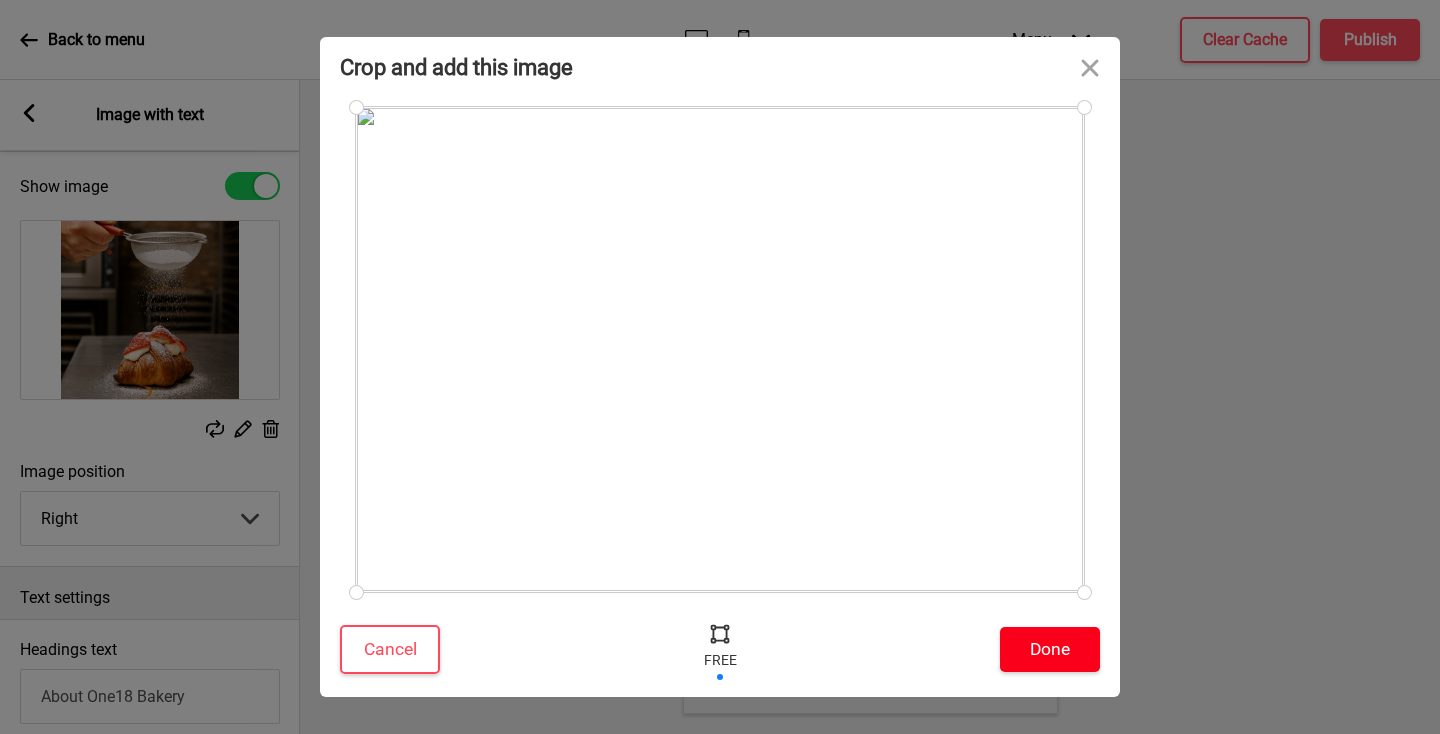 click on "Done" at bounding box center [1050, 649] 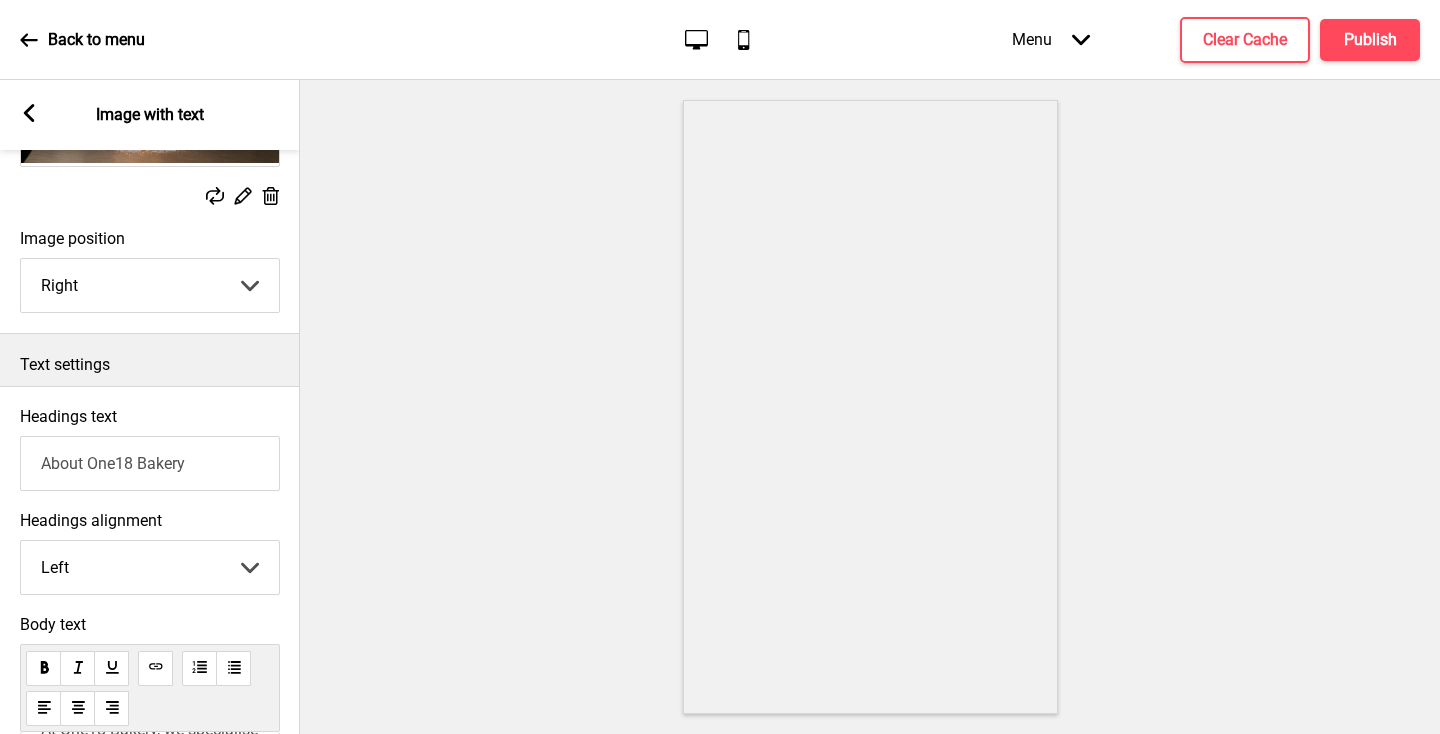 scroll, scrollTop: 295, scrollLeft: 0, axis: vertical 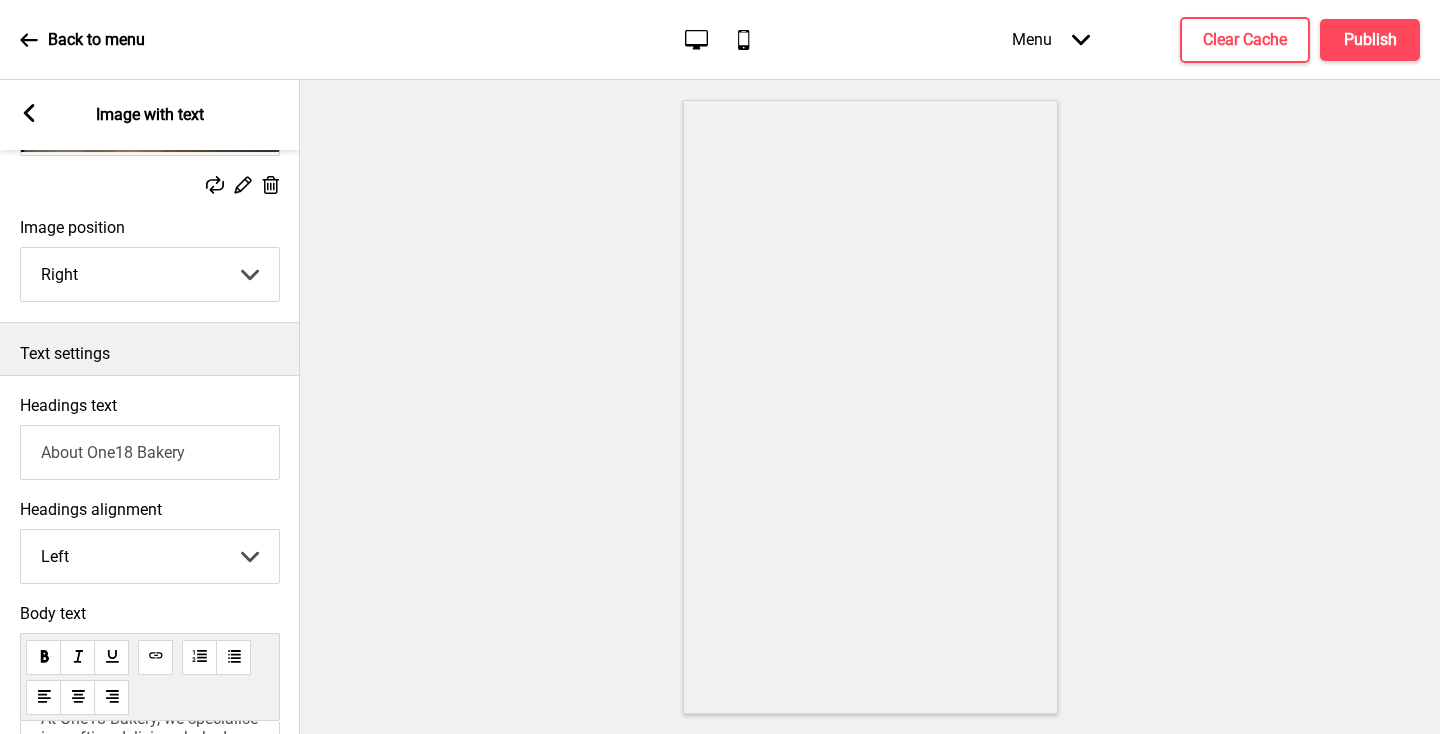 click on "Left Center Right" at bounding box center [150, 556] 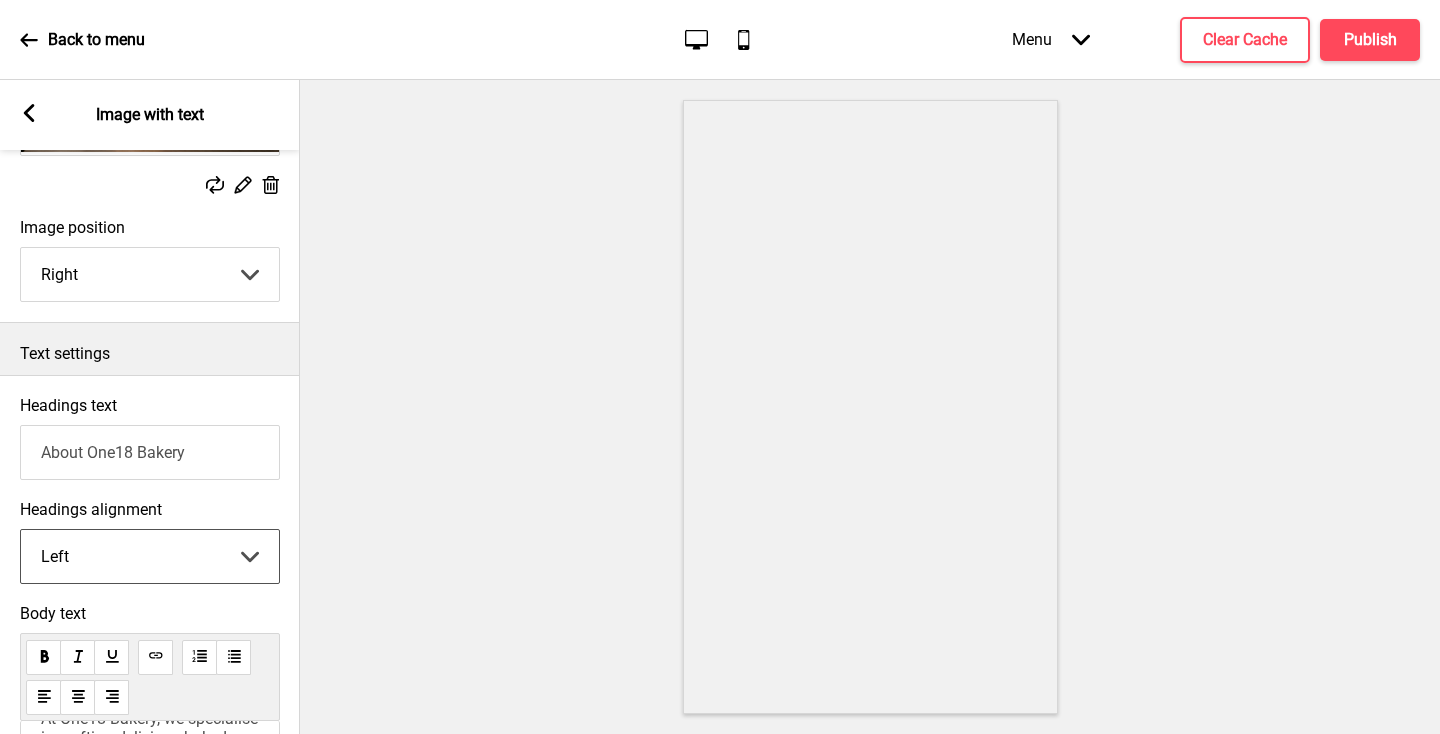 select on "center" 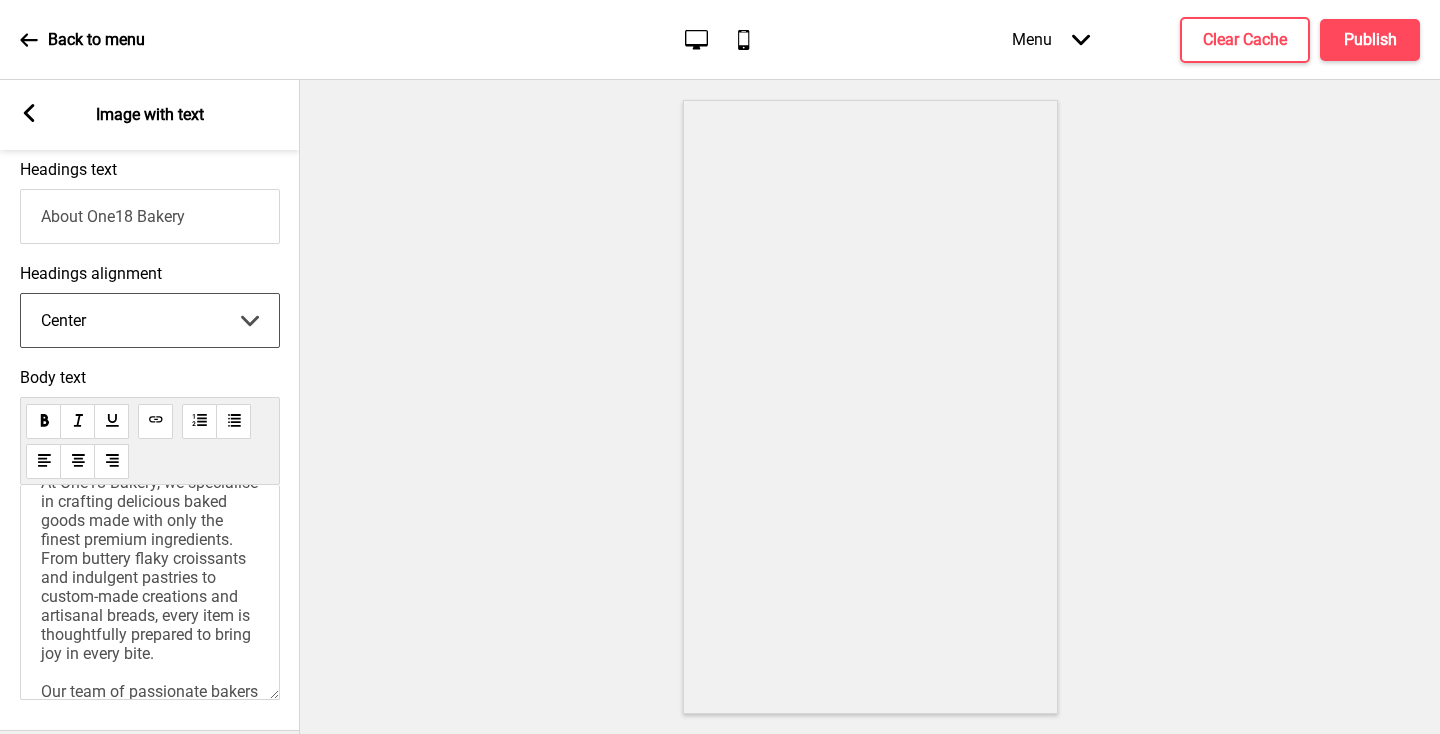 scroll, scrollTop: 548, scrollLeft: 0, axis: vertical 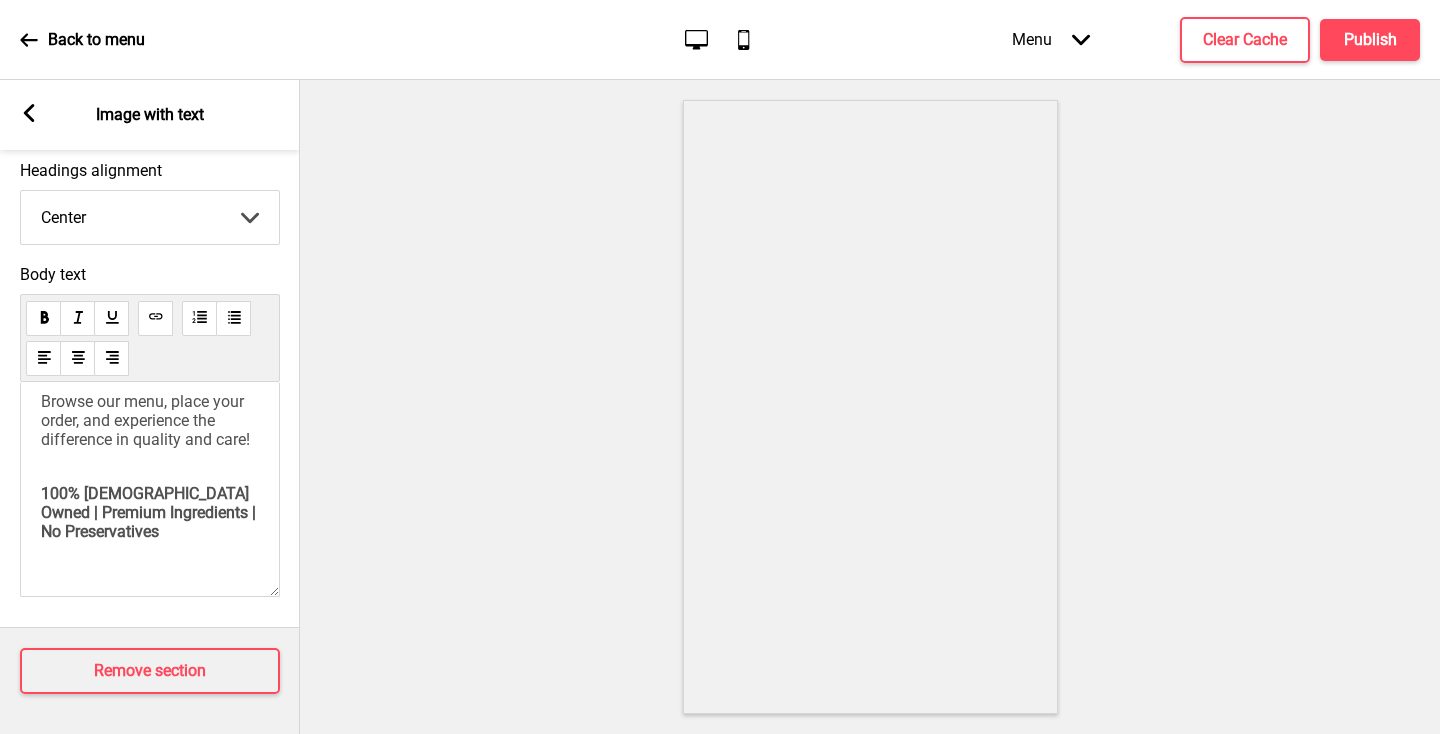 click on "Desktop" 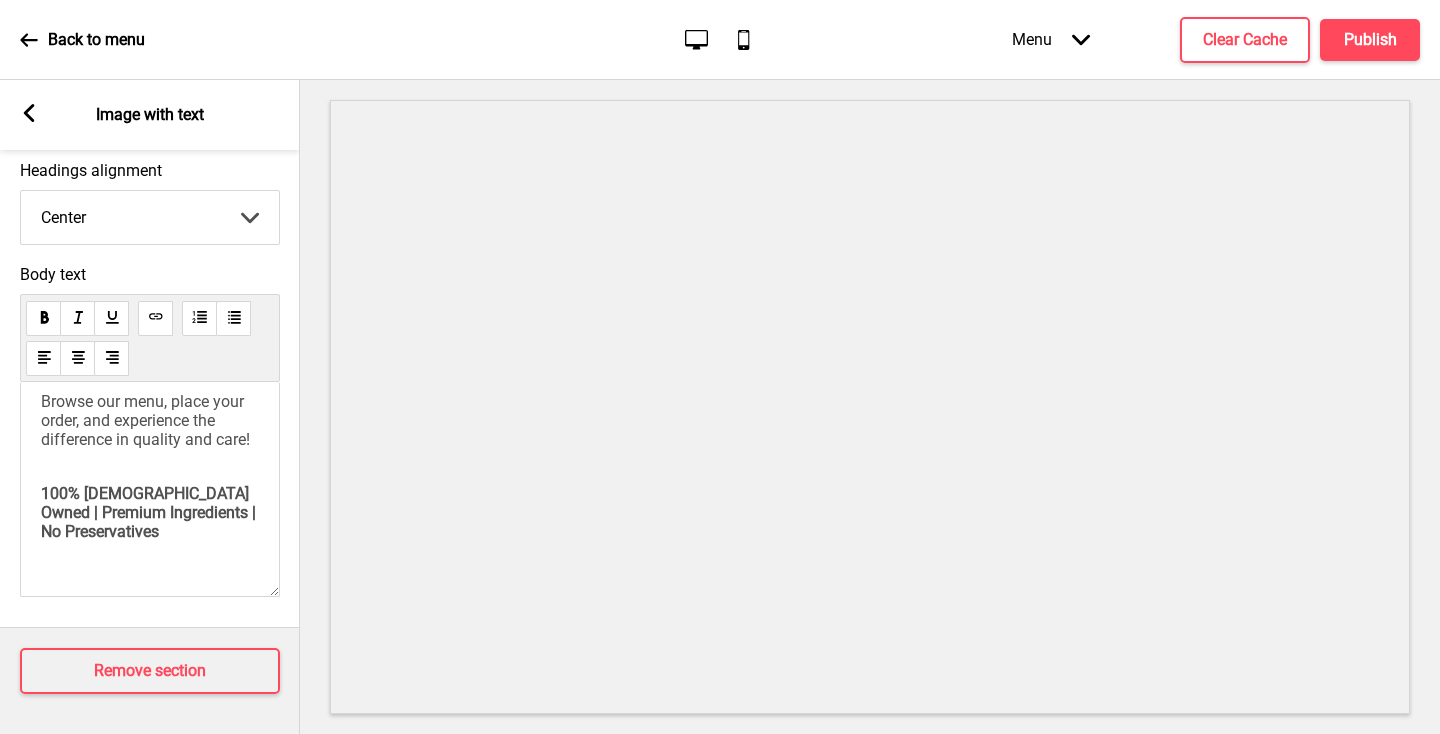 click on "At One18 Bakery, we specialise in crafting delicious baked goods made with only the finest premium ingredients. From buttery flaky croissants and indulgent pastries to custom-made creations and artisanal breads, every item is thoughtfully prepared to bring joy in every bite.
Our team of passionate bakers and pastry chefs take pride in perfecting each recipe, ensuring that every treat not only looks beautiful but tastes absolutely divine. Whether you're planning a celebration, gifting a loved one, or simply treating yourself, our wide range of offerings is sure to delight.
Browse our menu, place your order, and experience the difference in quality and care!
100% [DEMOGRAPHIC_DATA] Owned | Premium Ingredients | No Preservatives" at bounding box center [150, 489] 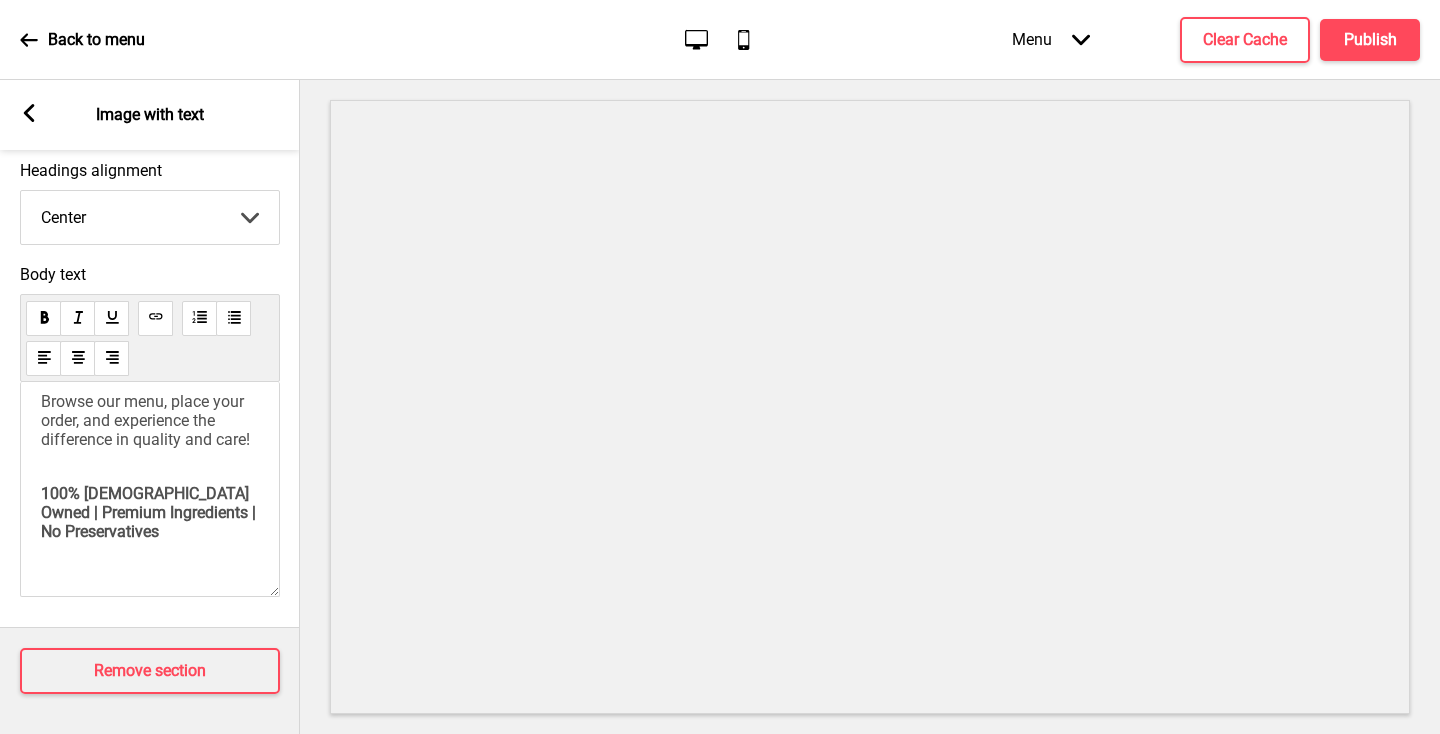 click on "100% [DEMOGRAPHIC_DATA] Owned | Premium Ingredients | No Preservatives" at bounding box center [150, 512] 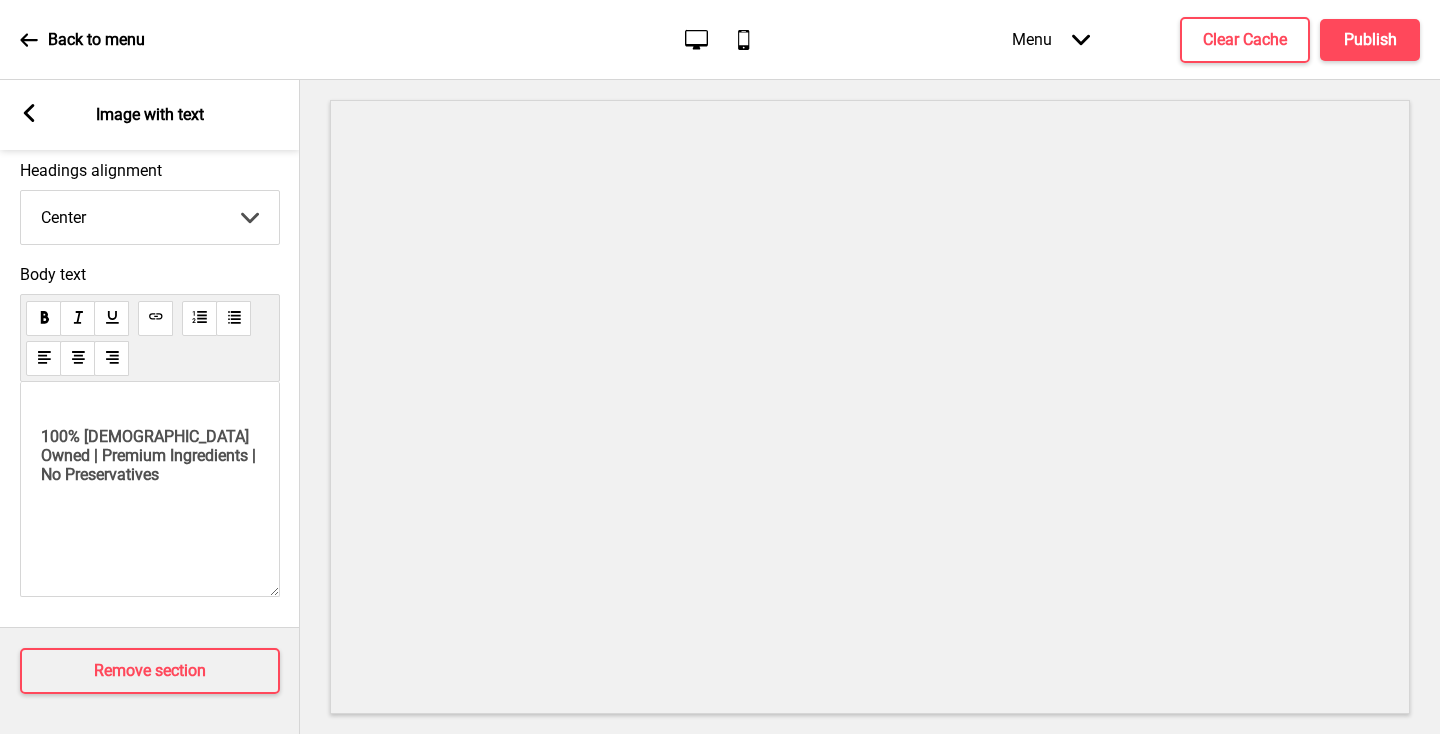 scroll, scrollTop: 0, scrollLeft: 0, axis: both 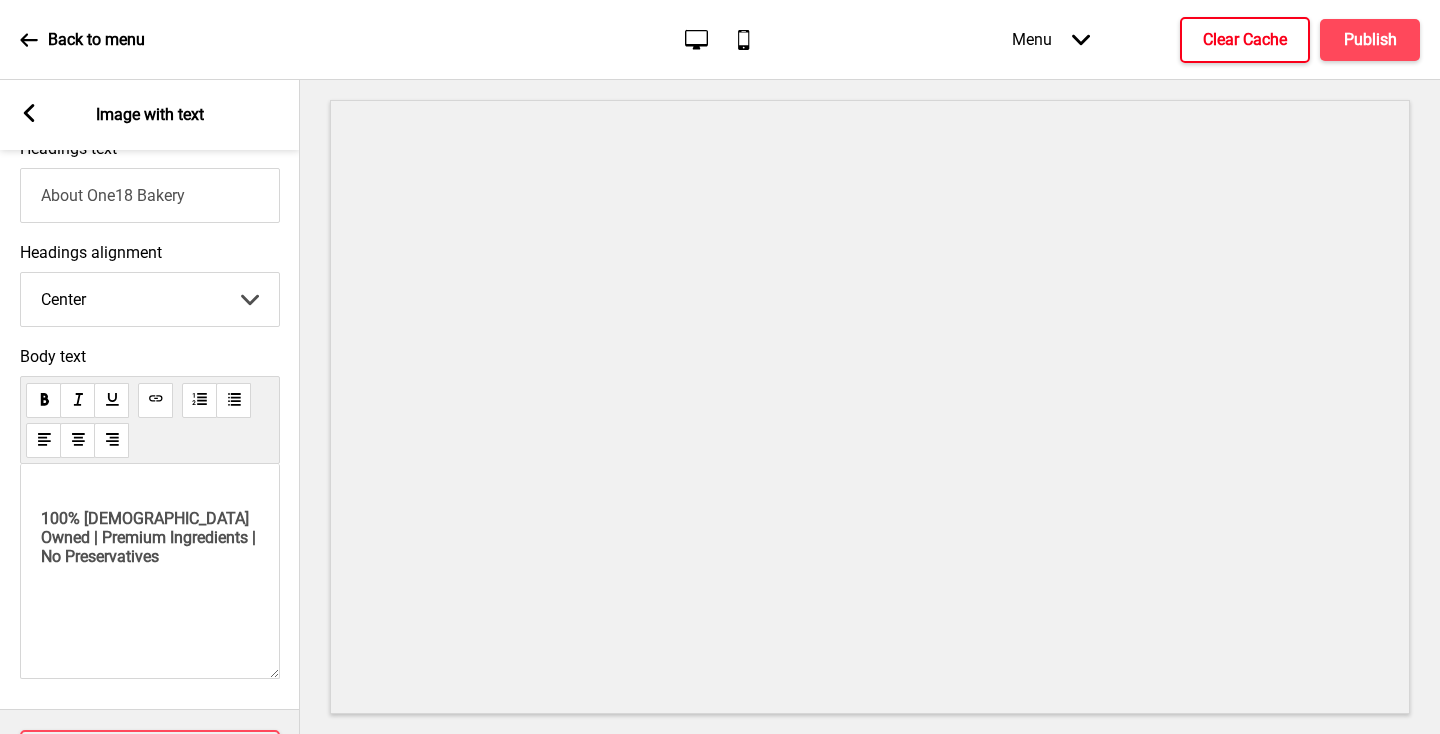 click on "Clear Cache" at bounding box center [1245, 40] 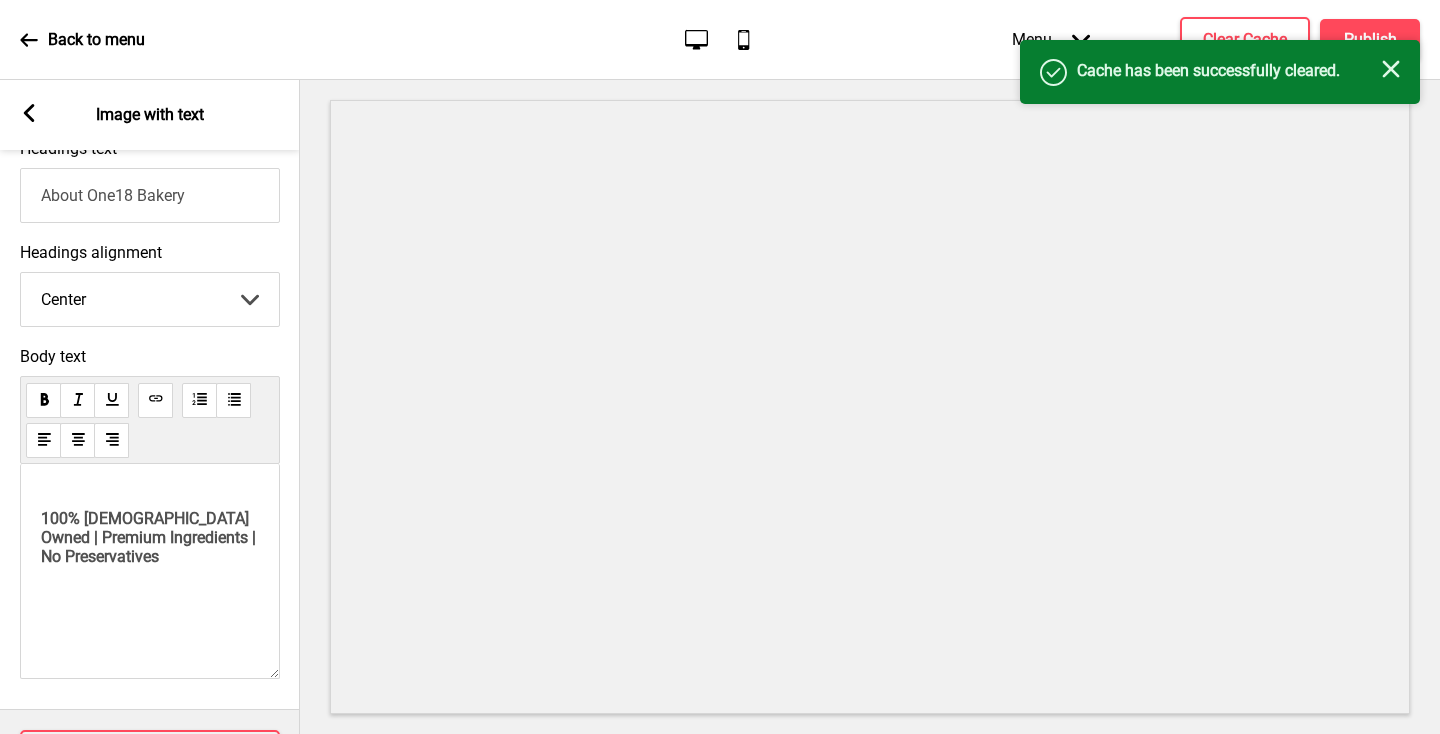 click on "Close" 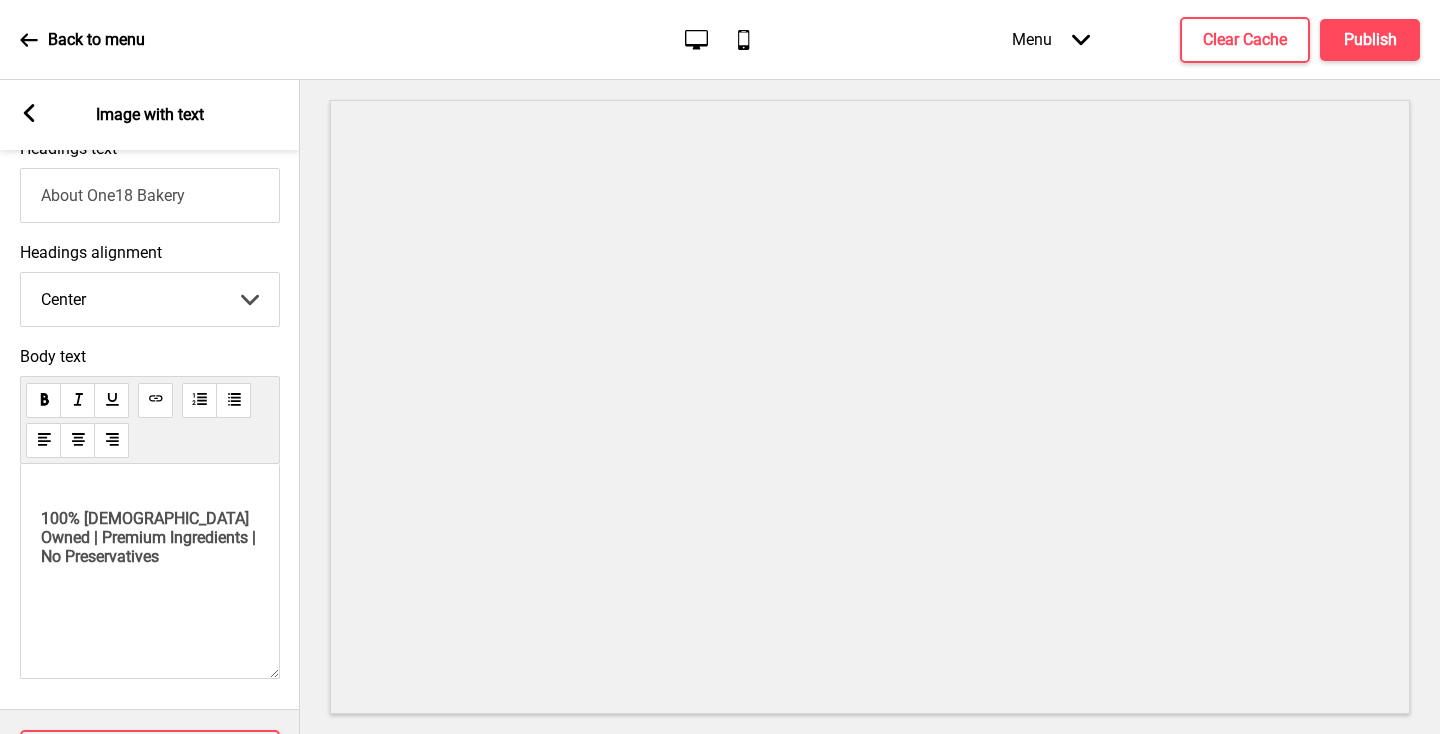 click on "100% [DEMOGRAPHIC_DATA] Owned | Premium Ingredients | No Preservatives" at bounding box center [150, 537] 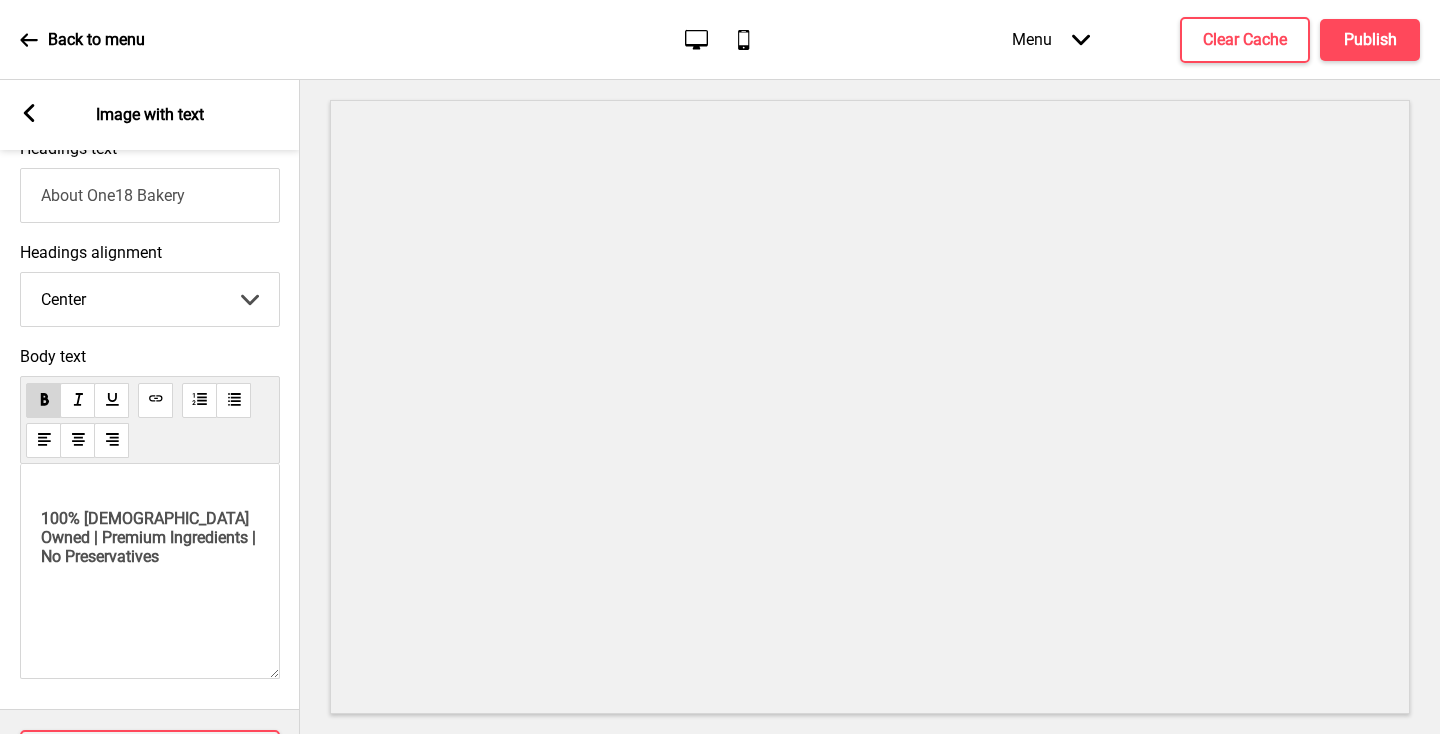 click on "100% [DEMOGRAPHIC_DATA] Owned | Premium Ingredients | No Preservatives" at bounding box center [150, 537] 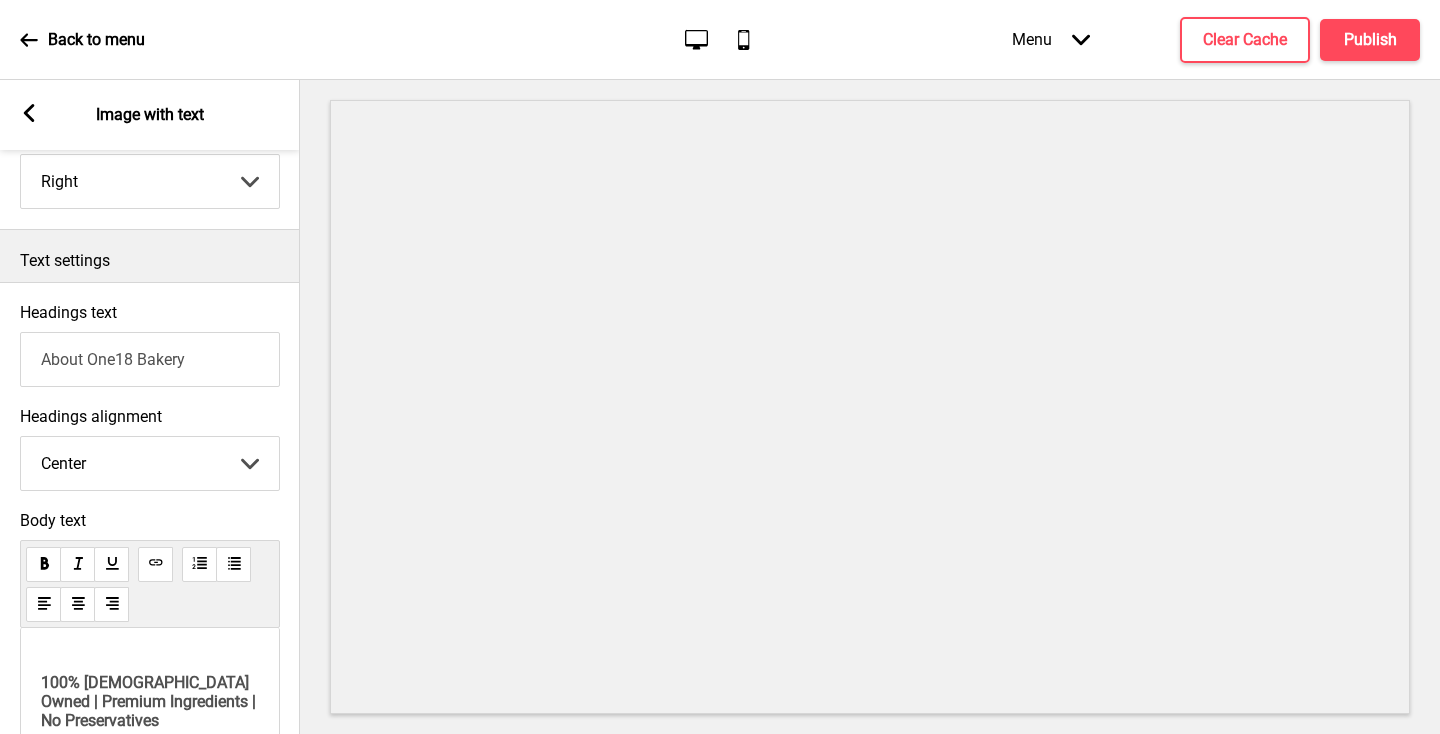 scroll, scrollTop: 386, scrollLeft: 0, axis: vertical 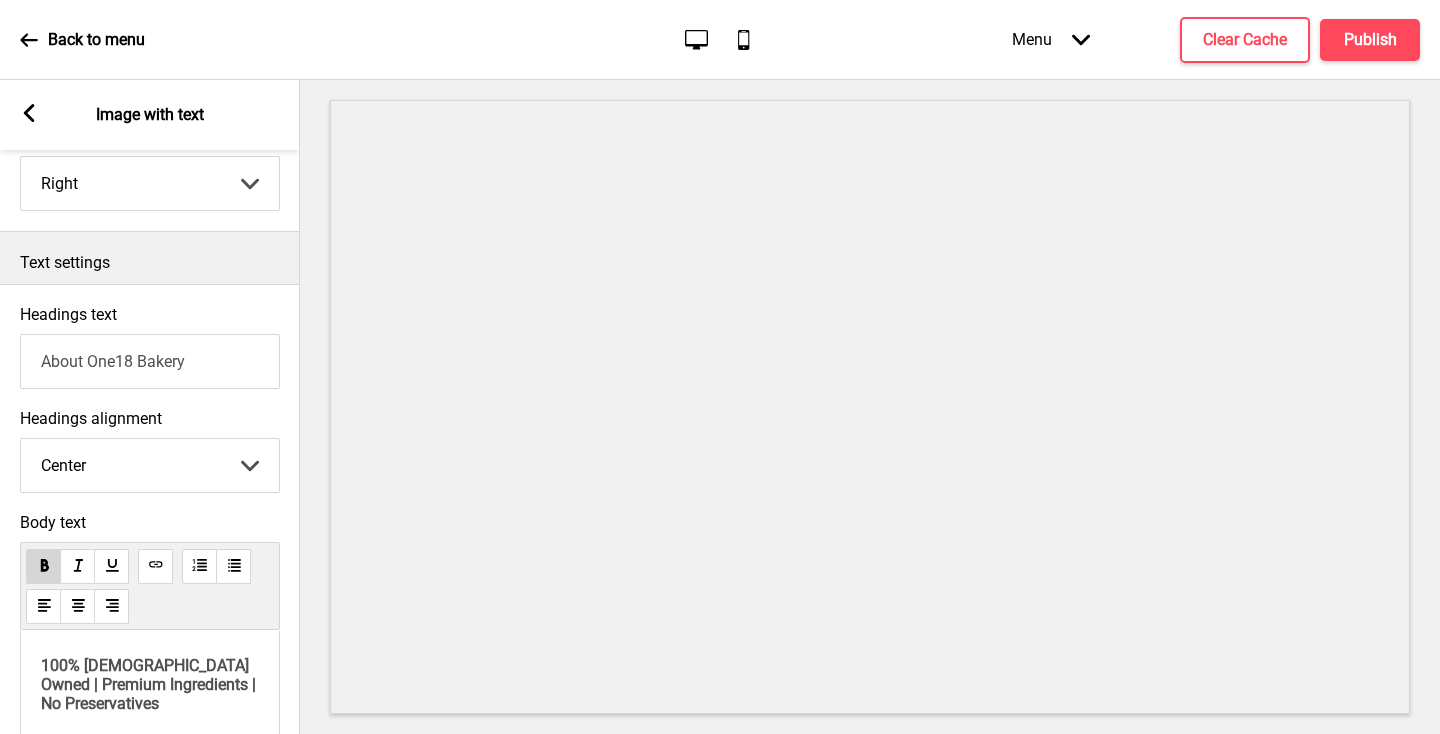 click on "100% [DEMOGRAPHIC_DATA] Owned | Premium Ingredients | No Preservatives" at bounding box center (150, 737) 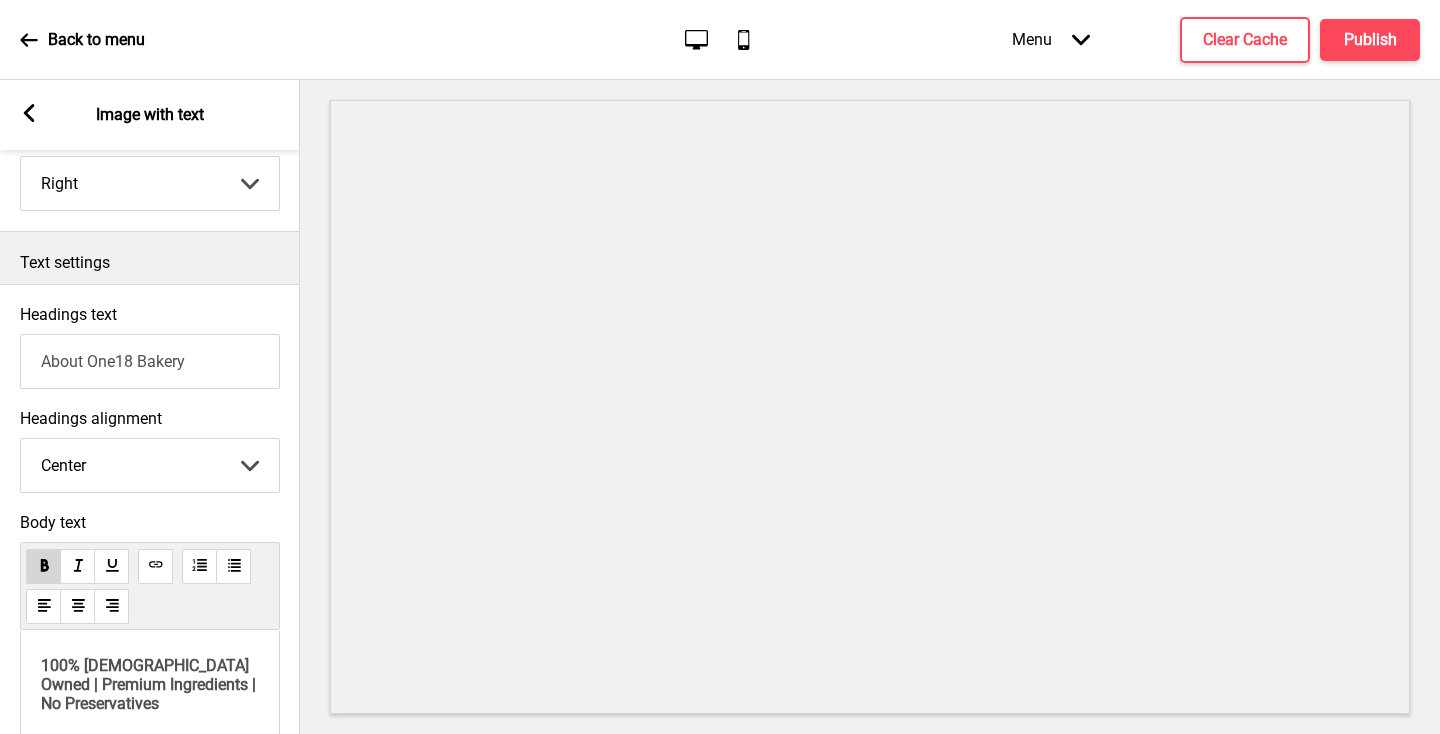 scroll, scrollTop: 340, scrollLeft: 0, axis: vertical 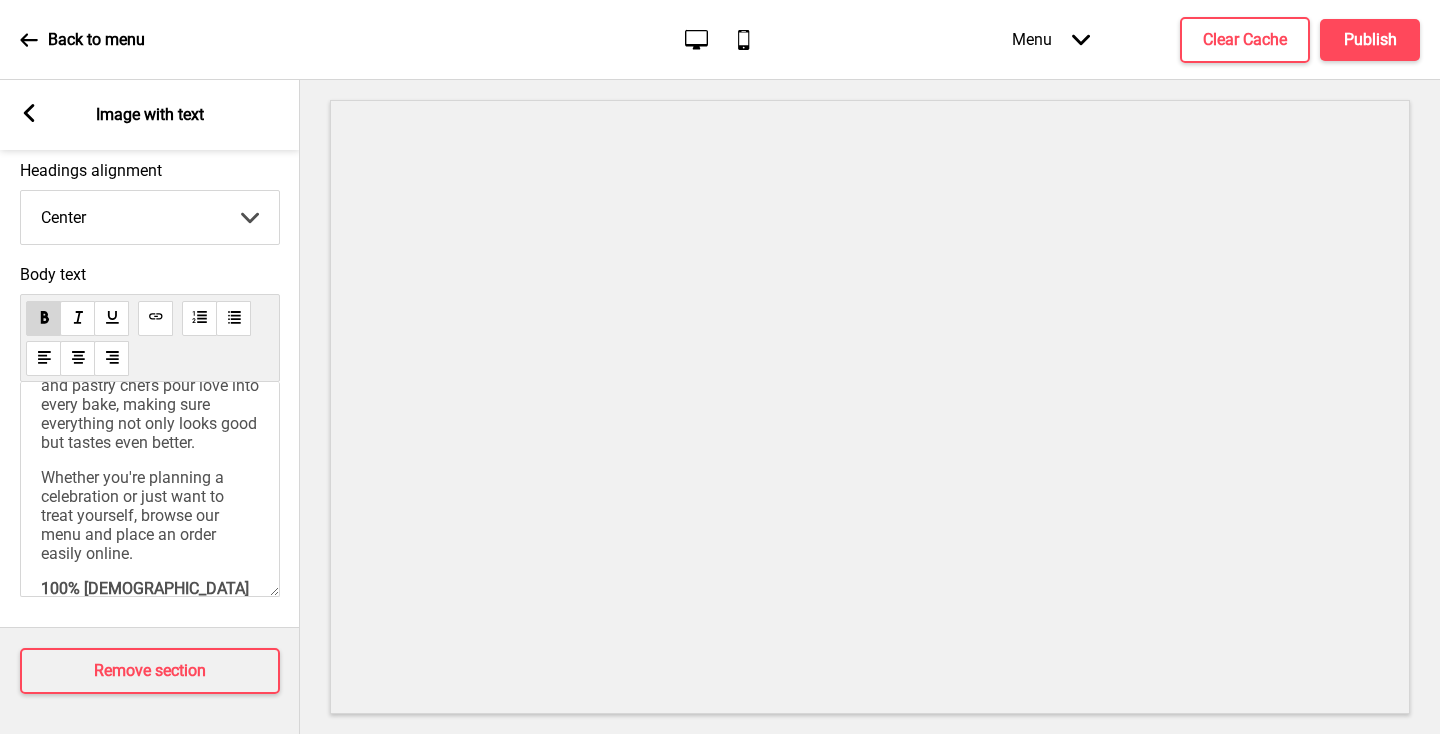 click on "Whether you're planning a celebration or just want to treat yourself, browse our menu and place an order easily online." at bounding box center [134, 515] 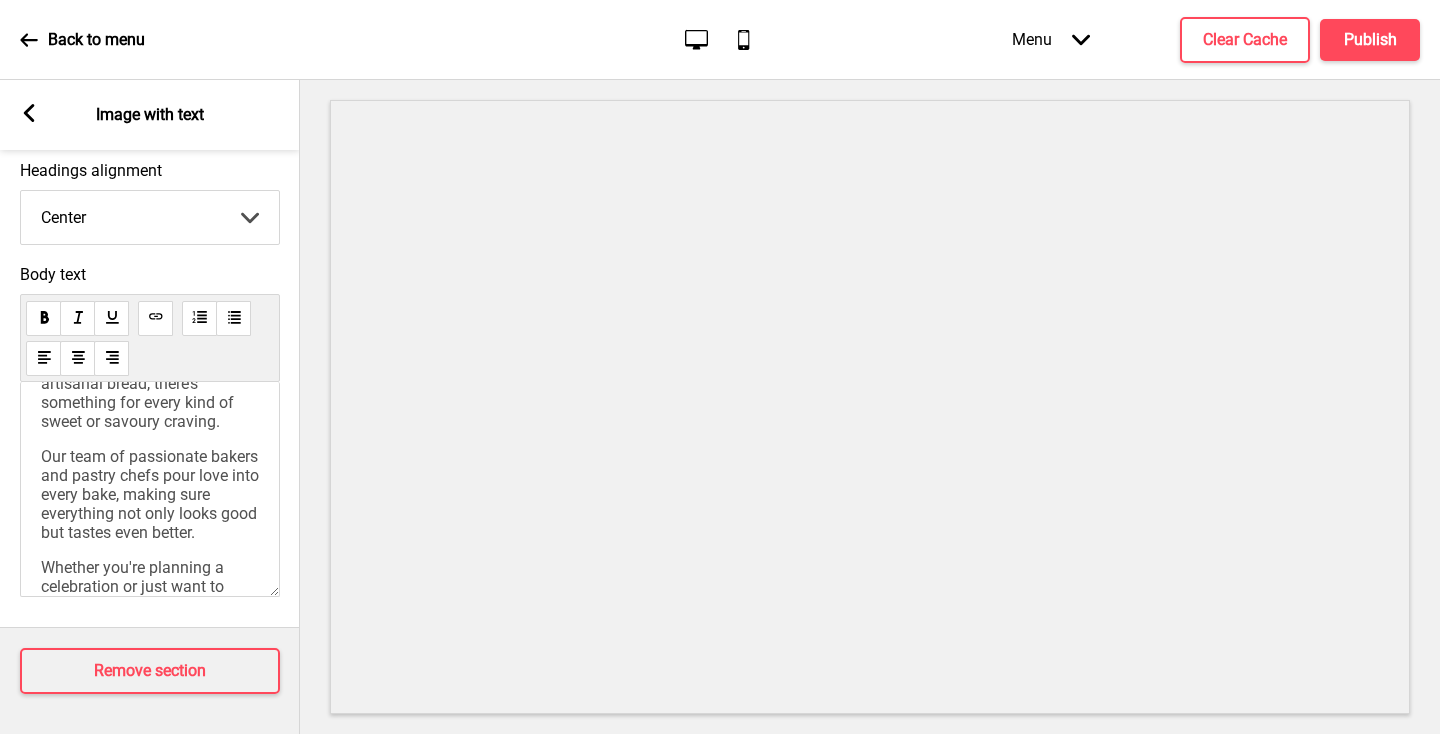 scroll, scrollTop: 126, scrollLeft: 0, axis: vertical 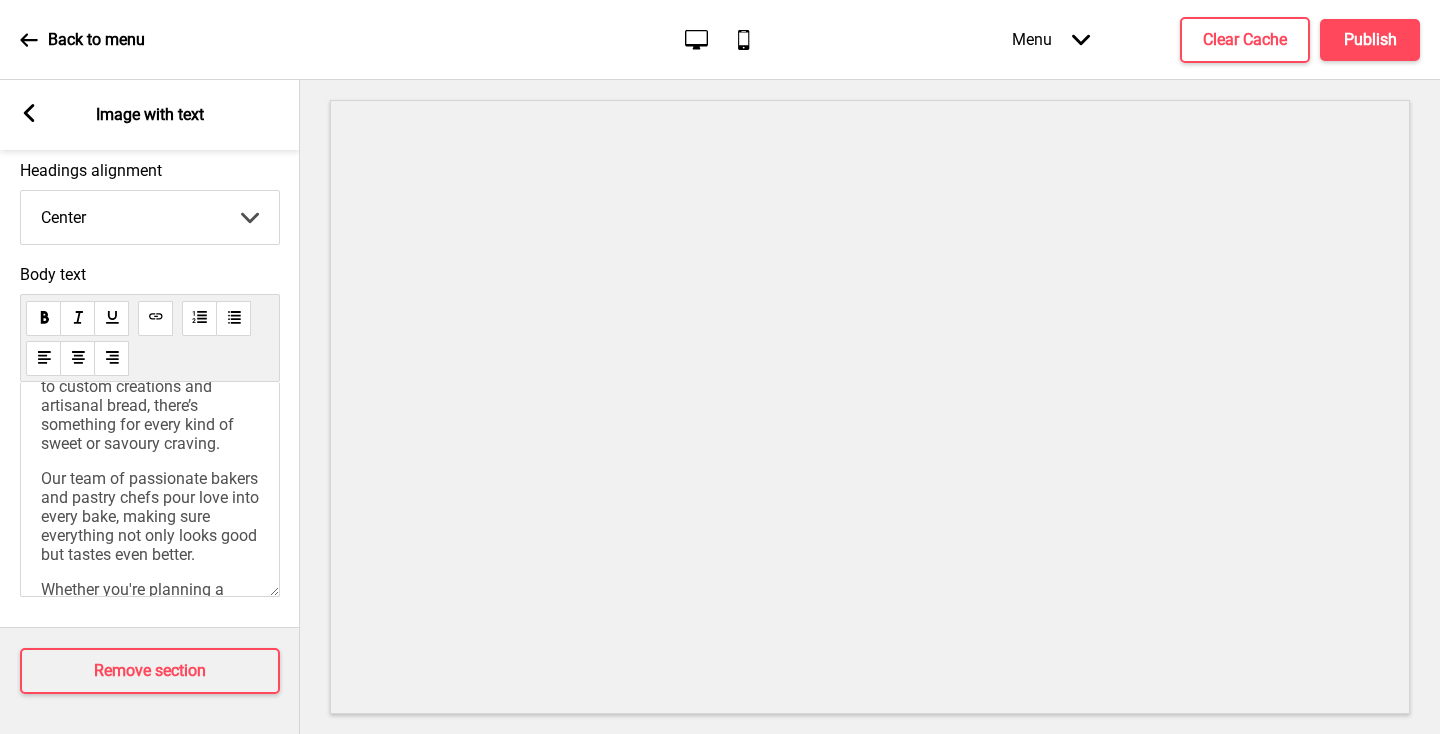 click on "Our team of passionate bakers and pastry chefs pour love into every bake, making sure everything not only looks good but tastes even better." at bounding box center [152, 516] 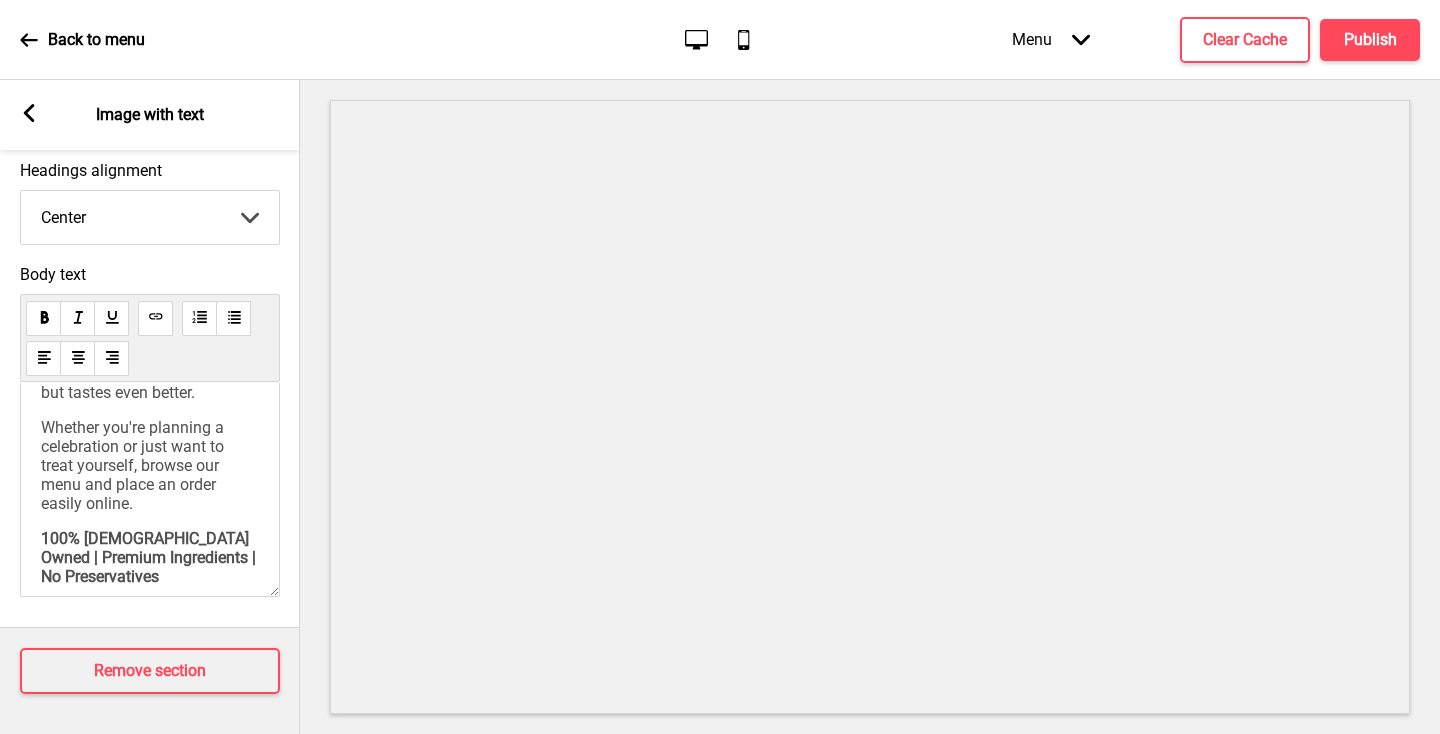 scroll, scrollTop: 387, scrollLeft: 0, axis: vertical 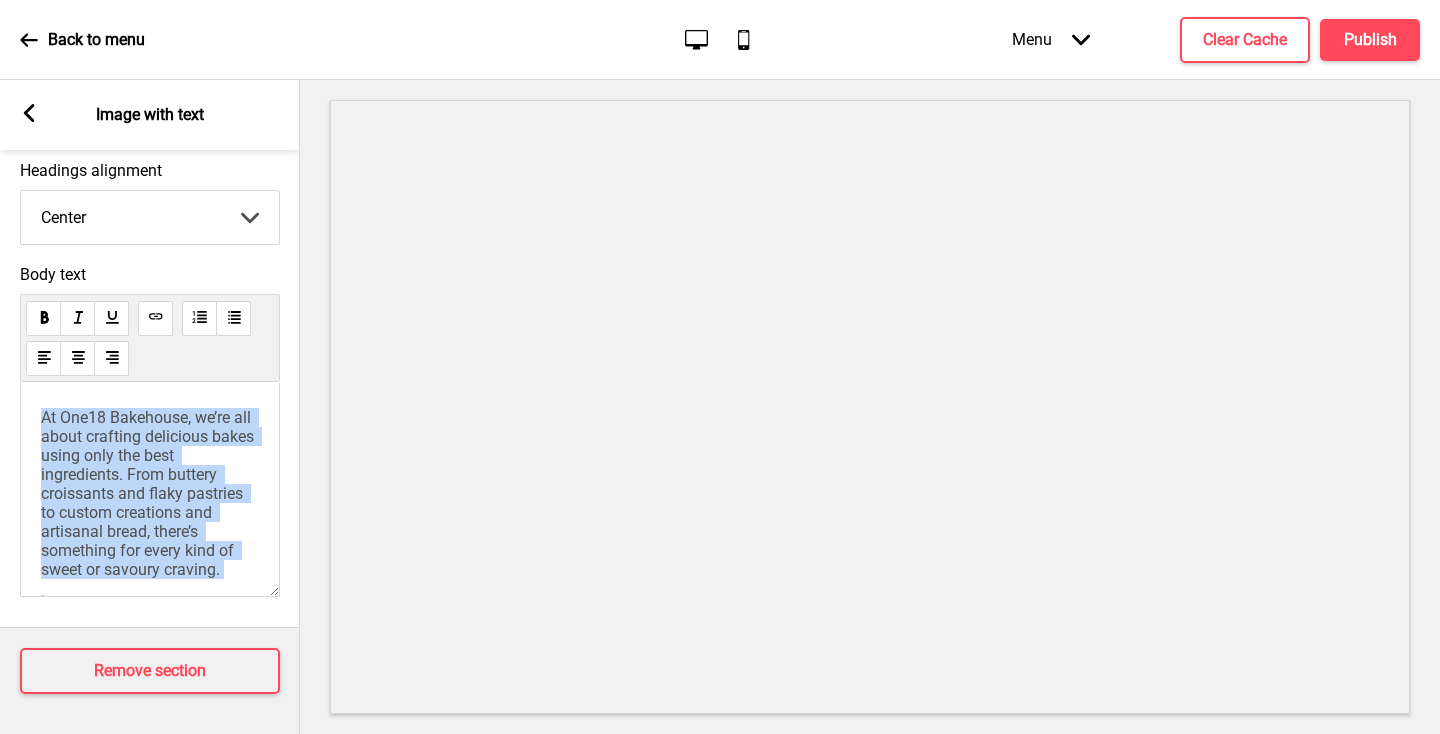 drag, startPoint x: 182, startPoint y: 537, endPoint x: 4, endPoint y: 375, distance: 240.68236 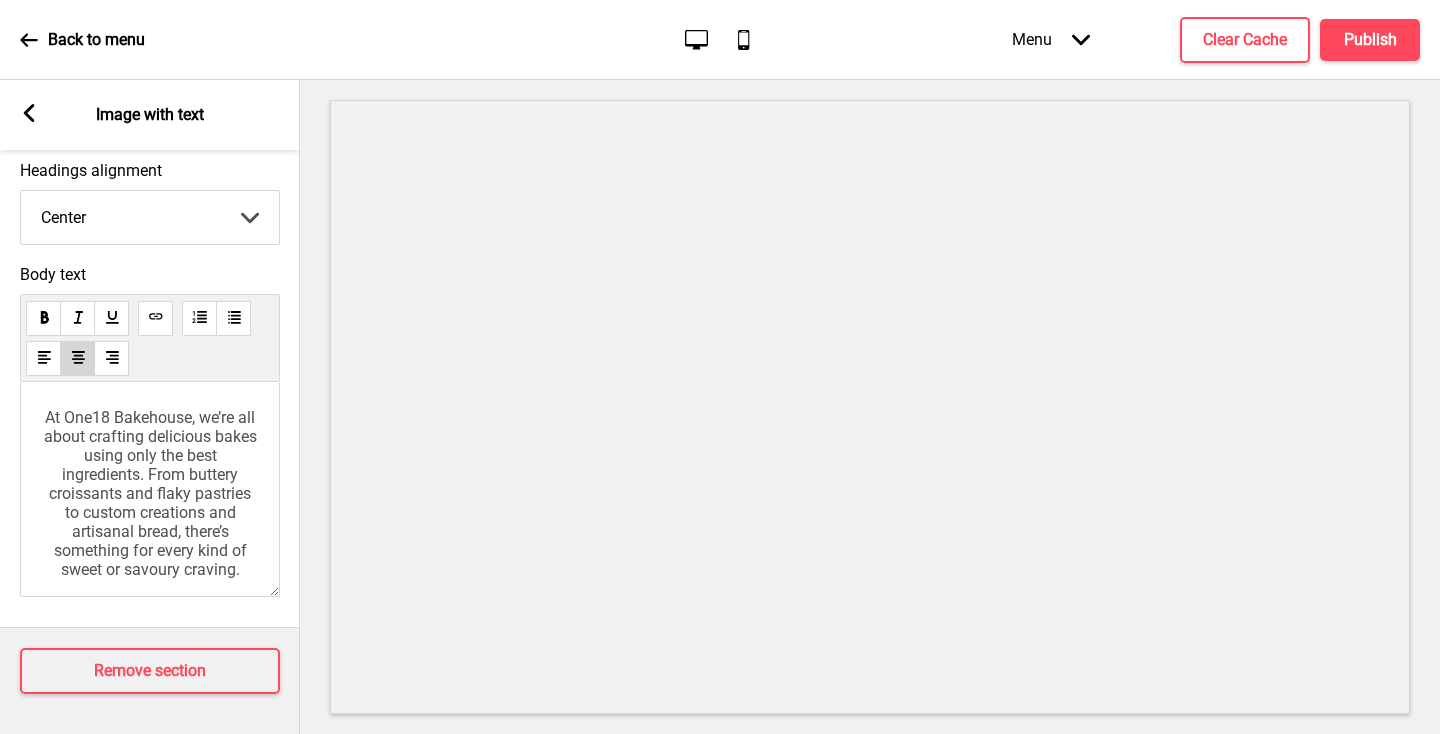 click on "At One18 Bakehouse, we’re all about crafting delicious bakes using only the best ingredients. From buttery croissants and flaky pastries to custom creations and artisanal bread, there’s something for every kind of sweet or savoury craving." at bounding box center [152, 493] 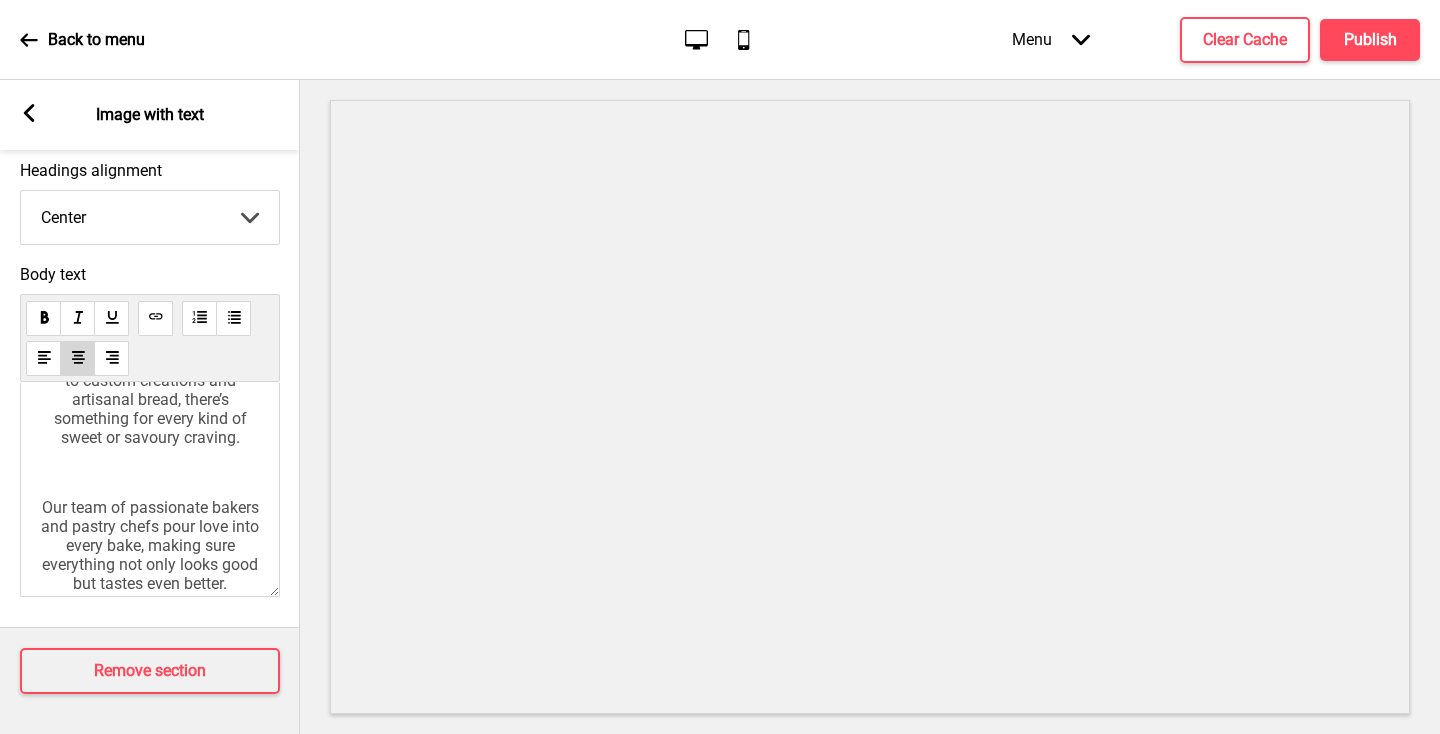scroll, scrollTop: 143, scrollLeft: 0, axis: vertical 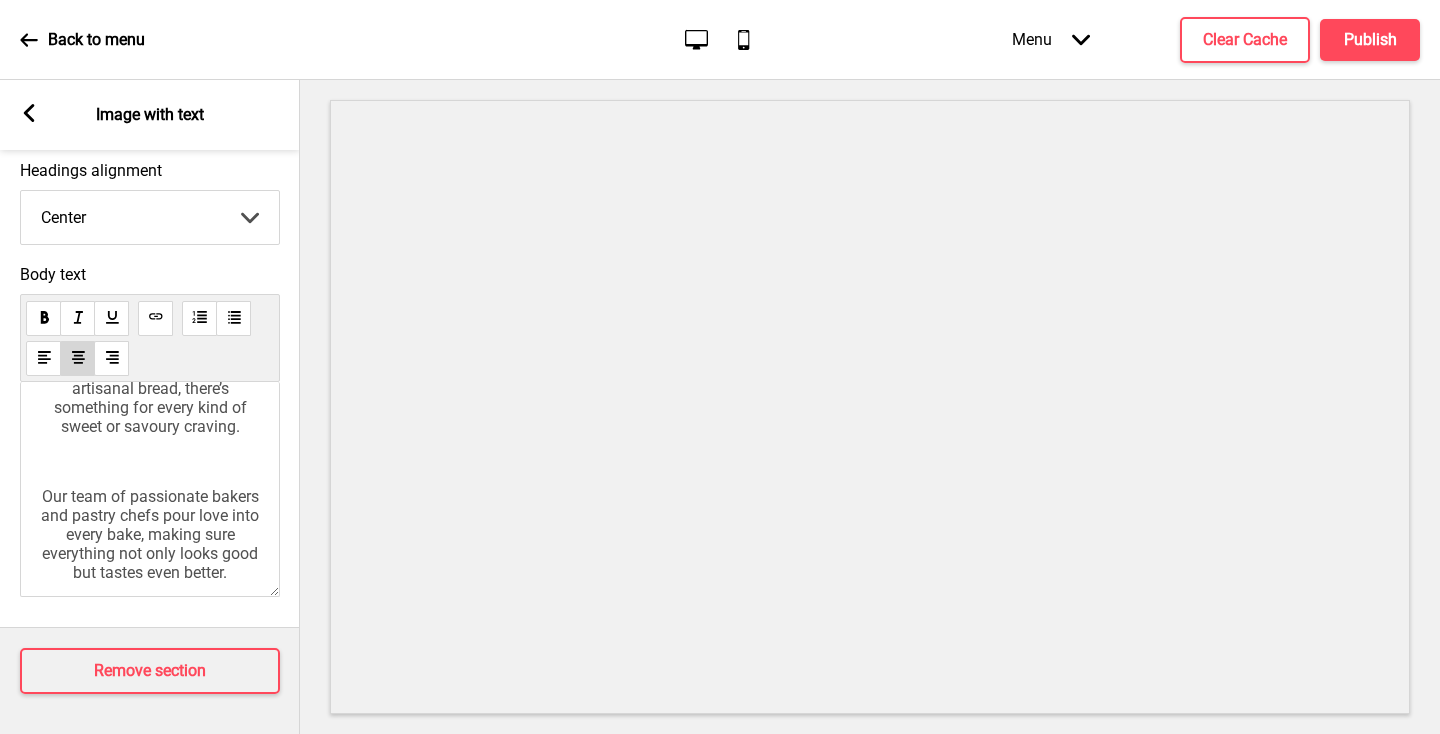 click on "﻿" at bounding box center (150, 461) 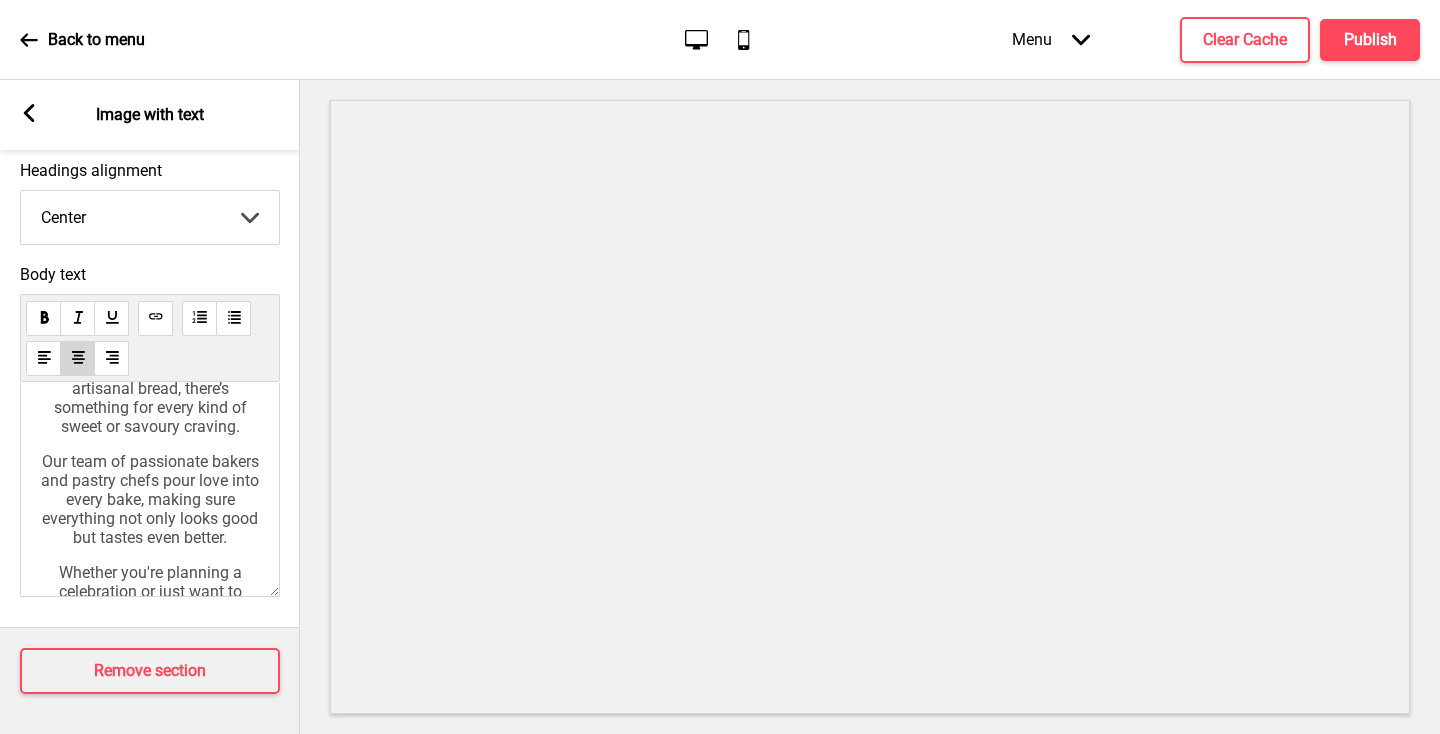 scroll, scrollTop: 352, scrollLeft: 0, axis: vertical 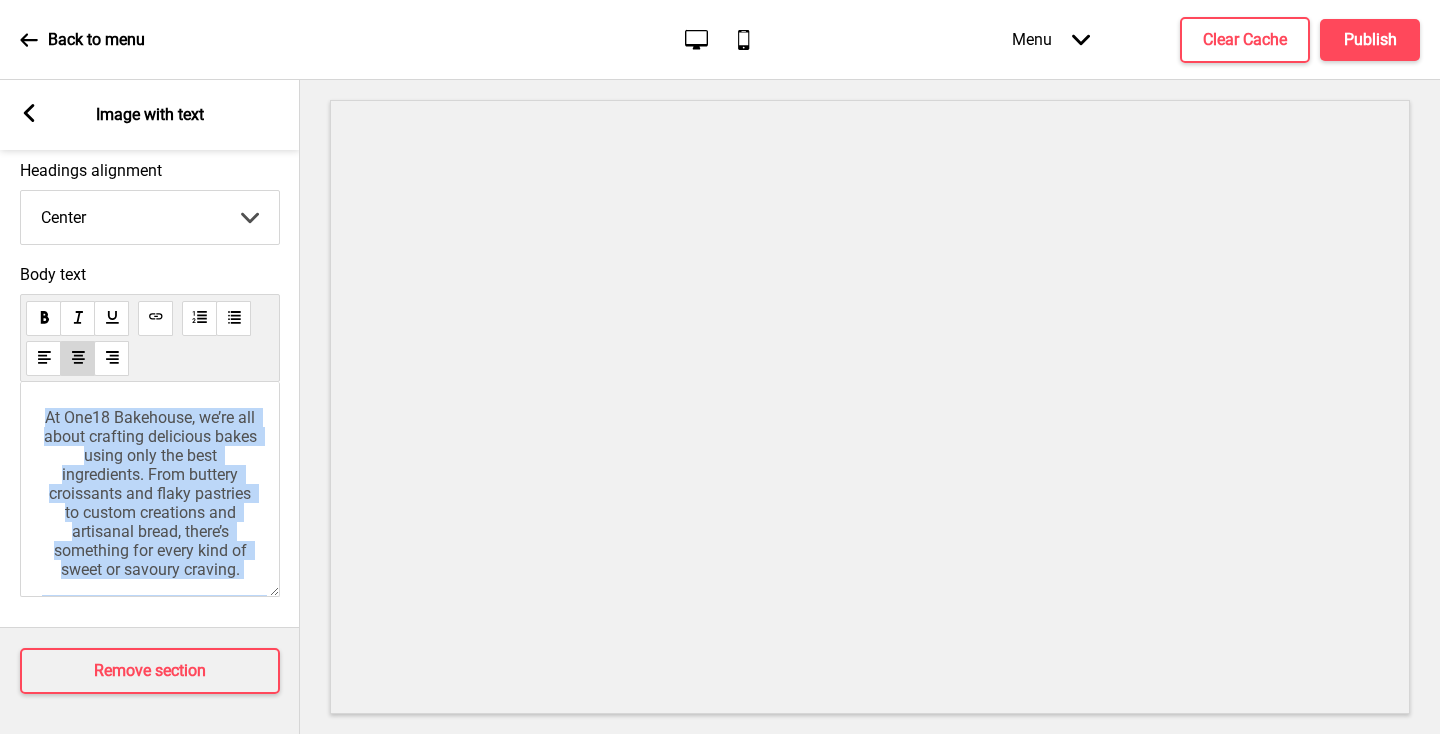 drag, startPoint x: 236, startPoint y: 535, endPoint x: 36, endPoint y: 347, distance: 274.48862 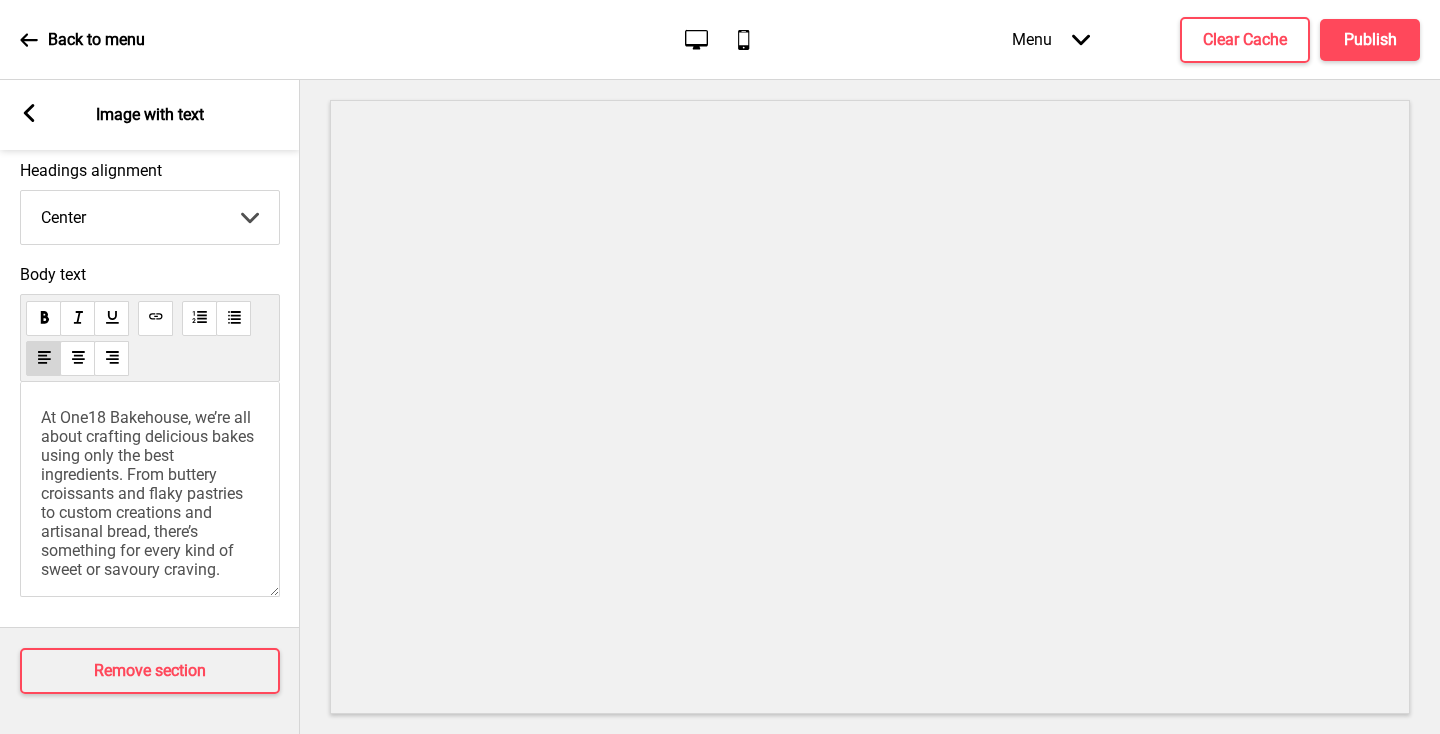 click on "At One18 Bakehouse, we’re all about crafting delicious bakes using only the best ingredients. From buttery croissants and flaky pastries to custom creations and artisanal bread, there’s something for every kind of sweet or savoury craving." at bounding box center [149, 493] 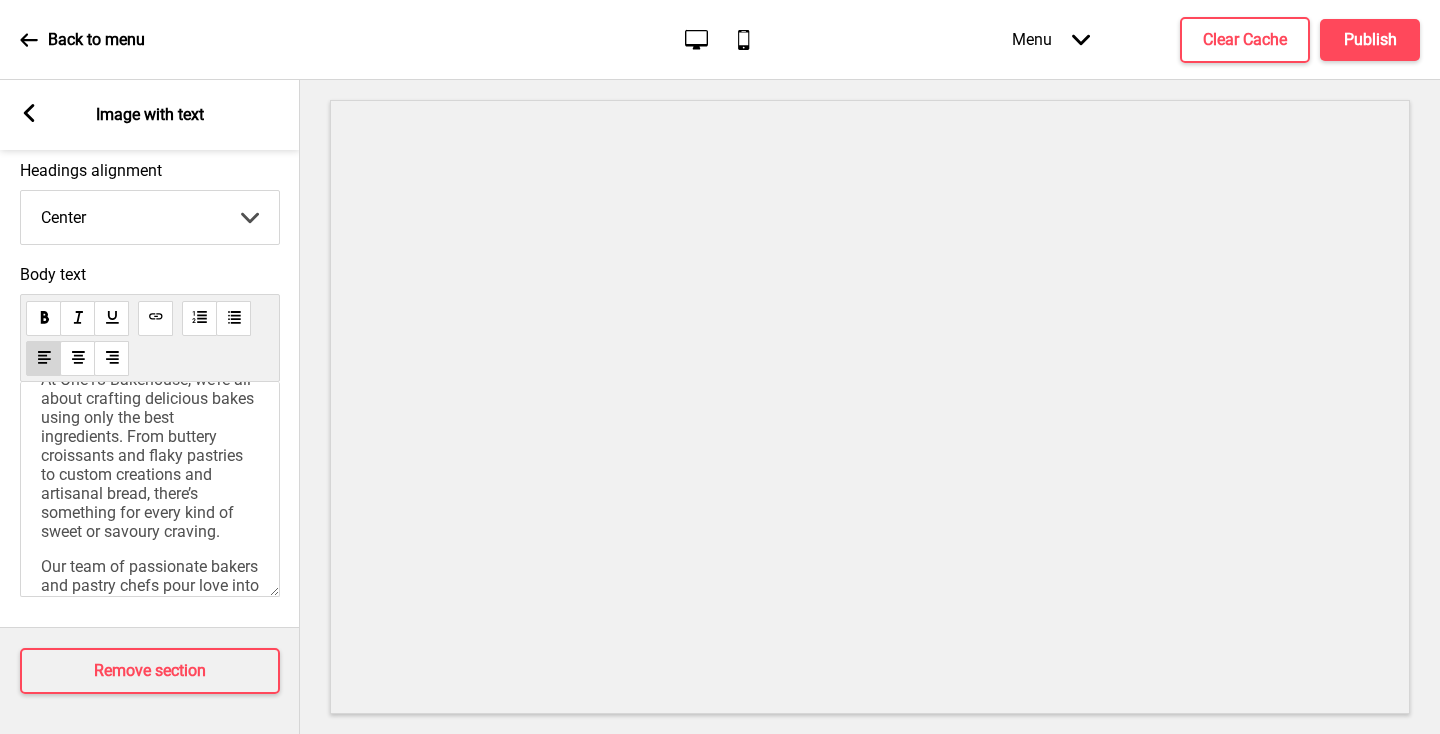 scroll, scrollTop: 41, scrollLeft: 0, axis: vertical 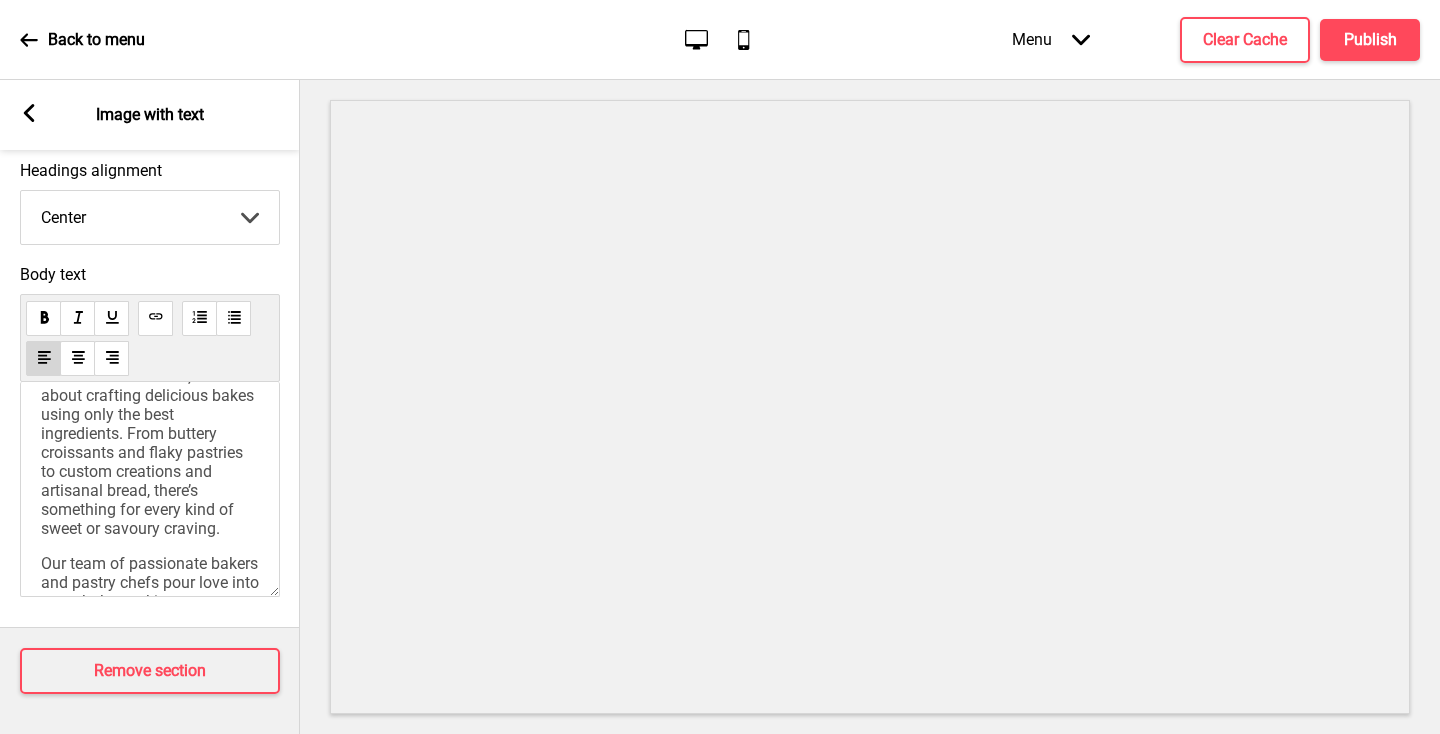 click on "At One18 Bakehouse, we’re all about crafting delicious bakes using only the best ingredients. From buttery croissants and flaky pastries to custom creations and artisanal bread, there’s something for every kind of sweet or savoury craving. Our team of passionate bakers and pastry chefs pour love into every bake, making sure everything not only looks good but tastes even better.
Whether you're planning a celebration or just want to treat yourself, browse our menu and place an order easily online. 100% [DEMOGRAPHIC_DATA] Owned | Premium Ingredients | No Preservatives" at bounding box center (150, 609) 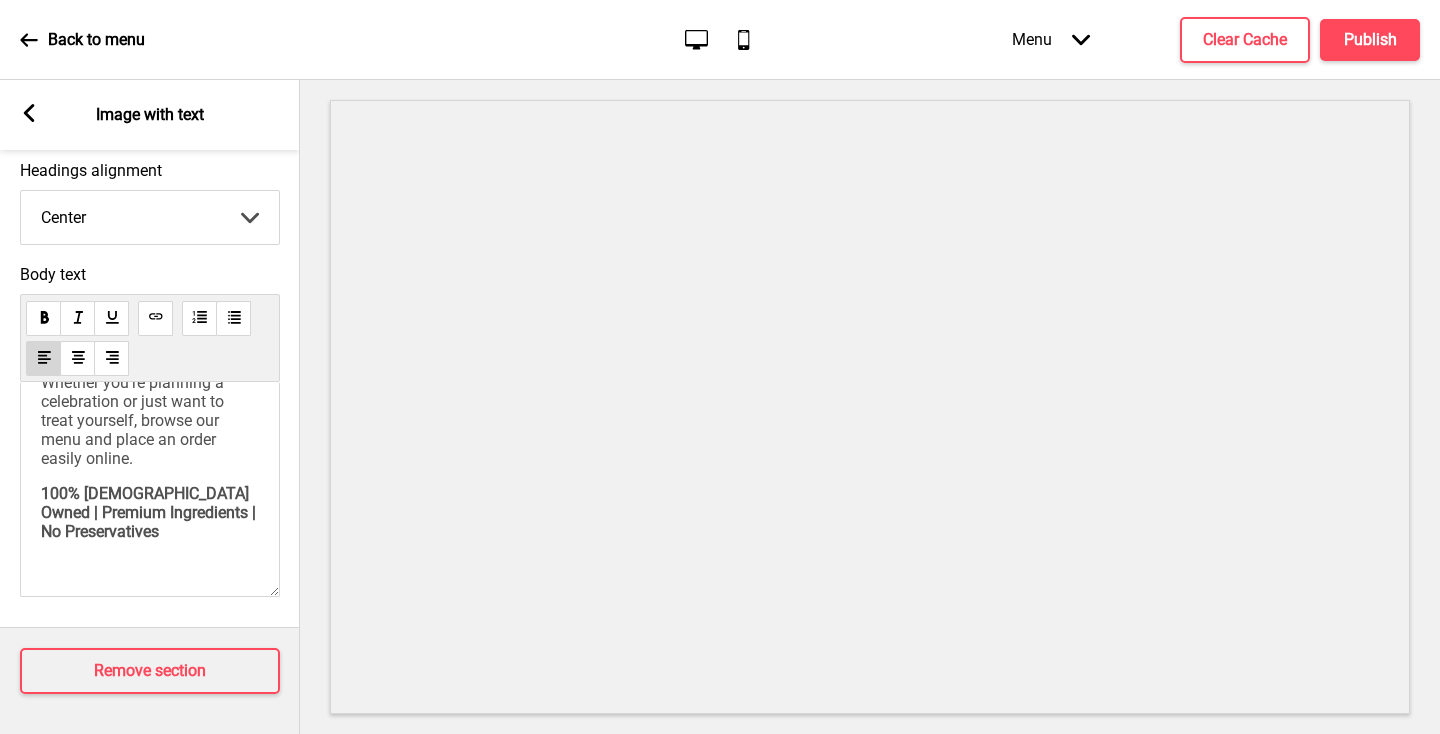 scroll, scrollTop: 387, scrollLeft: 0, axis: vertical 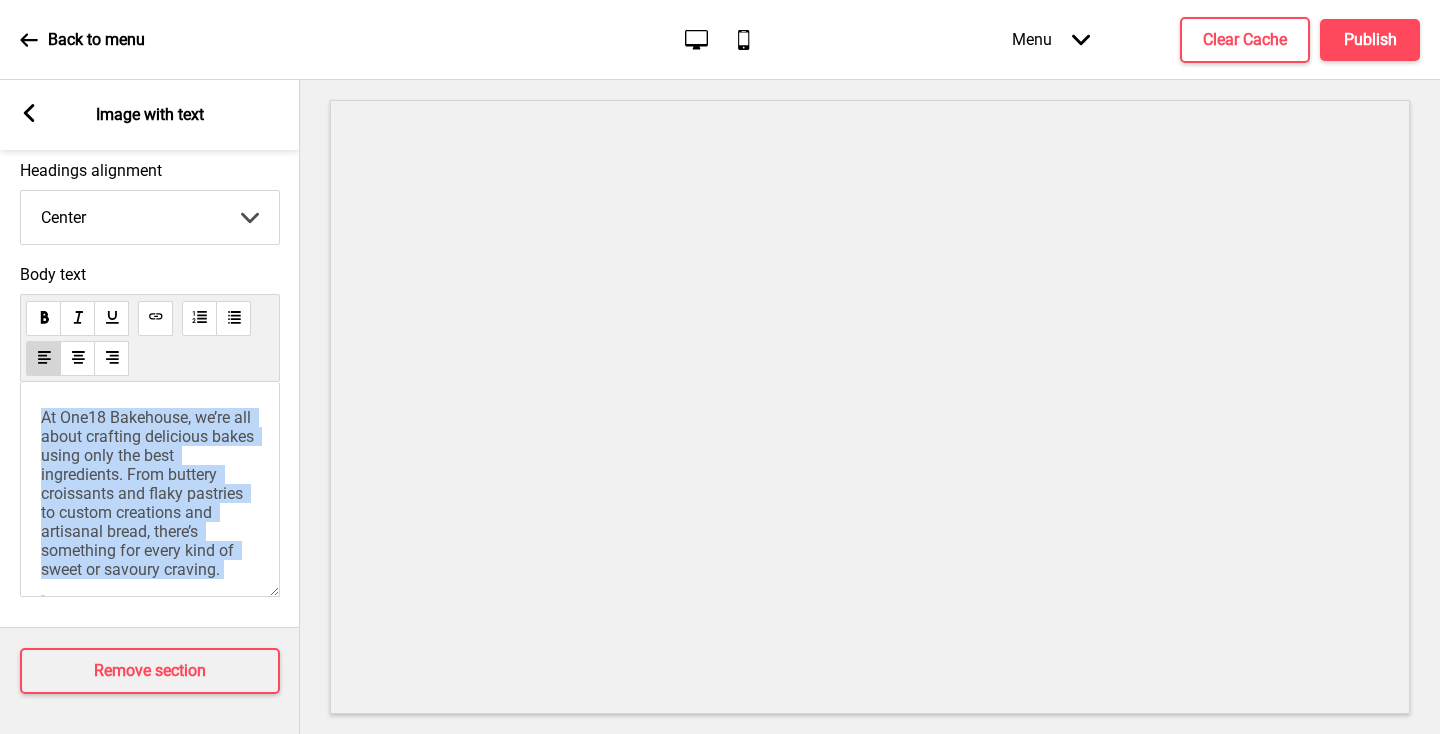 drag, startPoint x: 208, startPoint y: 541, endPoint x: 7, endPoint y: 326, distance: 294.32294 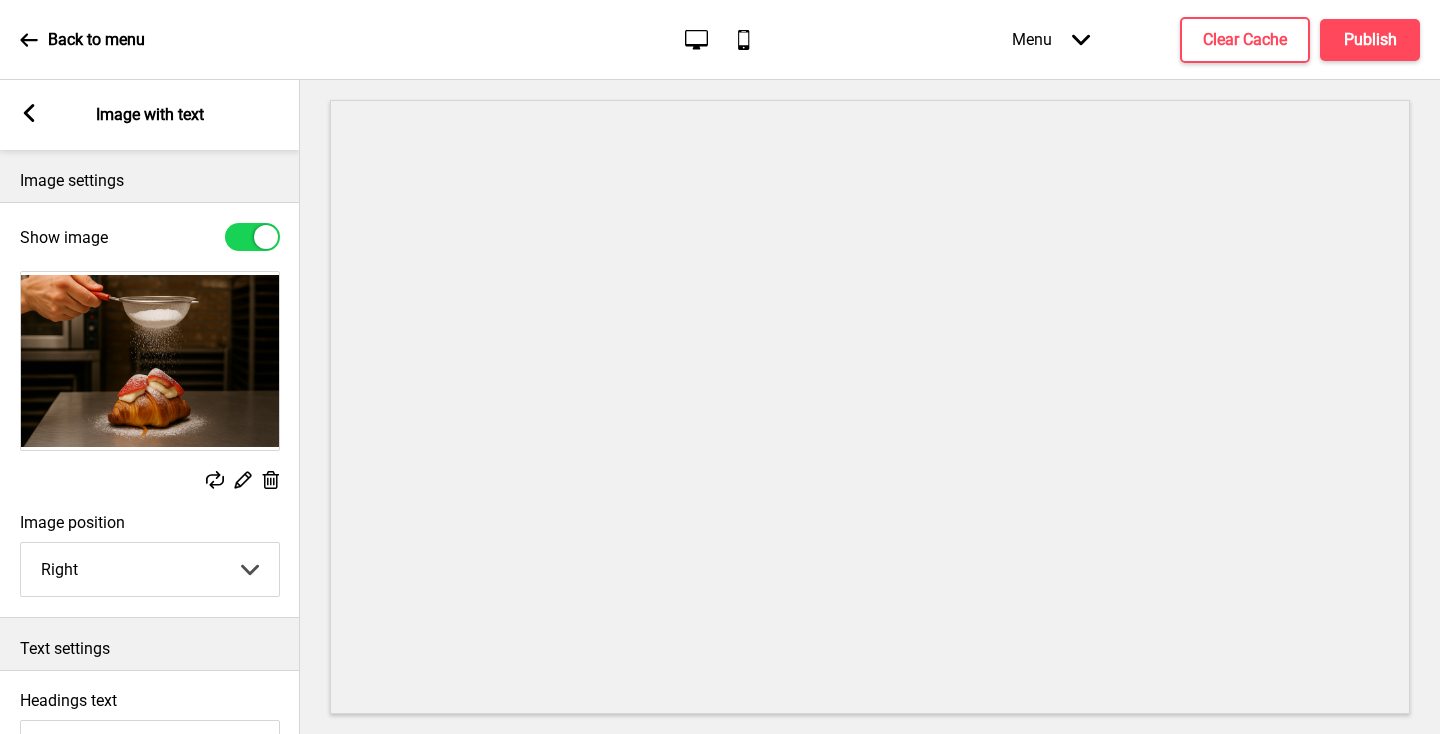 scroll, scrollTop: 40, scrollLeft: 0, axis: vertical 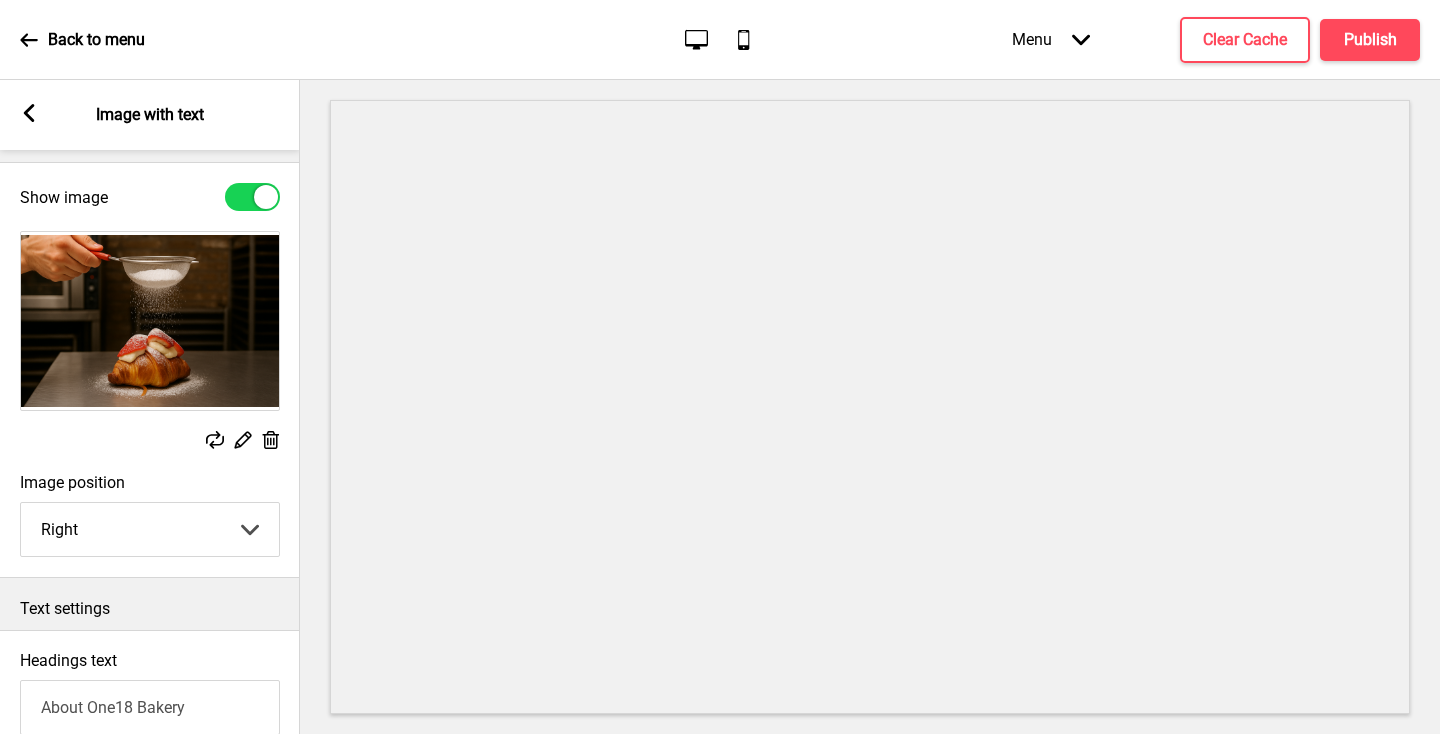 click on "Mobile" 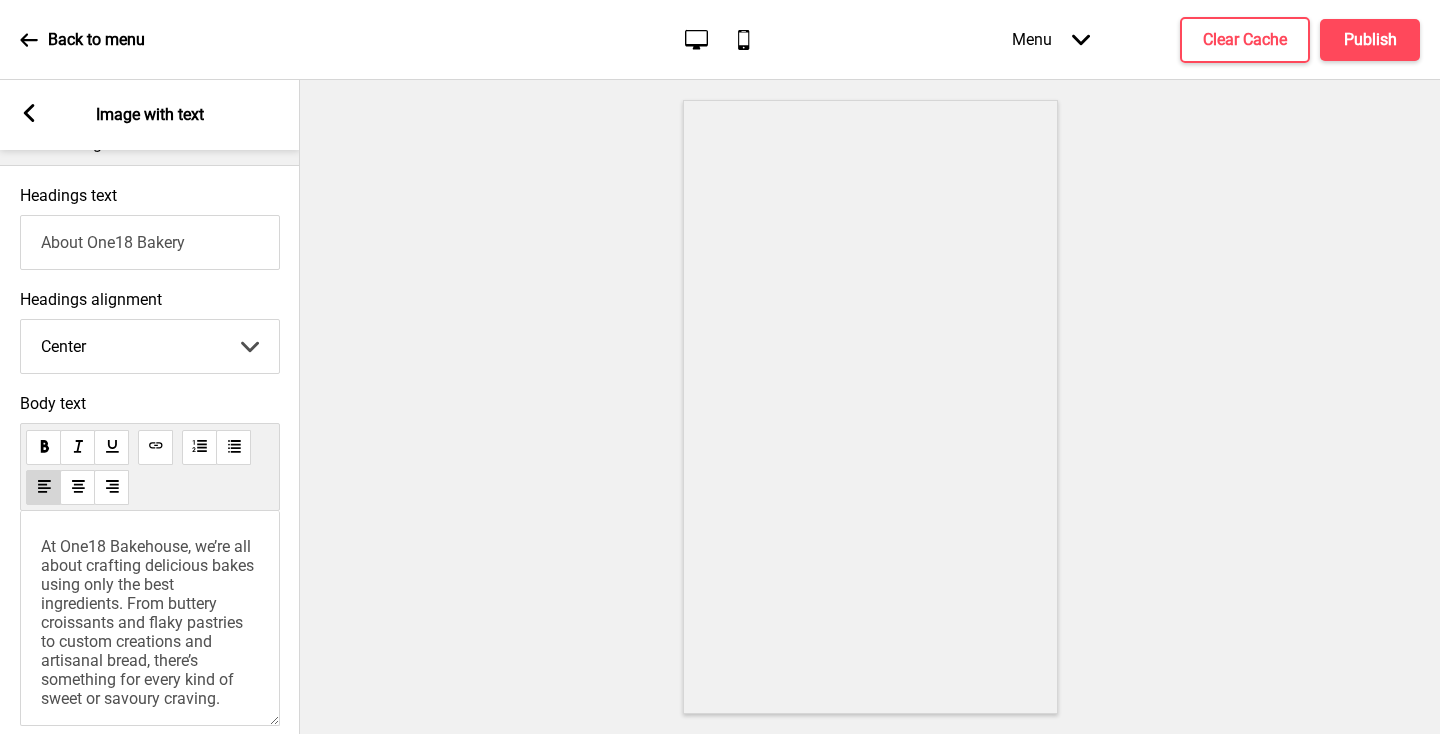 scroll, scrollTop: 634, scrollLeft: 0, axis: vertical 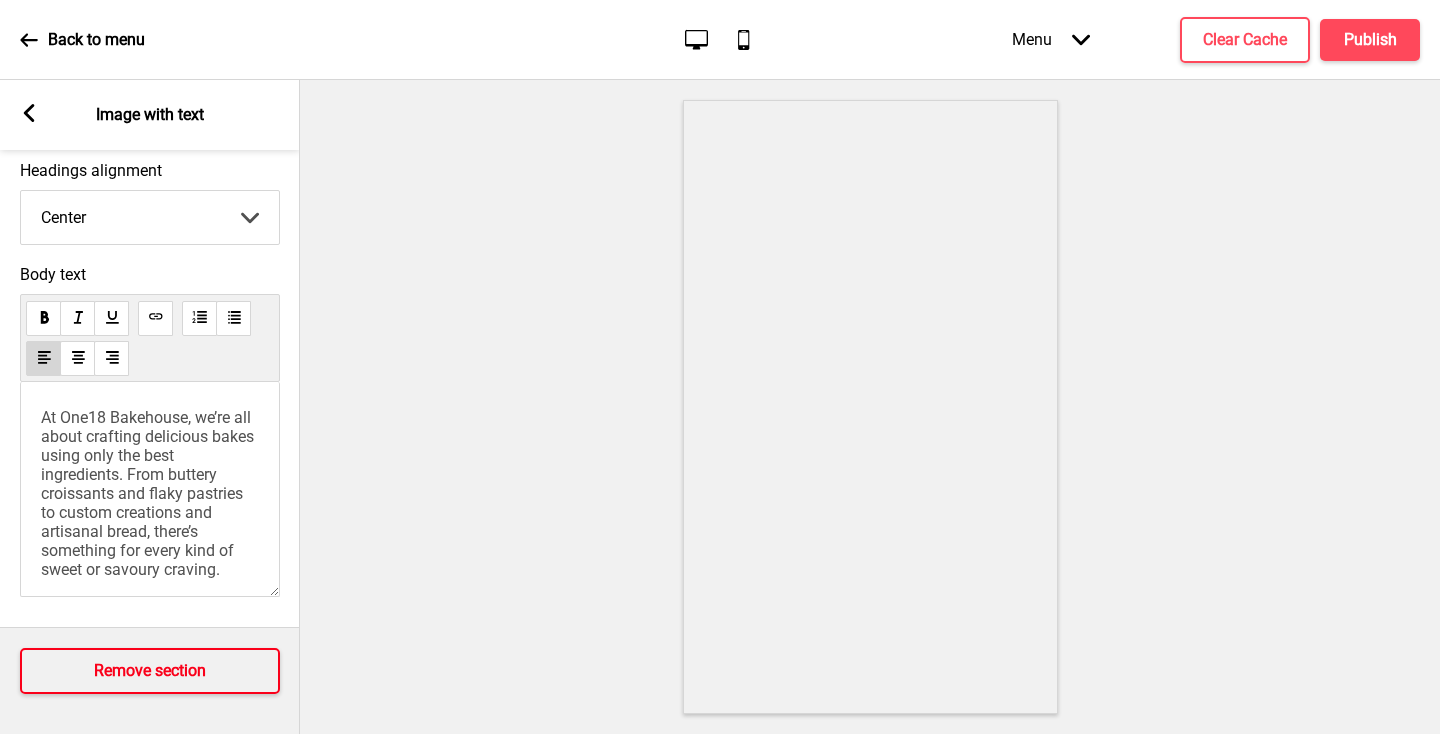 click on "Remove section" at bounding box center [150, 671] 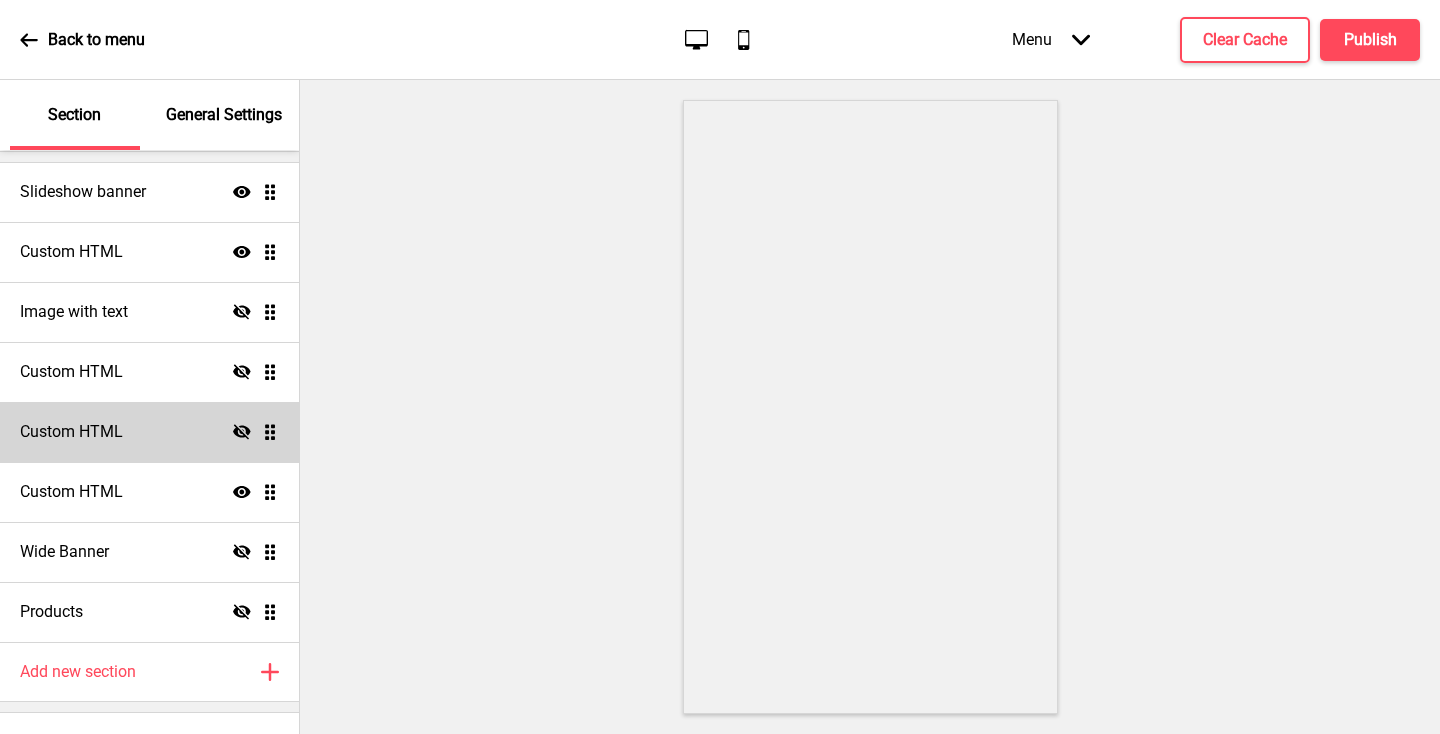 scroll, scrollTop: 116, scrollLeft: 0, axis: vertical 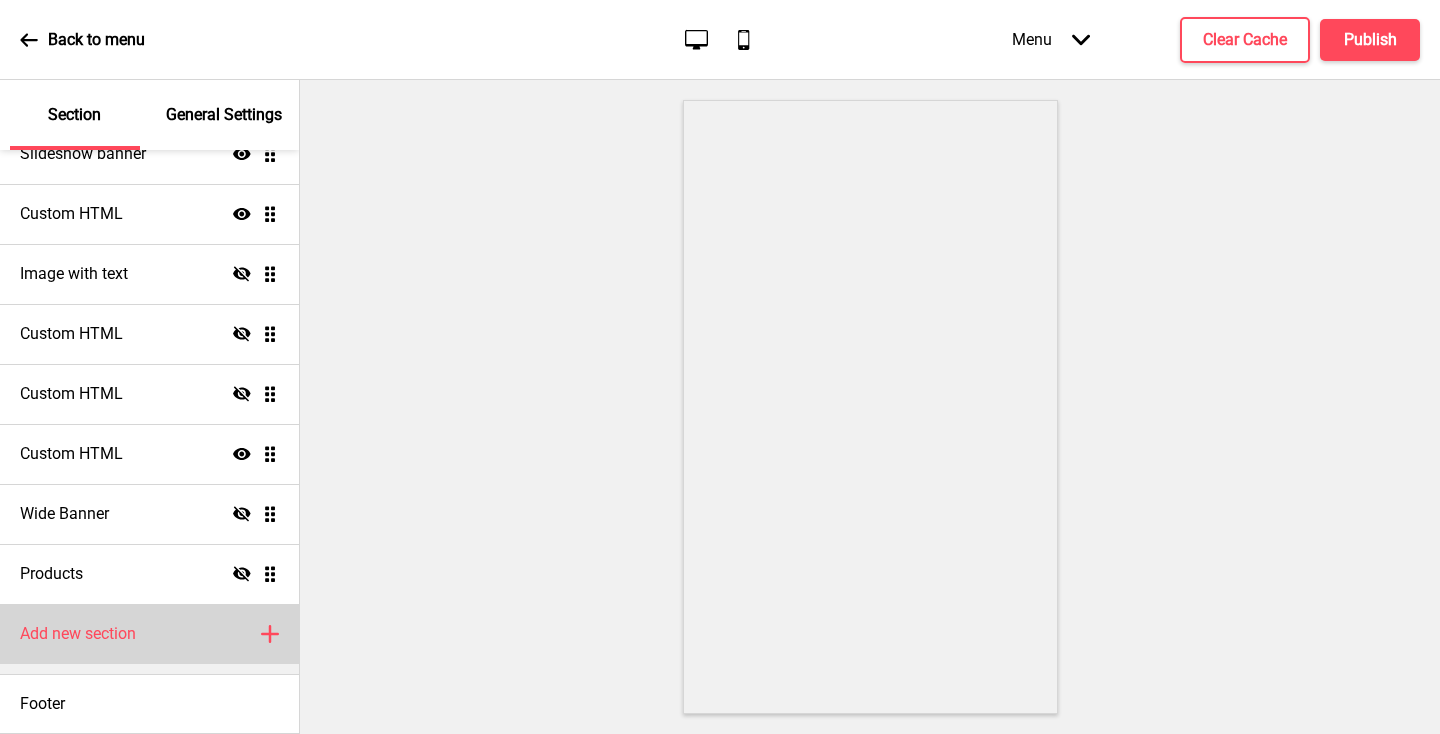 click on "Add new section Plus" at bounding box center [149, 634] 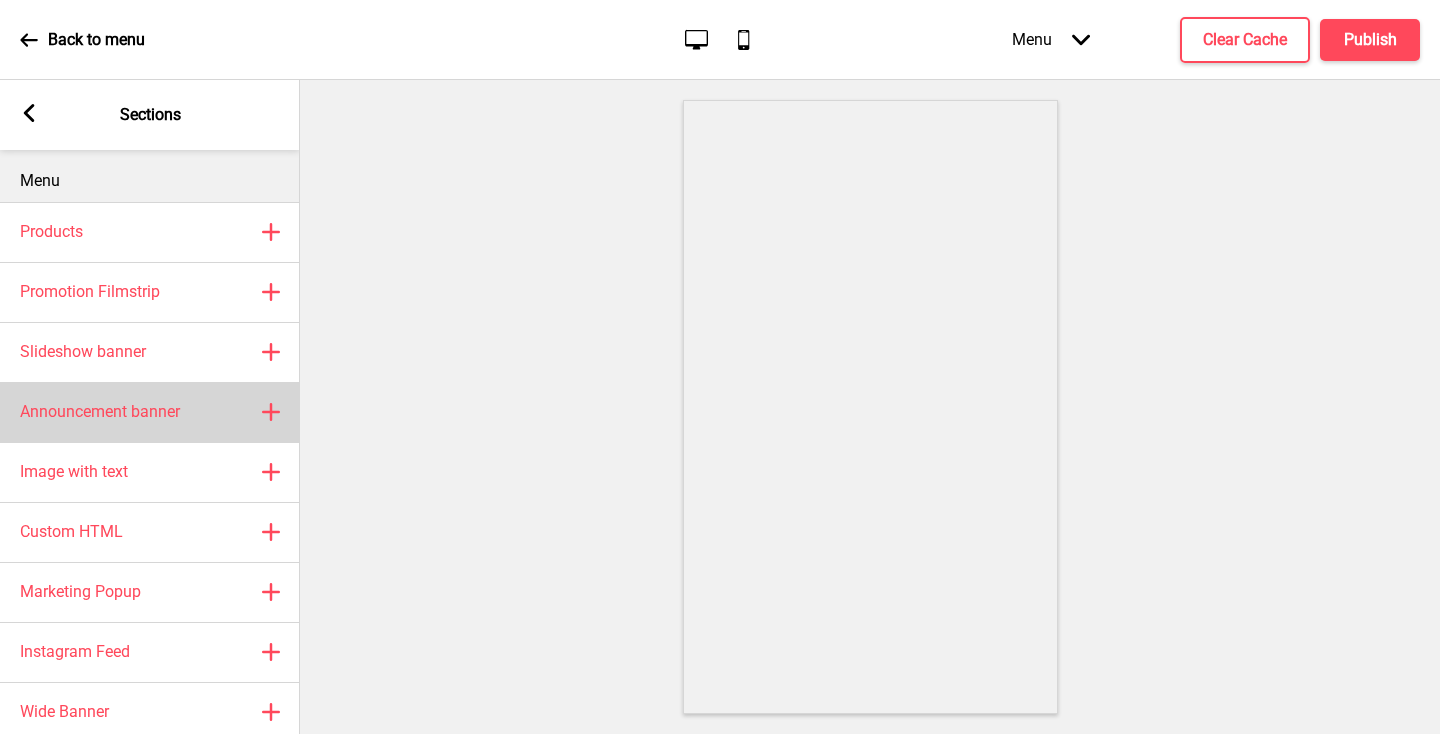 scroll, scrollTop: 28, scrollLeft: 0, axis: vertical 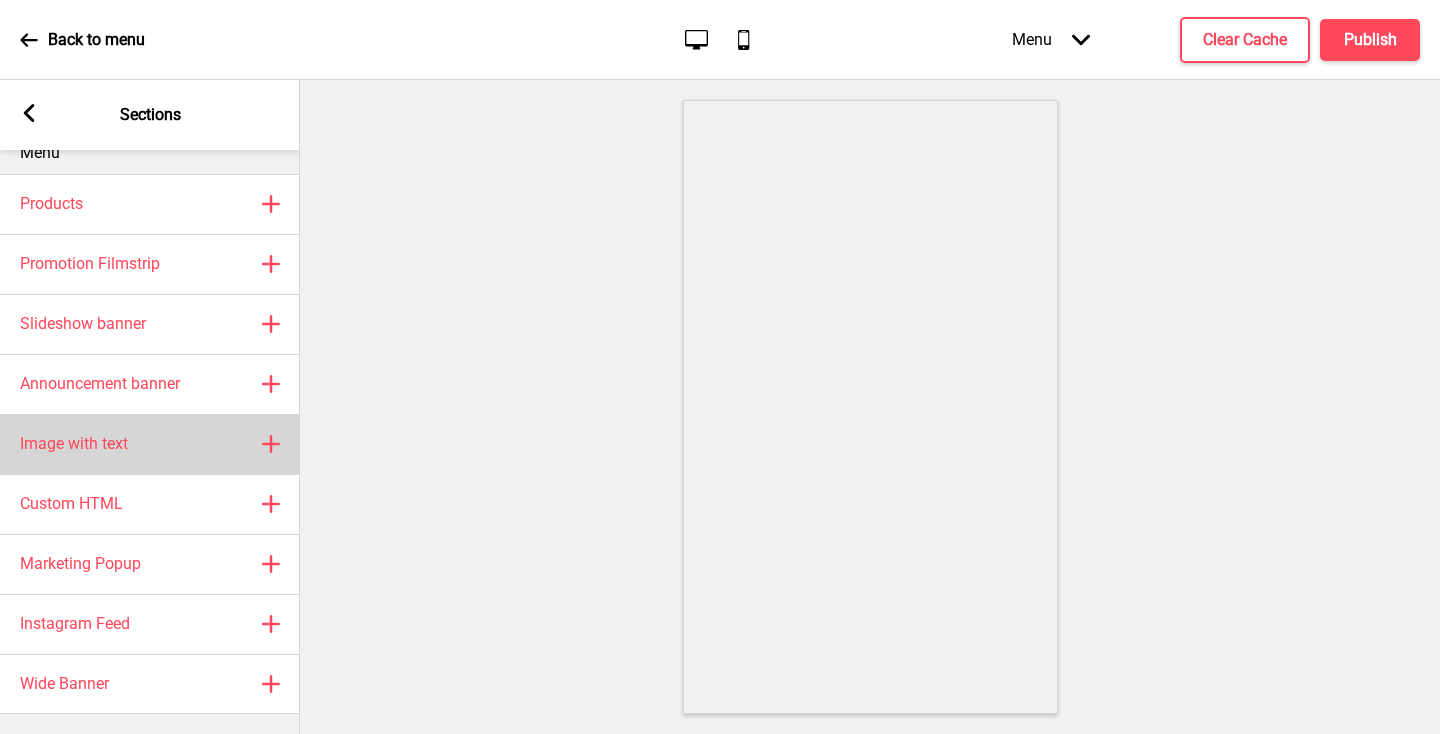 click on "Image with text Plus" at bounding box center (150, 444) 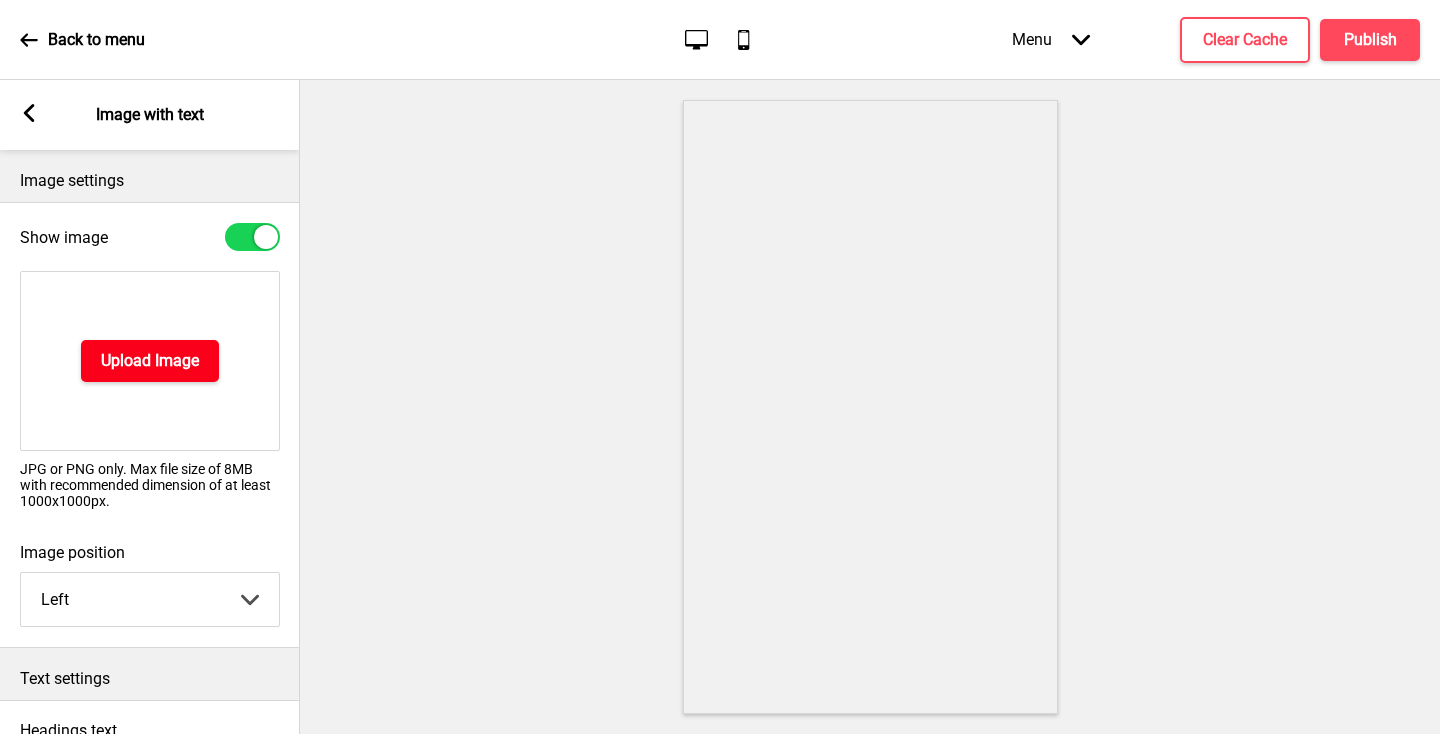 click on "Upload Image" at bounding box center [150, 361] 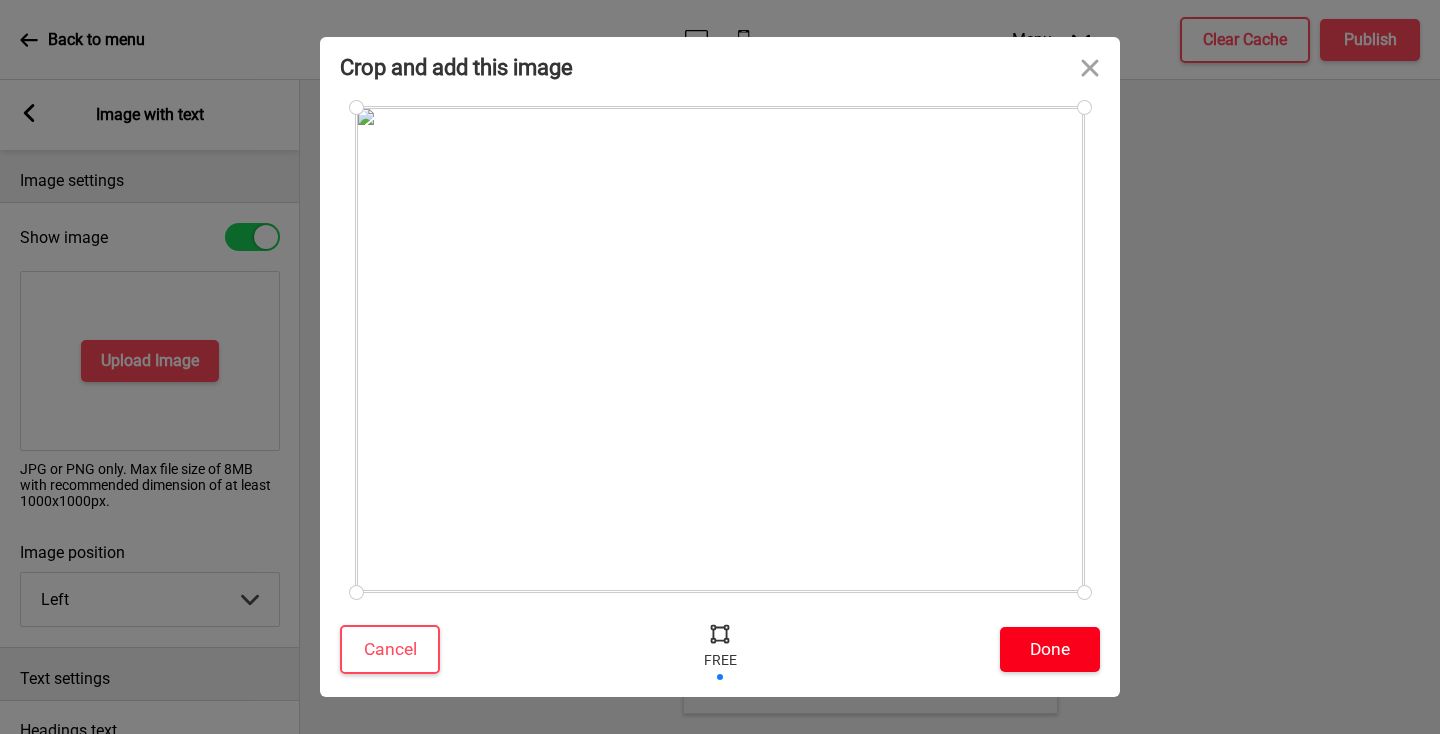 click on "Done" at bounding box center [1050, 649] 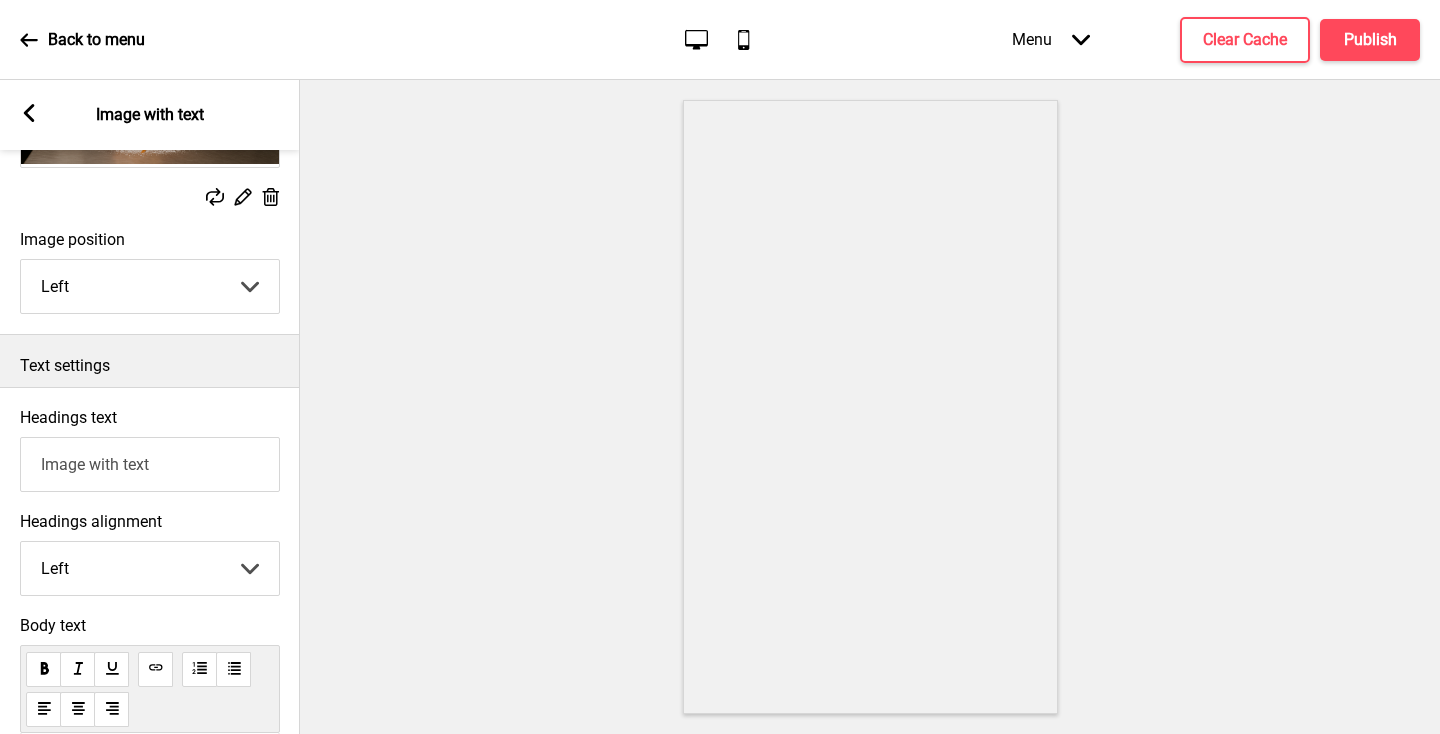 scroll, scrollTop: 304, scrollLeft: 0, axis: vertical 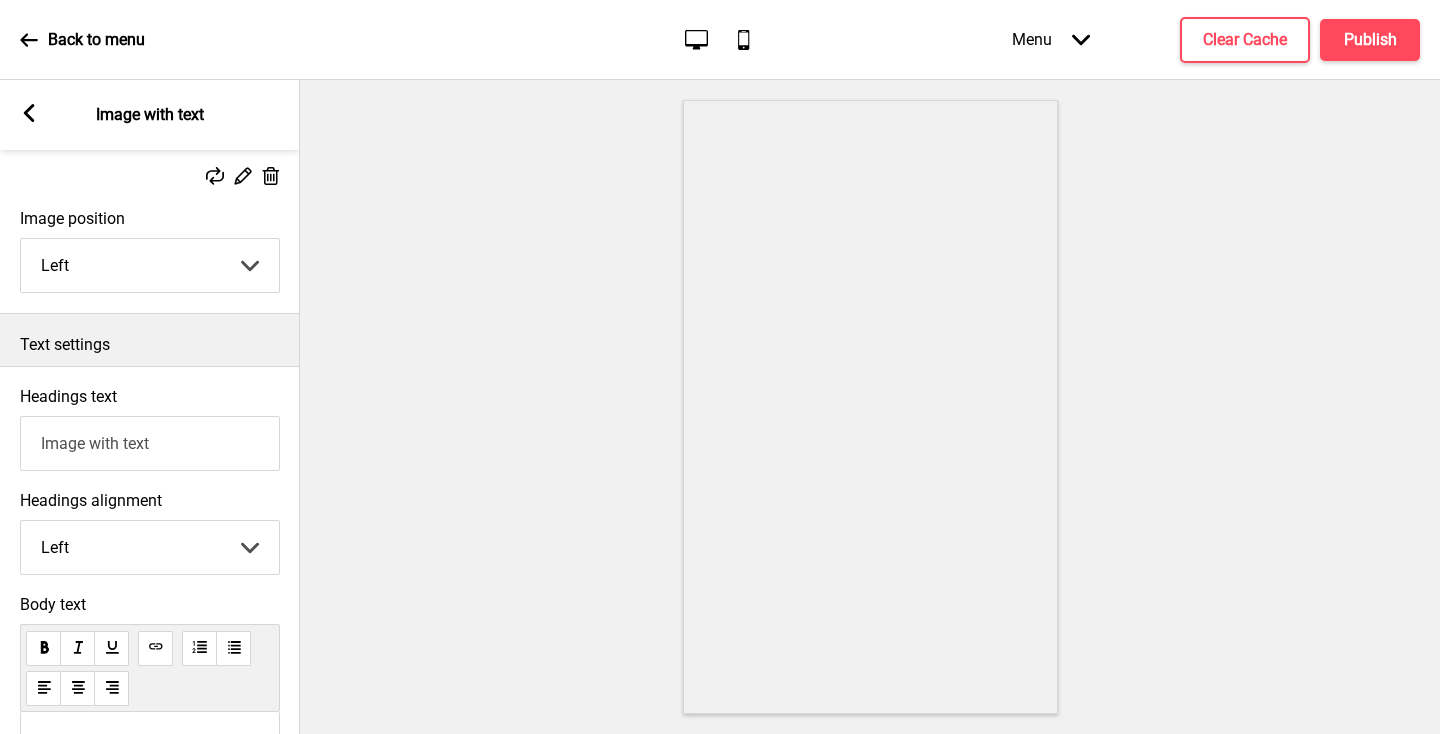 drag, startPoint x: 194, startPoint y: 443, endPoint x: 13, endPoint y: 437, distance: 181.09943 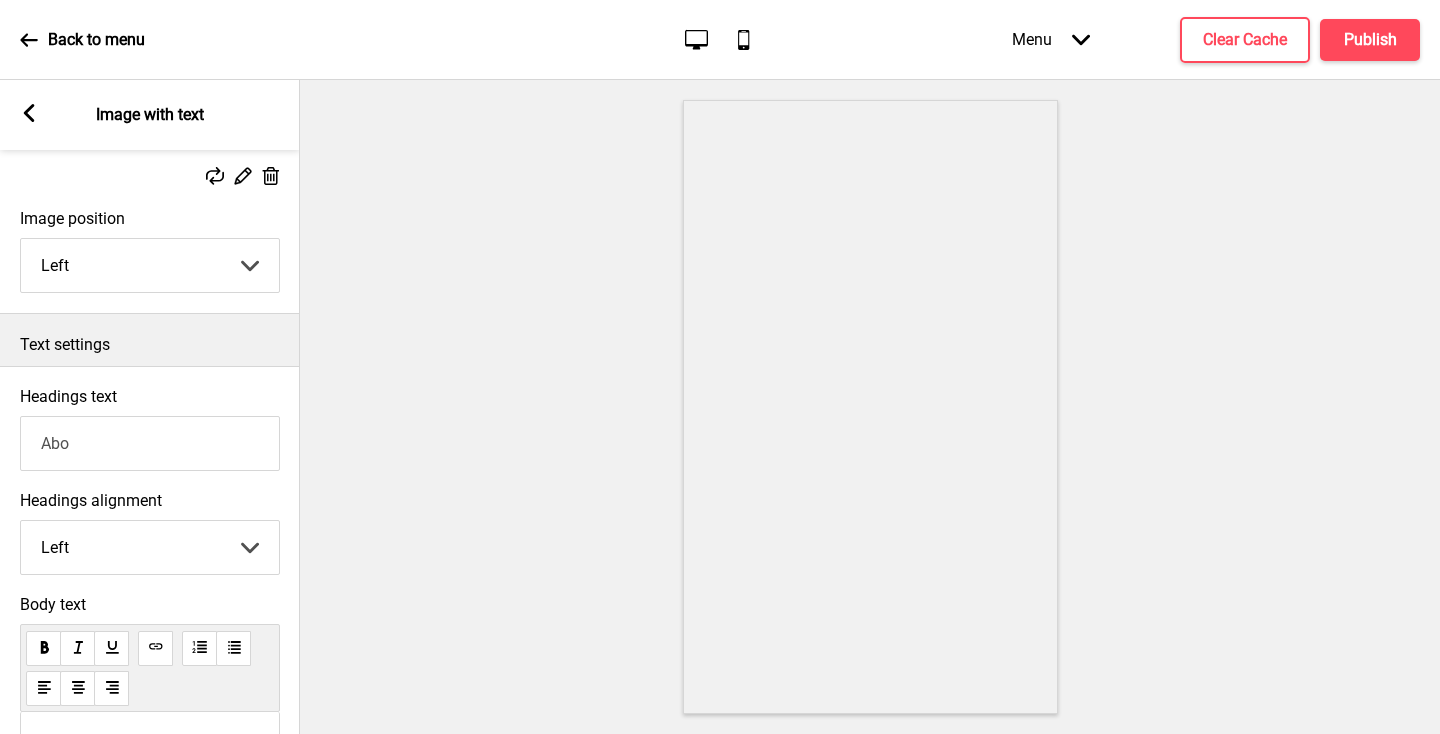 type on "About One18 Bakery" 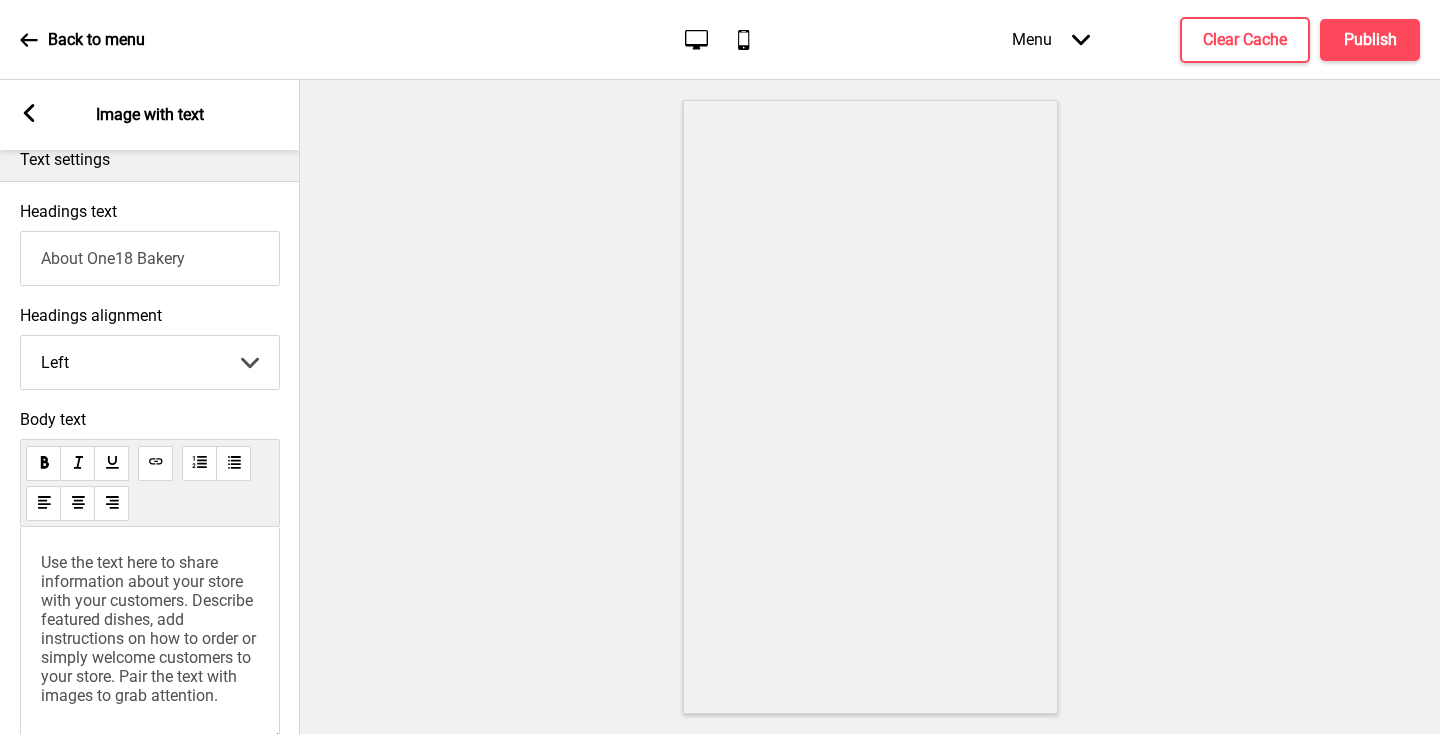 scroll, scrollTop: 492, scrollLeft: 0, axis: vertical 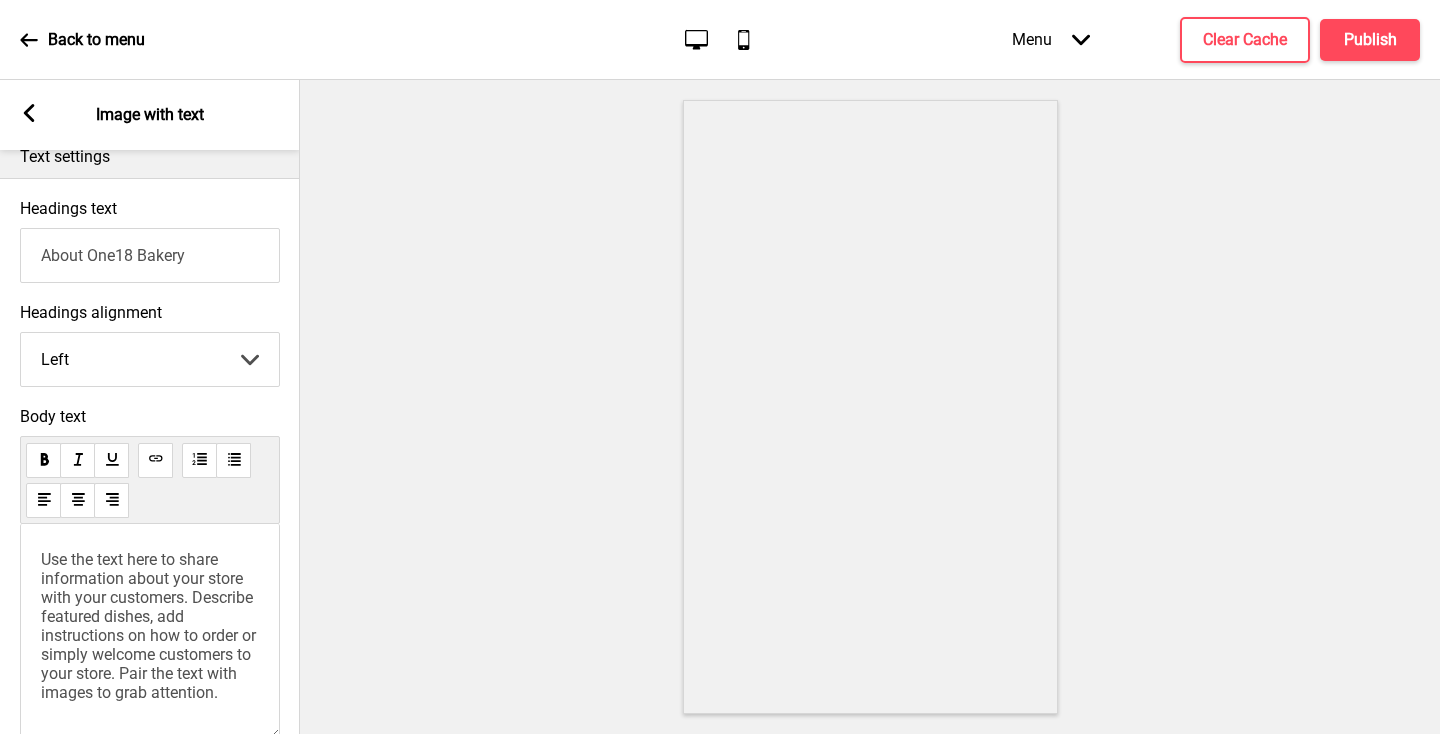 click on "Left Center Right" at bounding box center (150, 359) 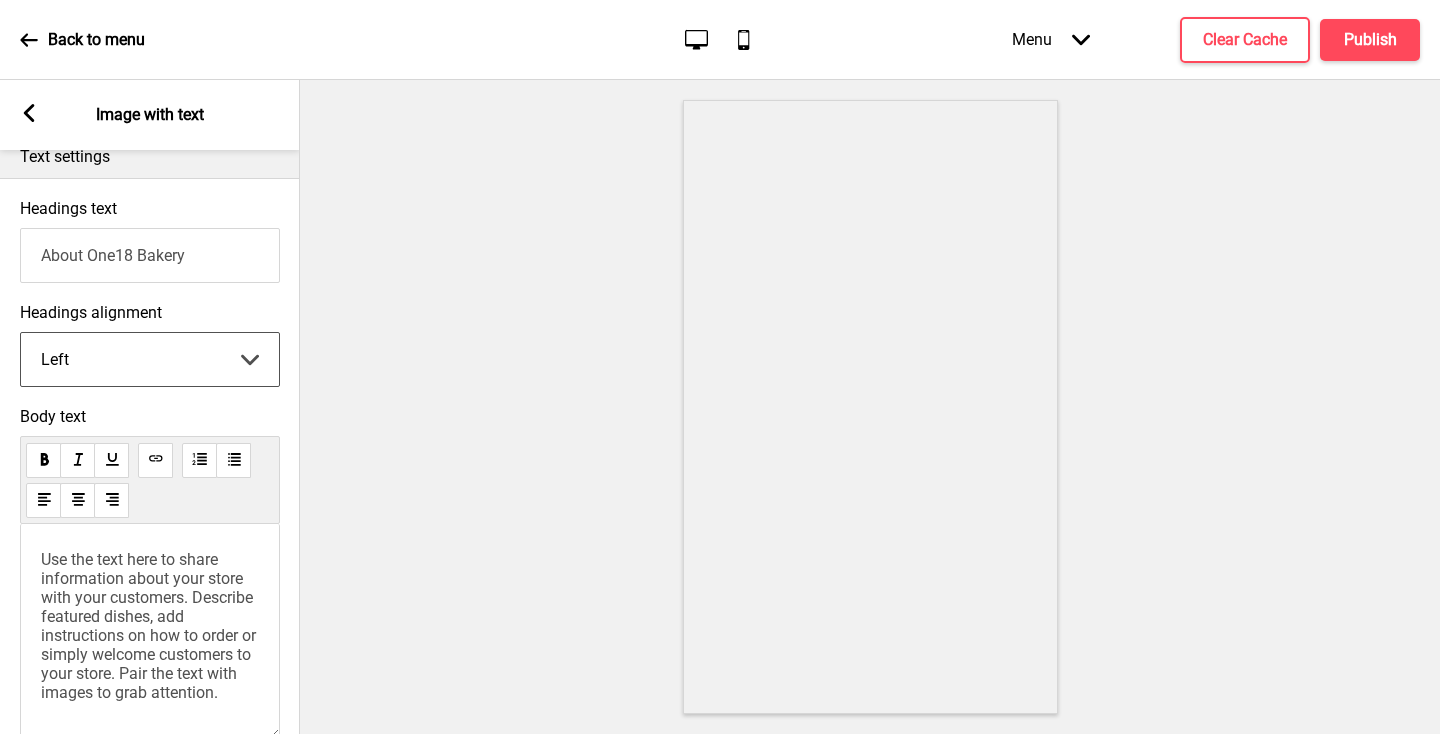 select on "center" 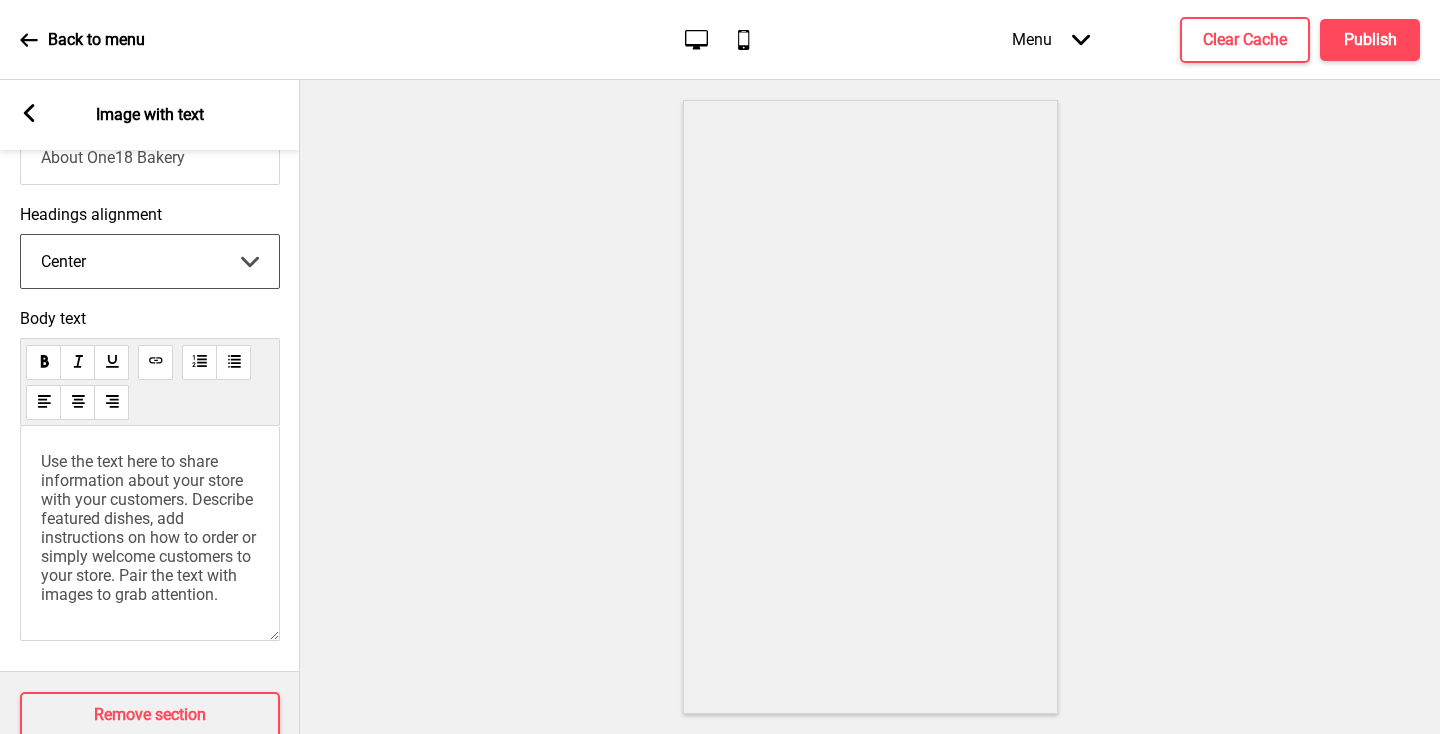 scroll, scrollTop: 634, scrollLeft: 0, axis: vertical 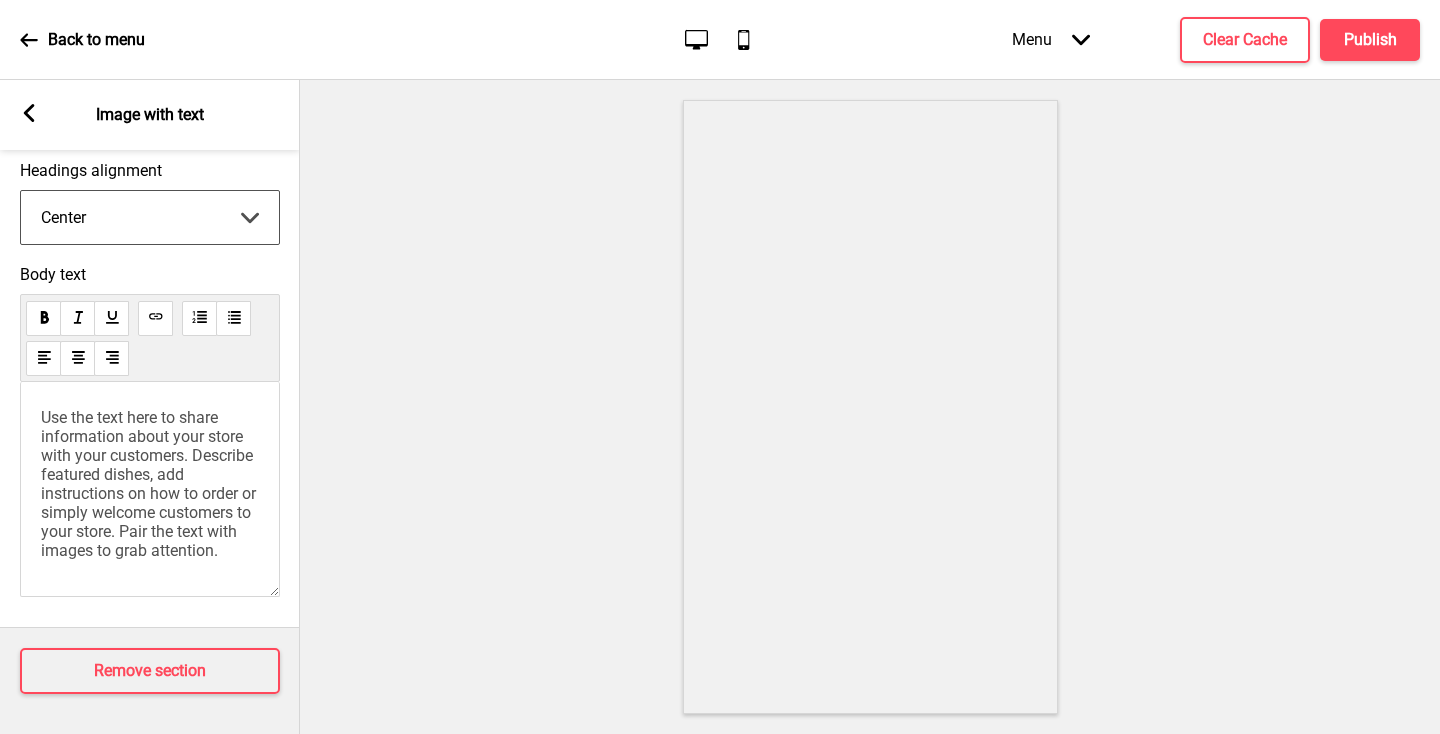 click on "Use the text here to share information about your store with your customers. Describe featured dishes, add instructions on how to order or simply welcome customers to your store. Pair the text with images to grab attention." at bounding box center [150, 484] 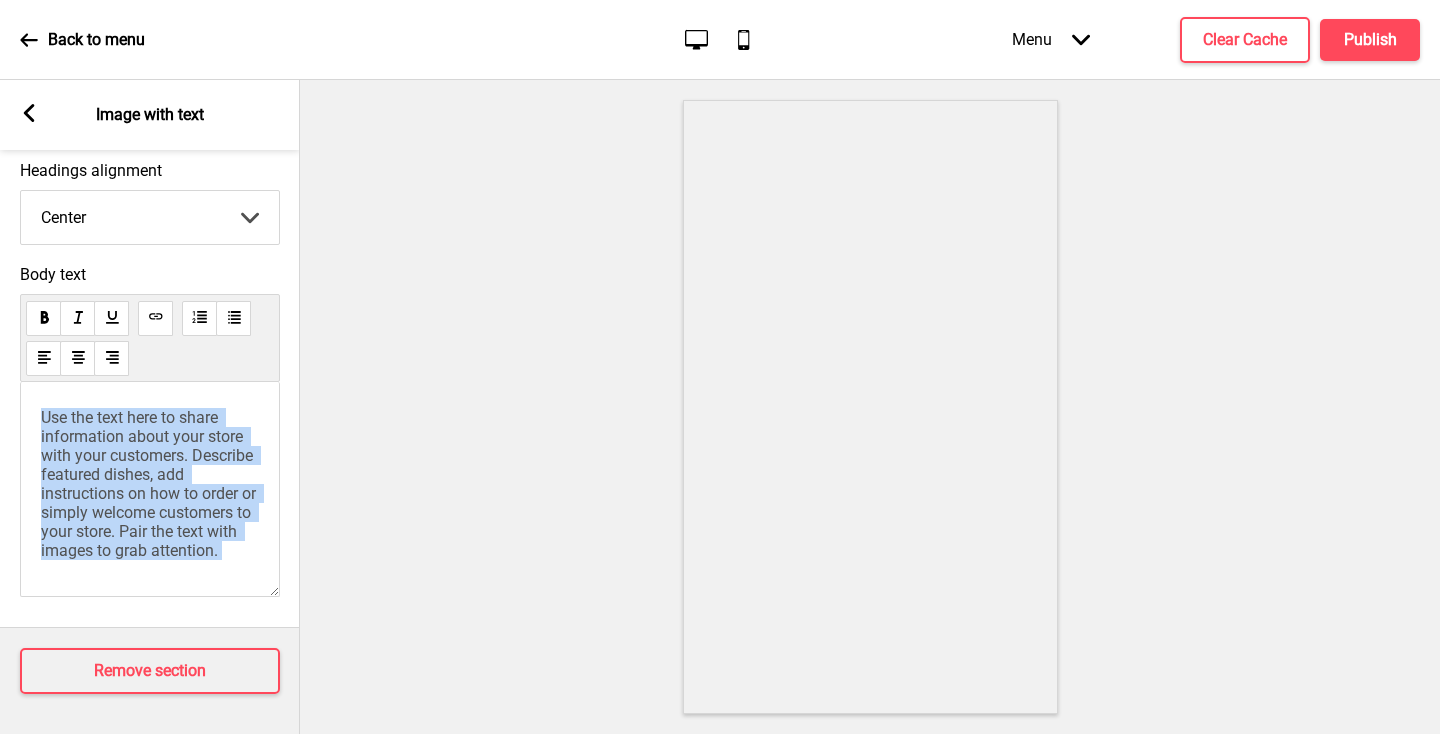 drag, startPoint x: 264, startPoint y: 553, endPoint x: 13, endPoint y: 411, distance: 288.38342 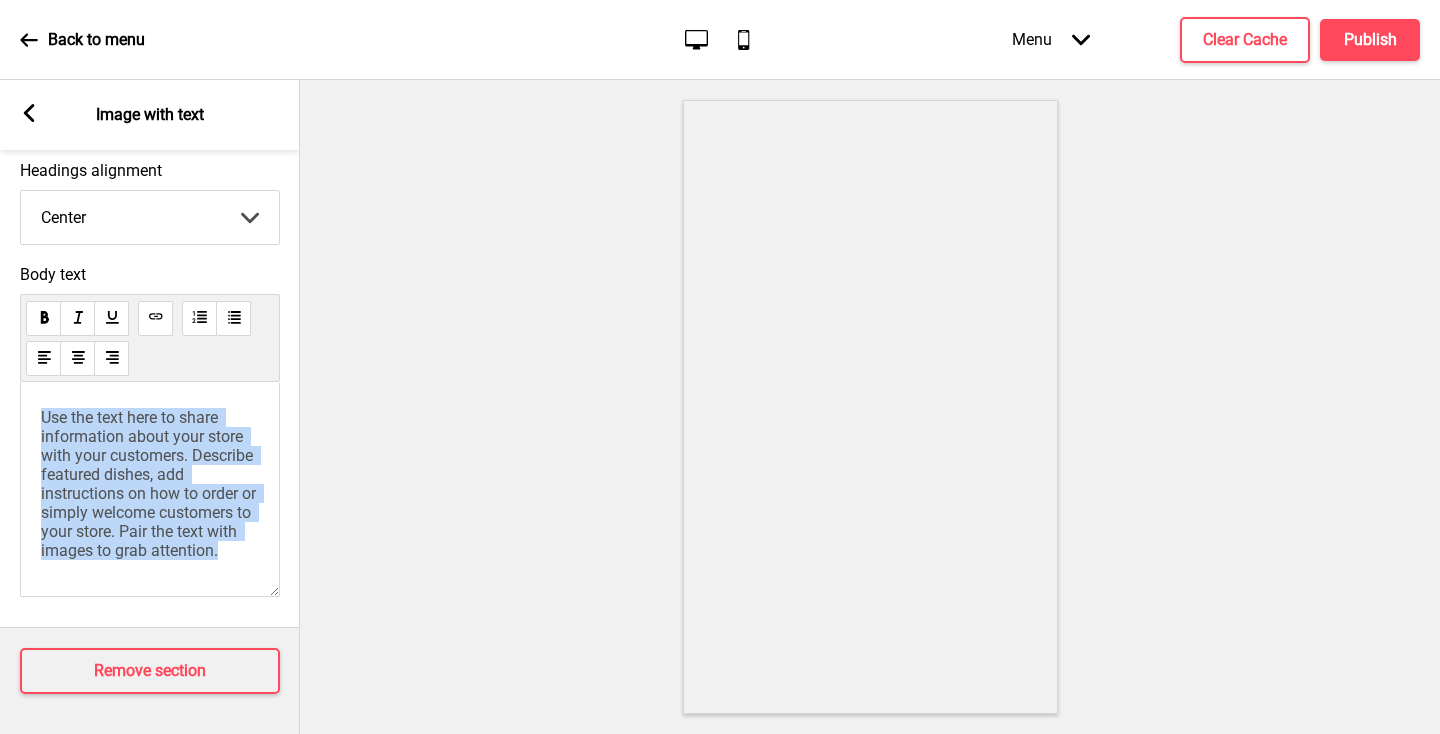 drag, startPoint x: 42, startPoint y: 415, endPoint x: 271, endPoint y: 597, distance: 292.51495 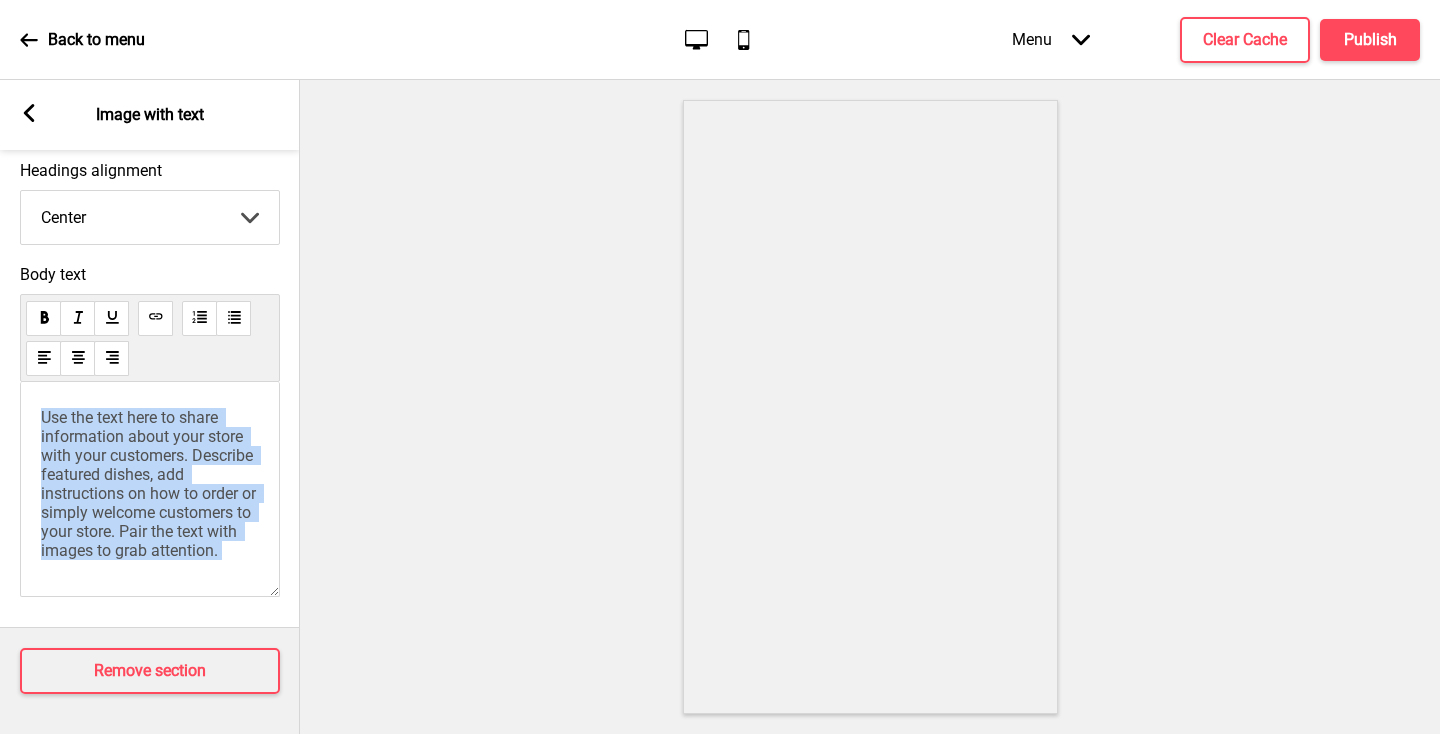 drag, startPoint x: 262, startPoint y: 553, endPoint x: 68, endPoint y: 443, distance: 223.0157 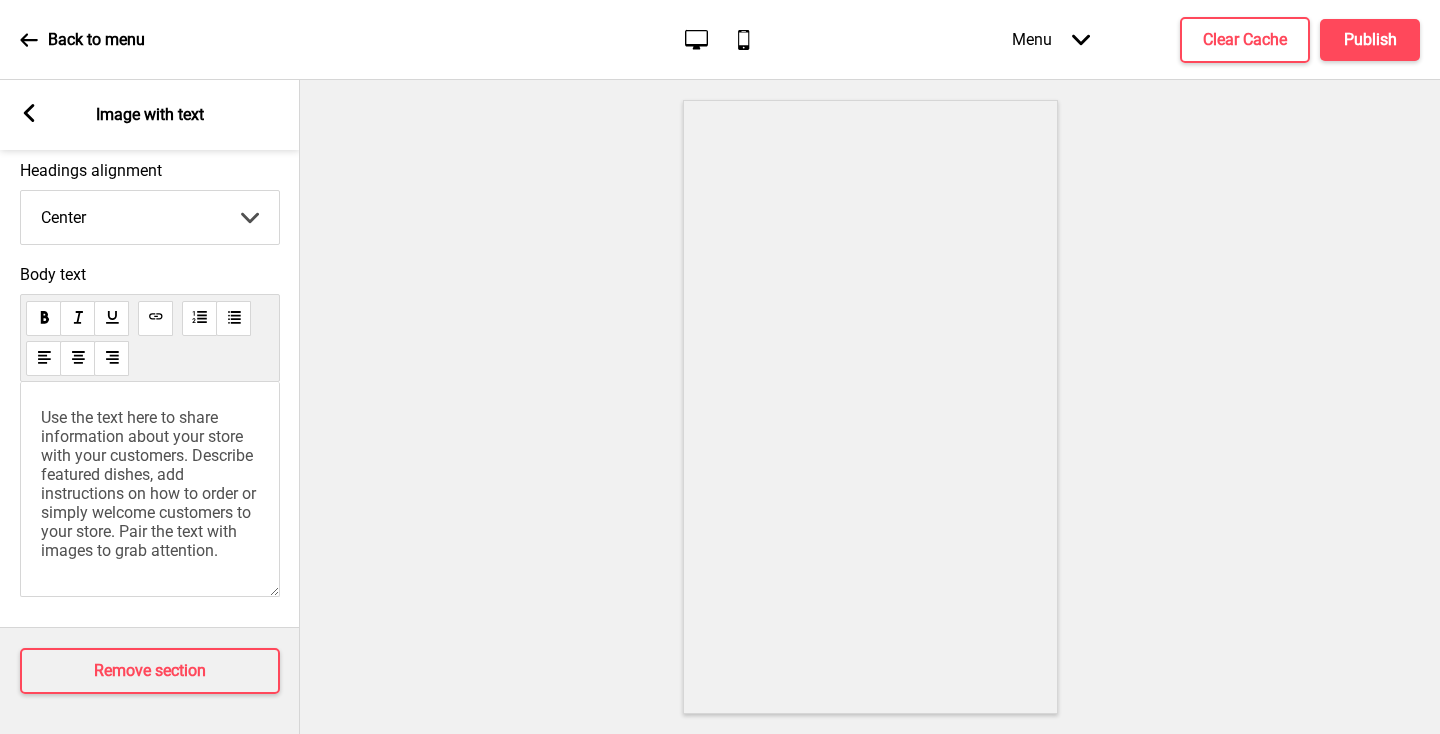 drag, startPoint x: 33, startPoint y: 406, endPoint x: 149, endPoint y: 469, distance: 132.00378 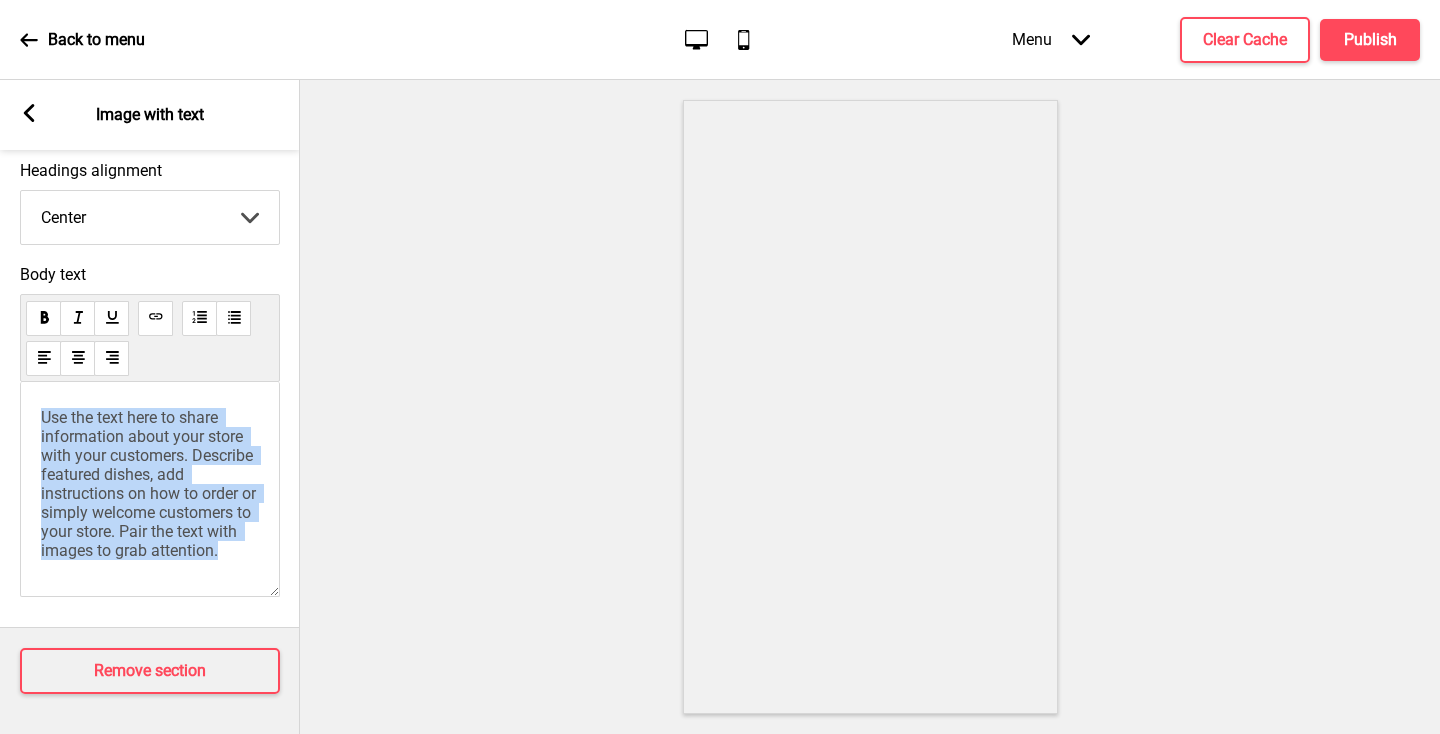 drag, startPoint x: 43, startPoint y: 416, endPoint x: 296, endPoint y: 612, distance: 320.03906 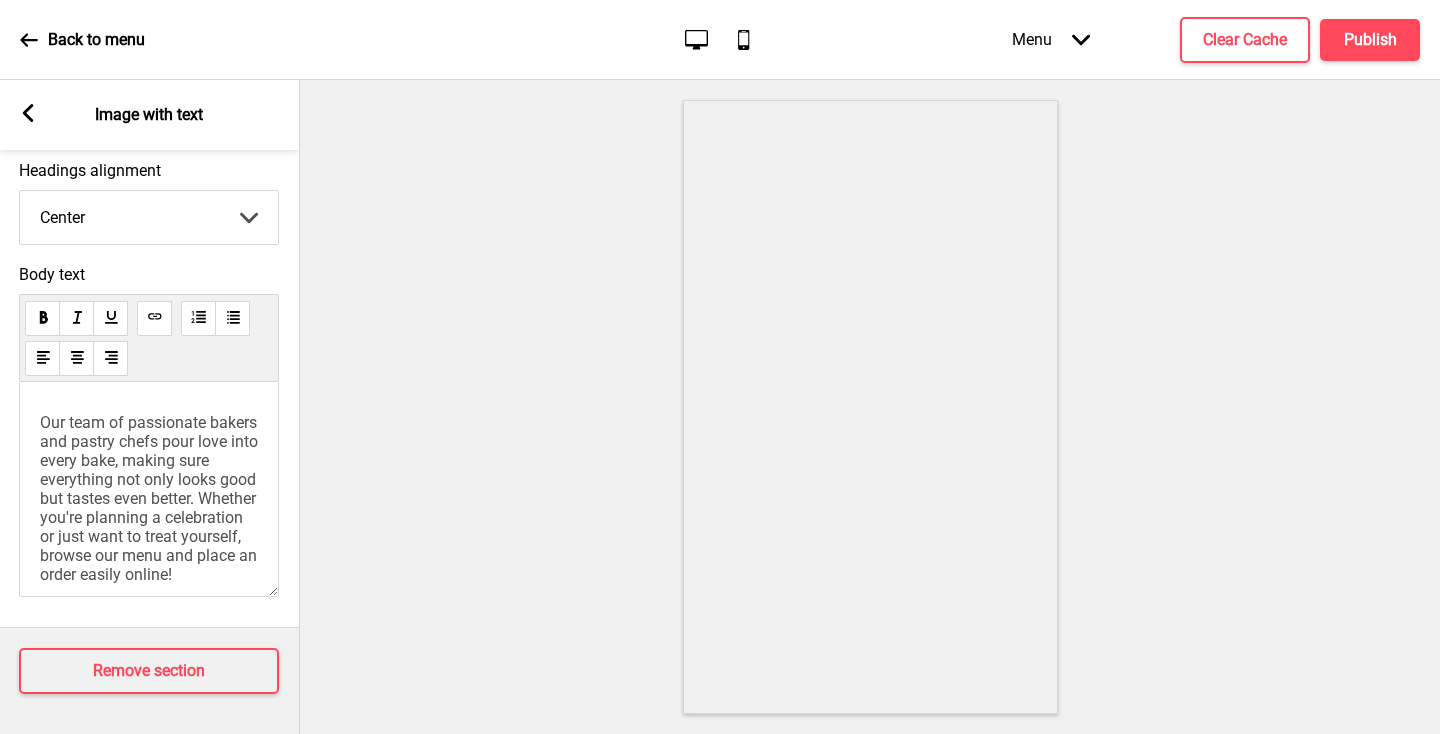scroll, scrollTop: 0, scrollLeft: 0, axis: both 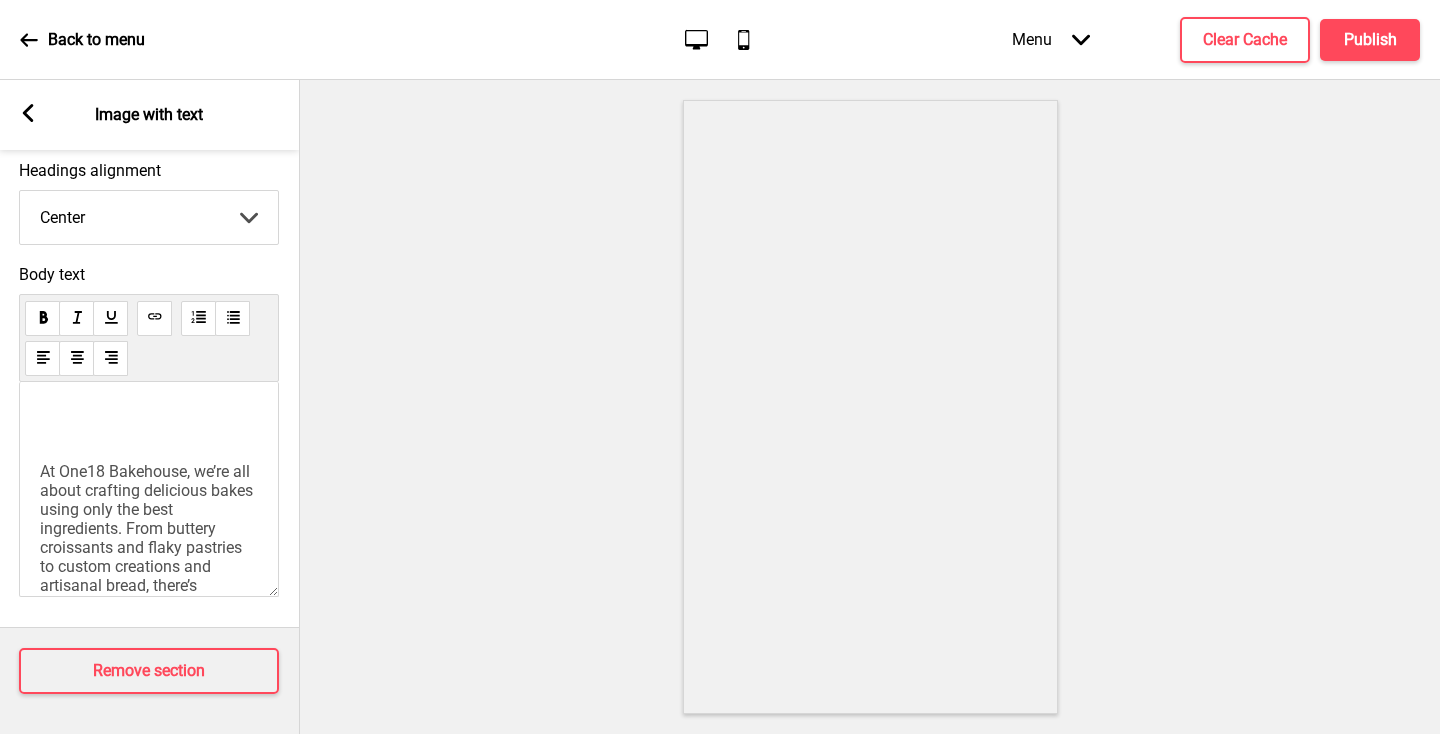 click on "At One18 Bakehouse, we’re all about crafting delicious bakes using only the best ingredients. From buttery croissants and flaky pastries to custom creations and artisanal bread, there’s something for every kind of sweet or savoury craving." at bounding box center [148, 547] 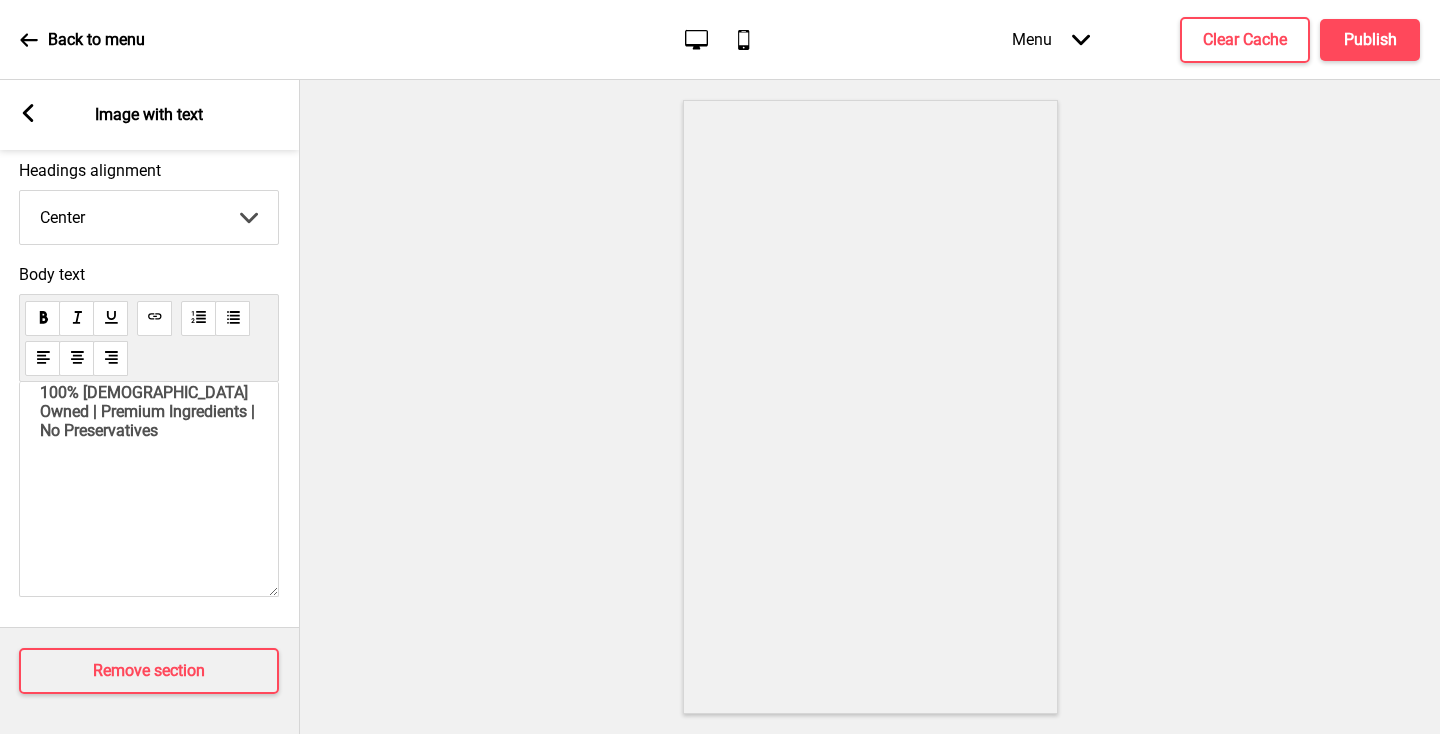 scroll, scrollTop: 574, scrollLeft: 0, axis: vertical 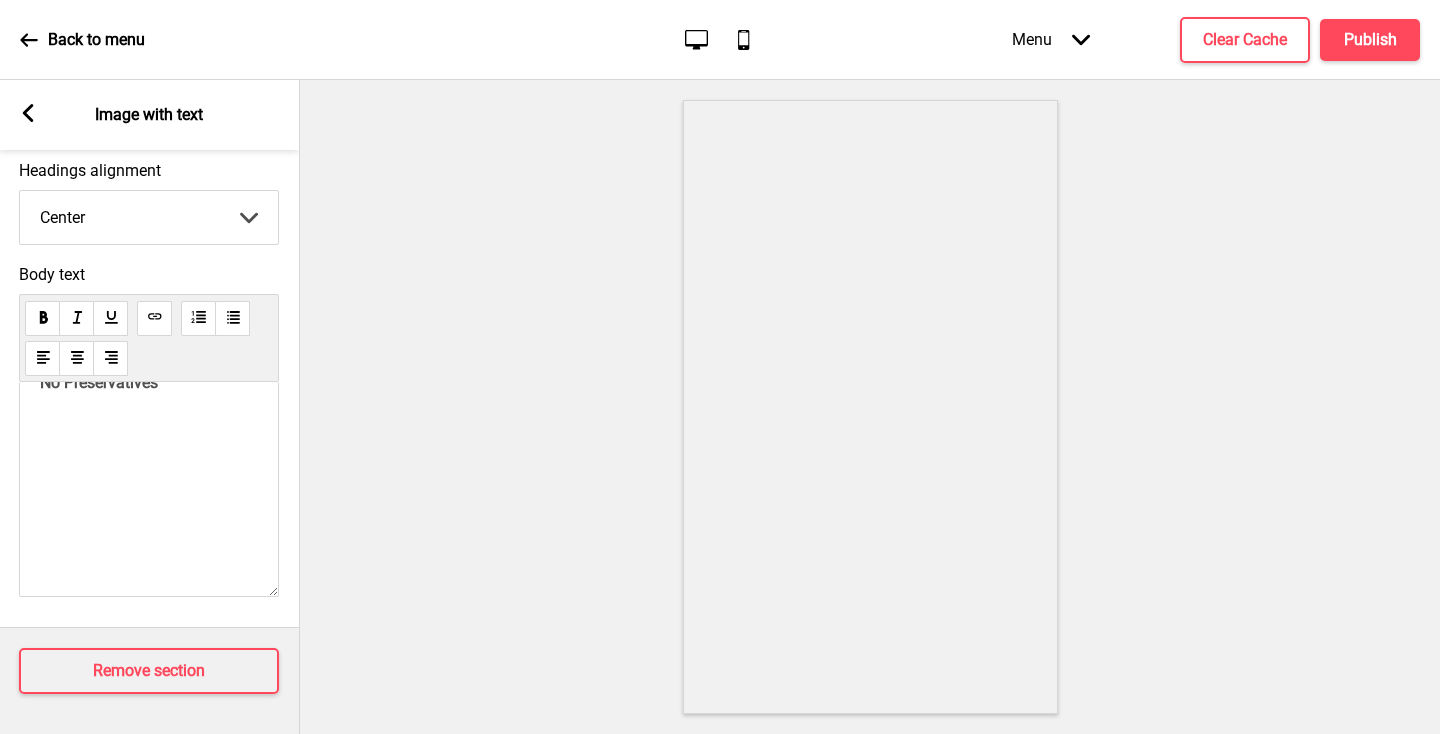 click at bounding box center [149, 484] 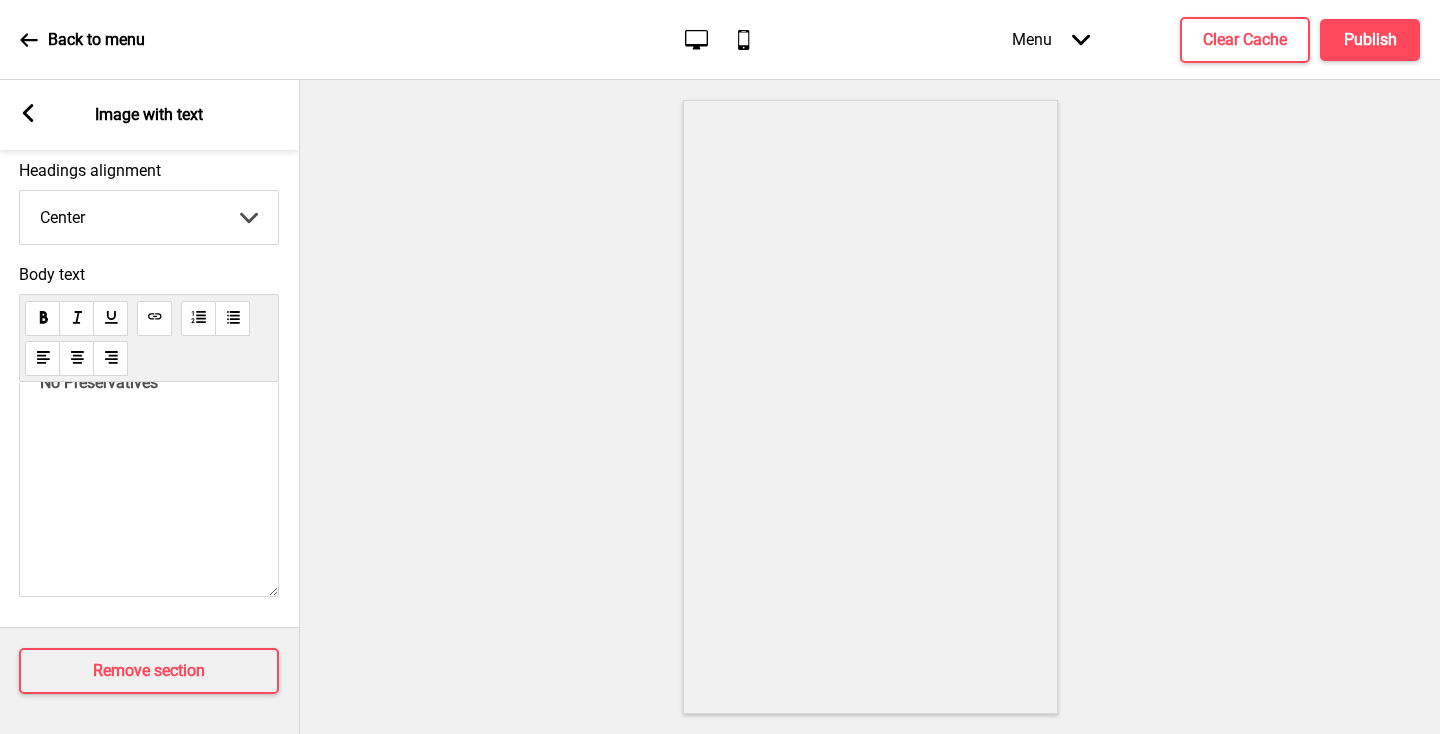 click on "At One18 Bakehouse, we’re all about crafting delicious bakes using only the best ingredients. From buttery croissants and flaky pastries to custom creations and artisanal bread, there’s something for every kind of sweet or savoury craving.
Our team of passionate bakers and pastry chefs pour love into every bake, making sure everything not only looks good but tastes even better. Whether you're planning a celebration or just want to treat yourself, browse our menu and place an order easily online!
100% [DEMOGRAPHIC_DATA] Owned | Premium Ingredients | No Preservatives" at bounding box center (149, 489) 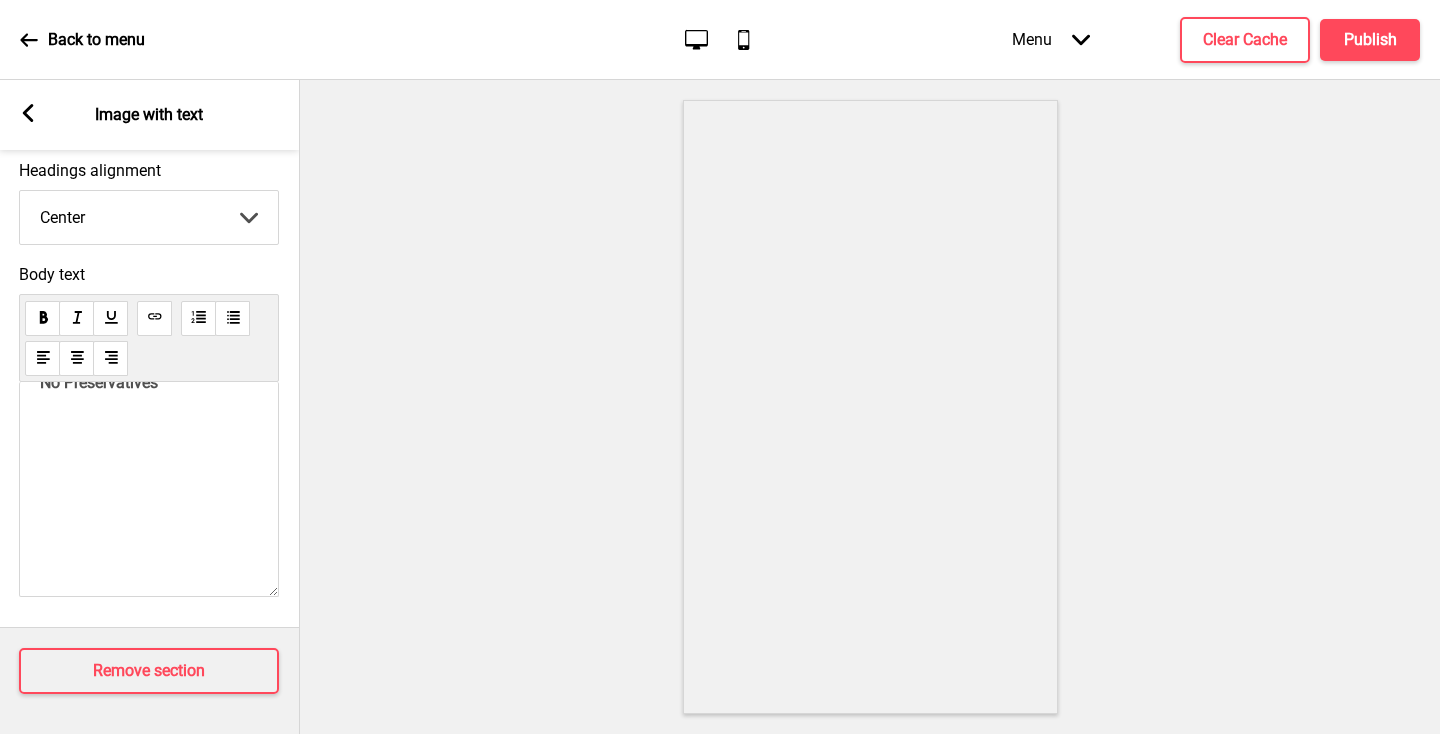 click at bounding box center [149, 484] 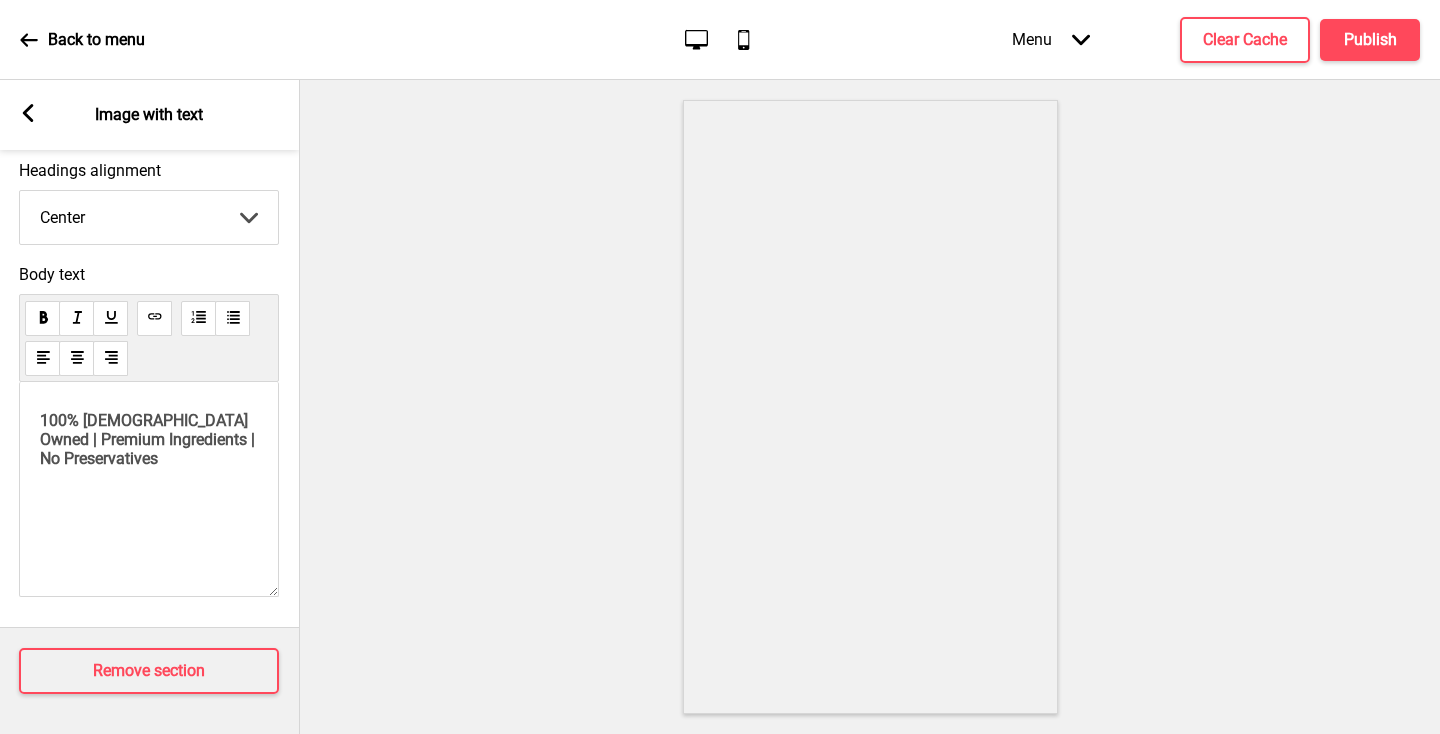 scroll, scrollTop: 498, scrollLeft: 0, axis: vertical 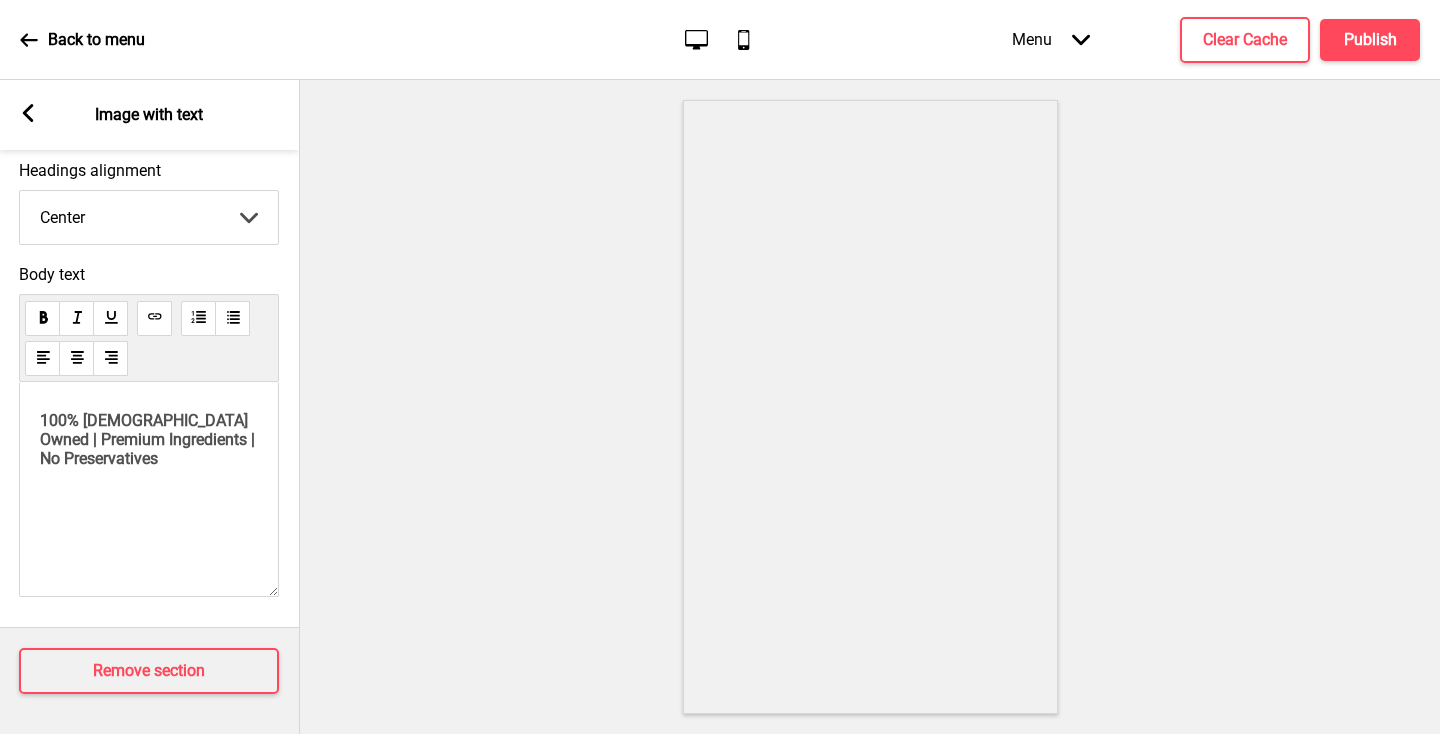 click at bounding box center (149, 522) 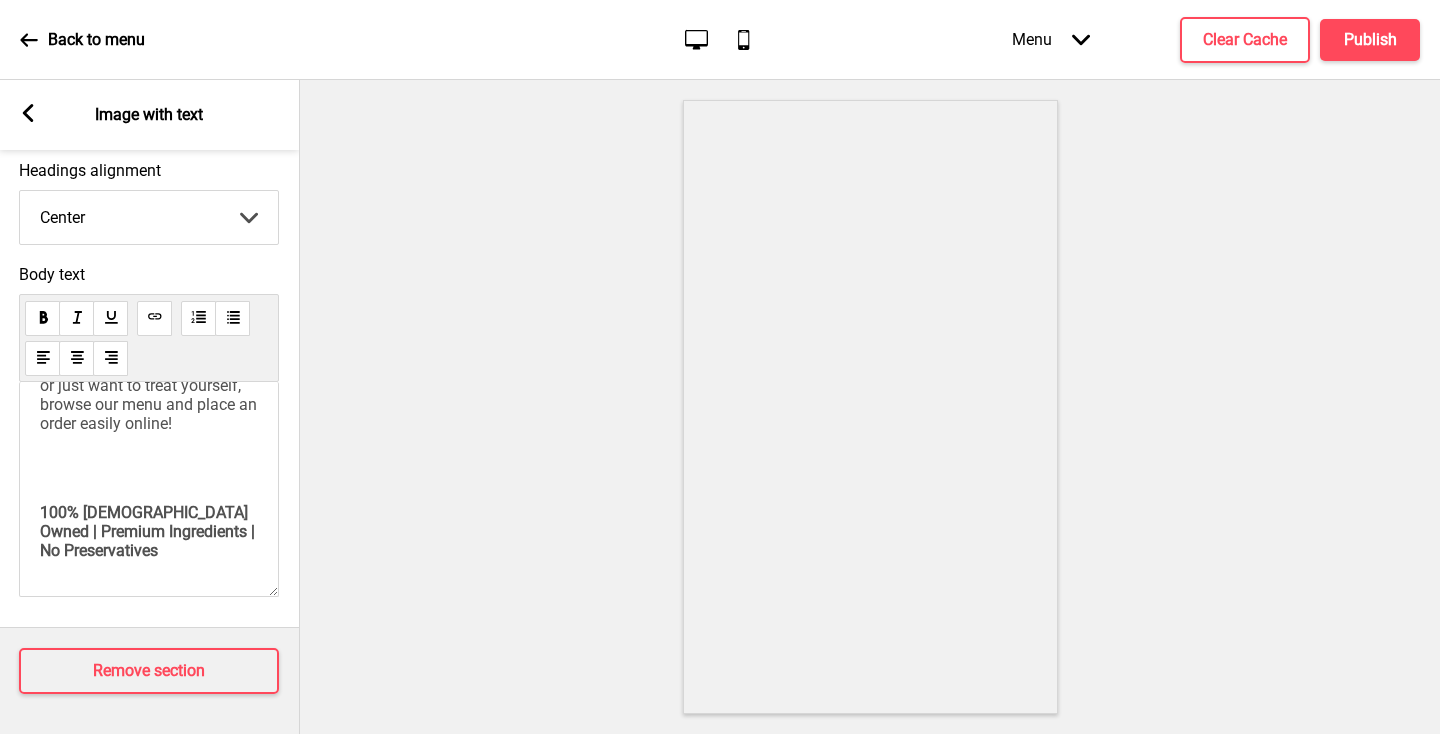 scroll, scrollTop: 406, scrollLeft: 0, axis: vertical 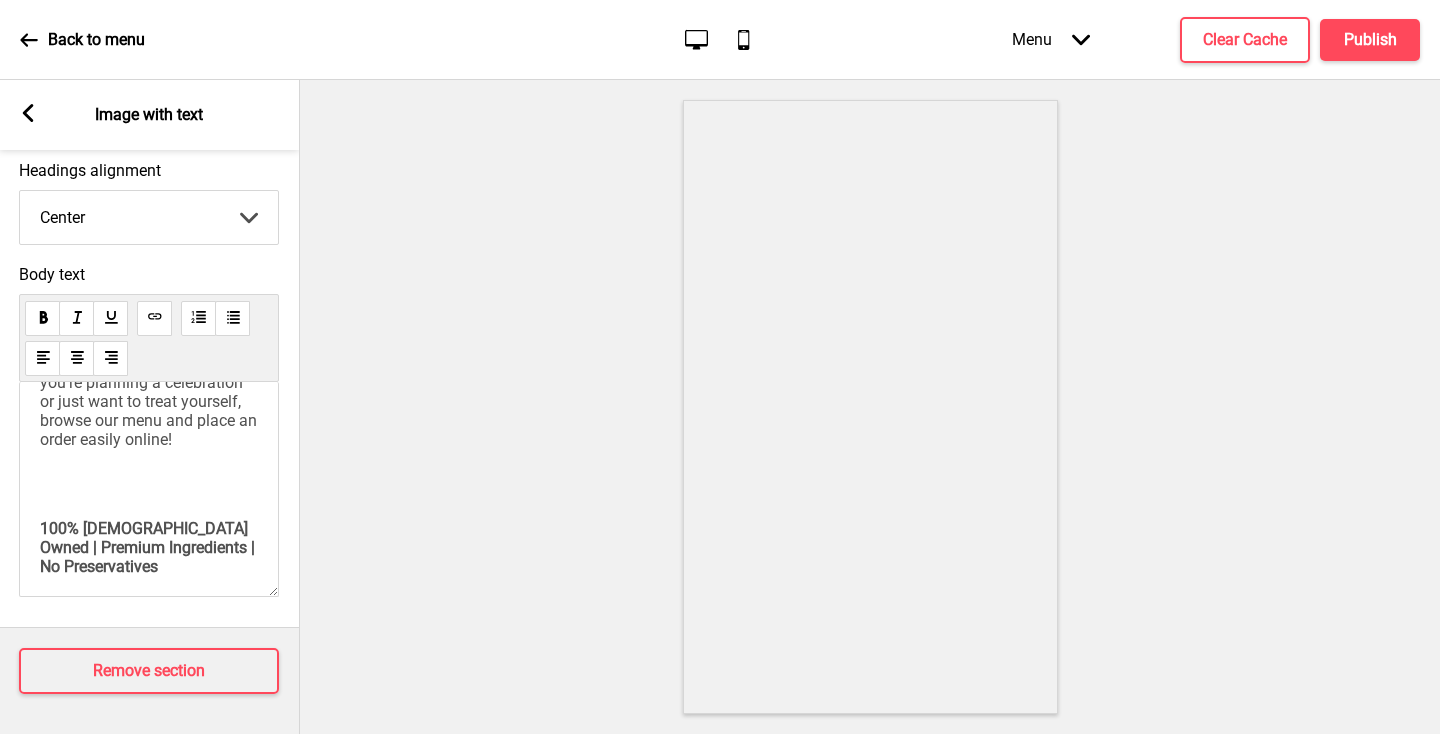 click at bounding box center [149, 484] 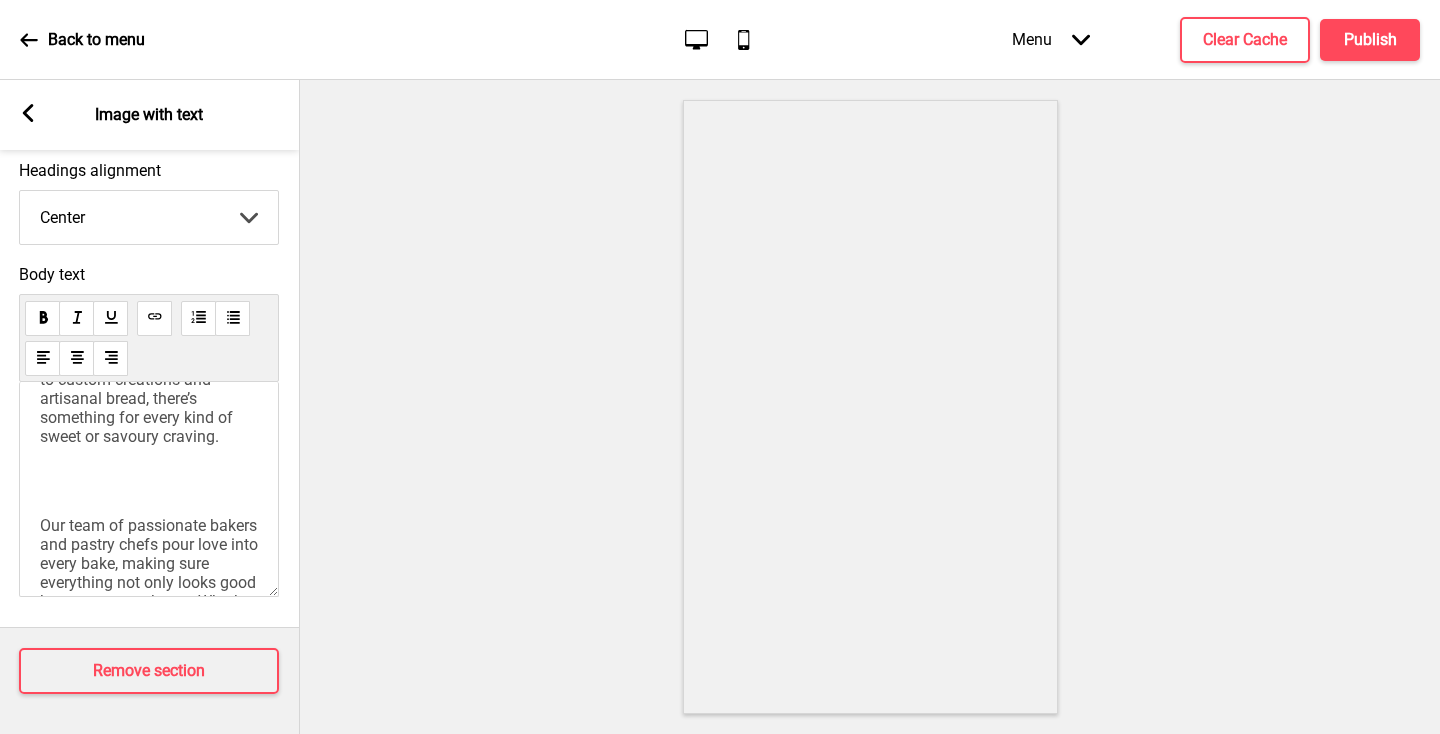 scroll, scrollTop: 85, scrollLeft: 0, axis: vertical 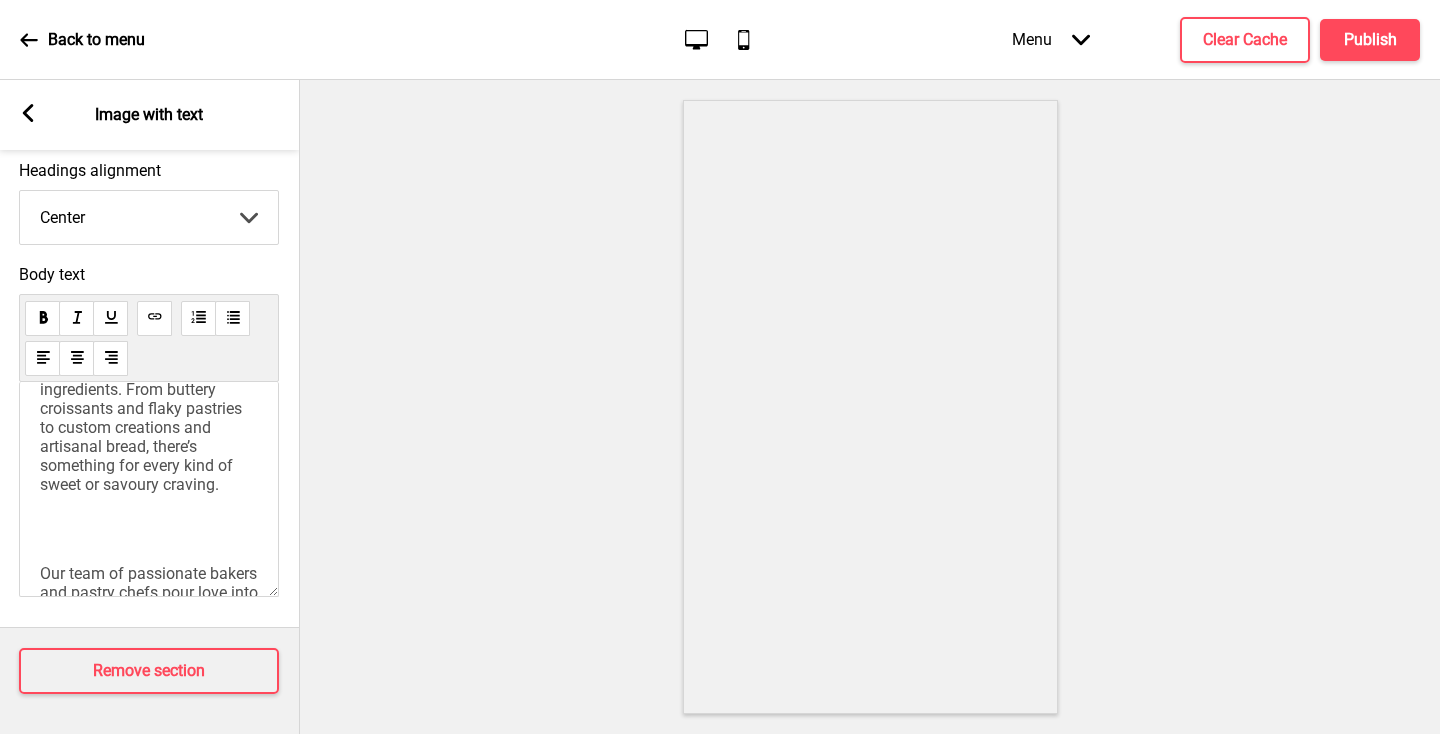click at bounding box center [149, 529] 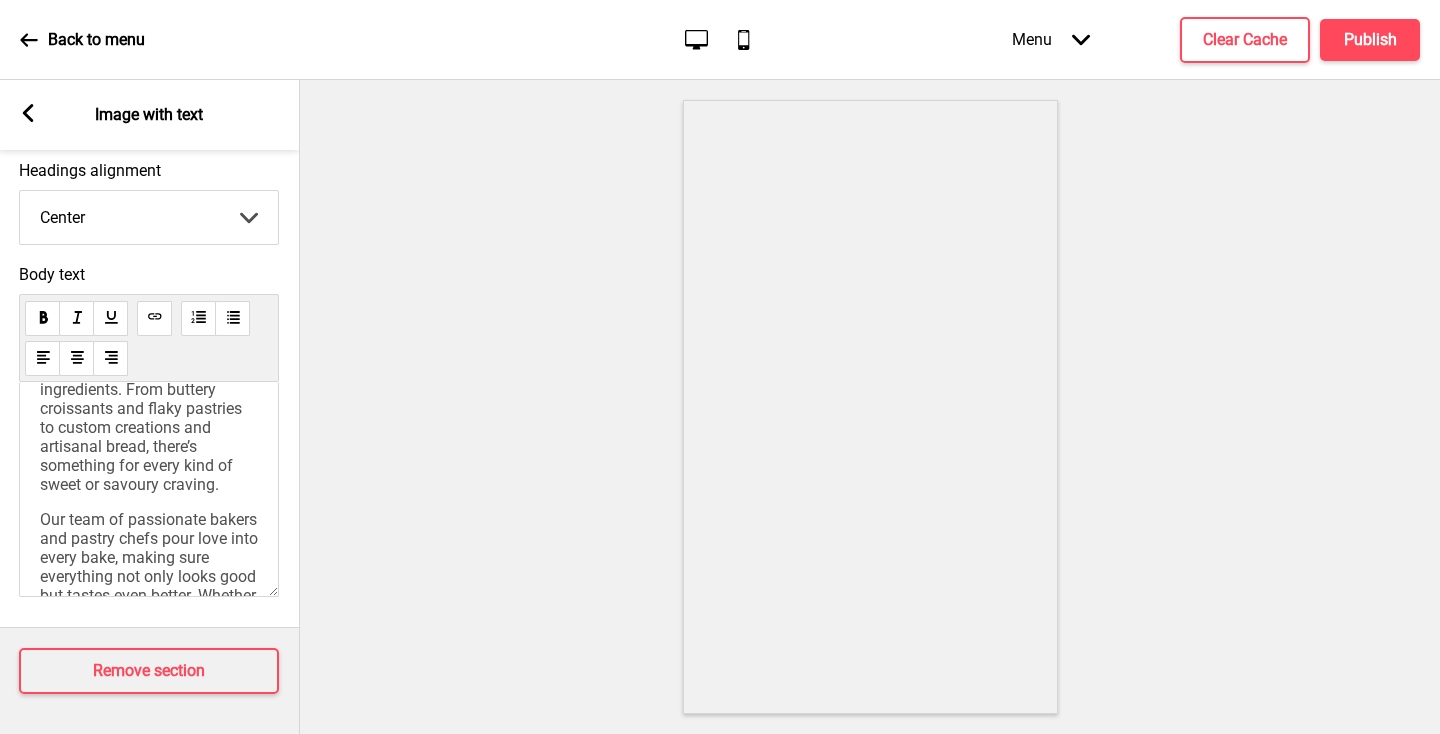 scroll, scrollTop: 0, scrollLeft: 0, axis: both 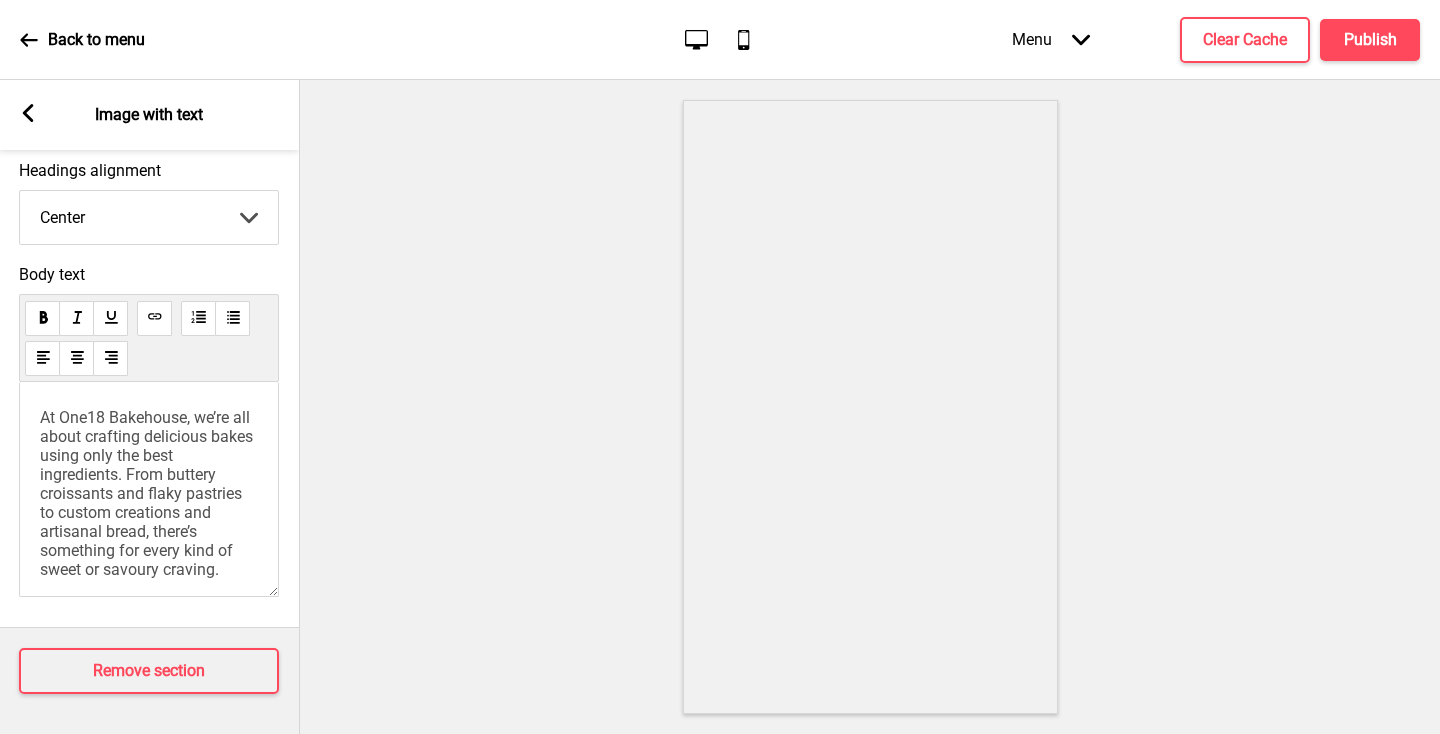click on "At One18 Bakehouse, we’re all about crafting delicious bakes using only the best ingredients. From buttery croissants and flaky pastries to custom creations and artisanal bread, there’s something for every kind of sweet or savoury craving." at bounding box center (148, 493) 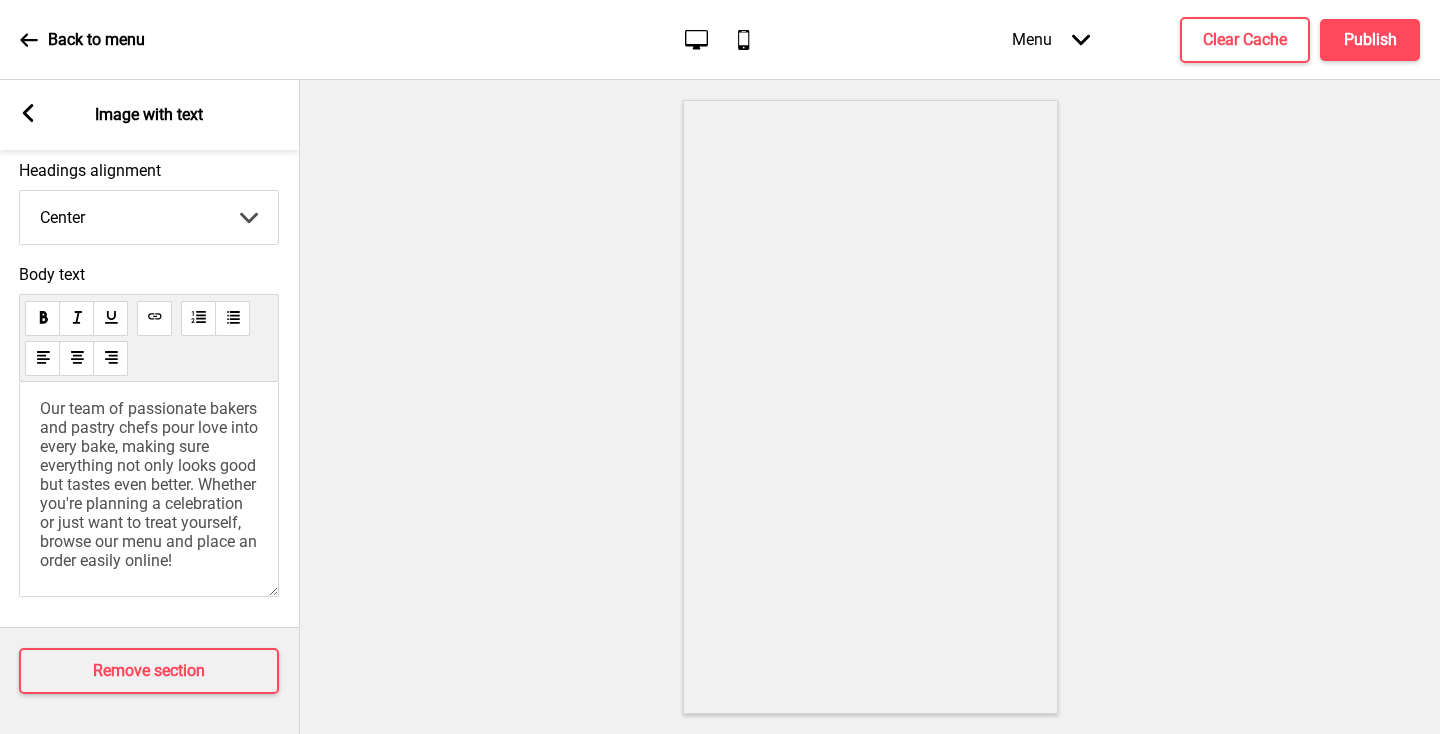 scroll, scrollTop: 352, scrollLeft: 0, axis: vertical 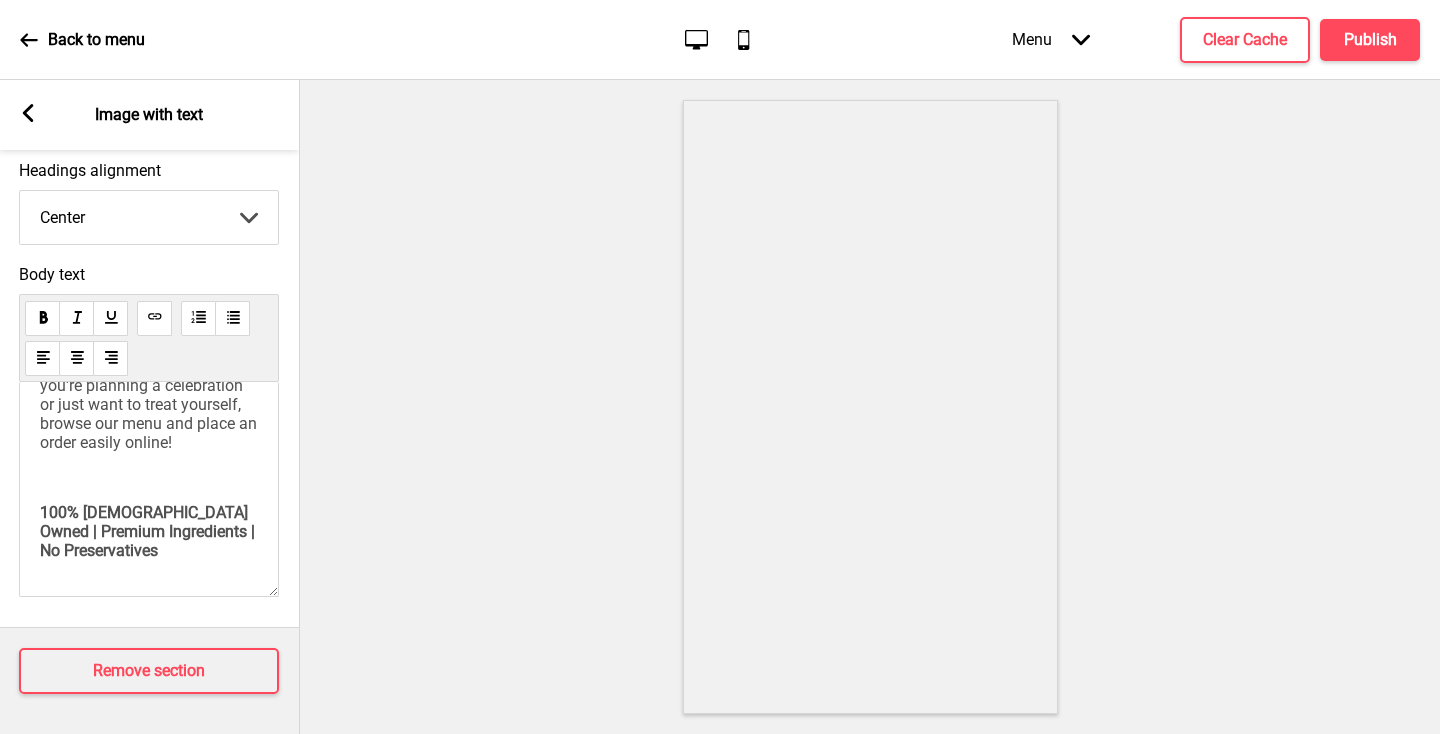 click on "At One18 Bakehouse, we’re all about crafting delicious bakes using only the best ingredients. From buttery croissants and flaky pastries to custom creations and artisanal bread, there’s something for every kind of sweet or savoury craving.
Our team of passionate bakers and pastry chefs pour love into every bake, making sure everything not only looks good but tastes even better. Whether you're planning a celebration or just want to treat yourself, browse our menu and place an order easily online! ﻿ 100% [DEMOGRAPHIC_DATA] Owned | Premium Ingredients | No Preservatives" at bounding box center (149, 489) 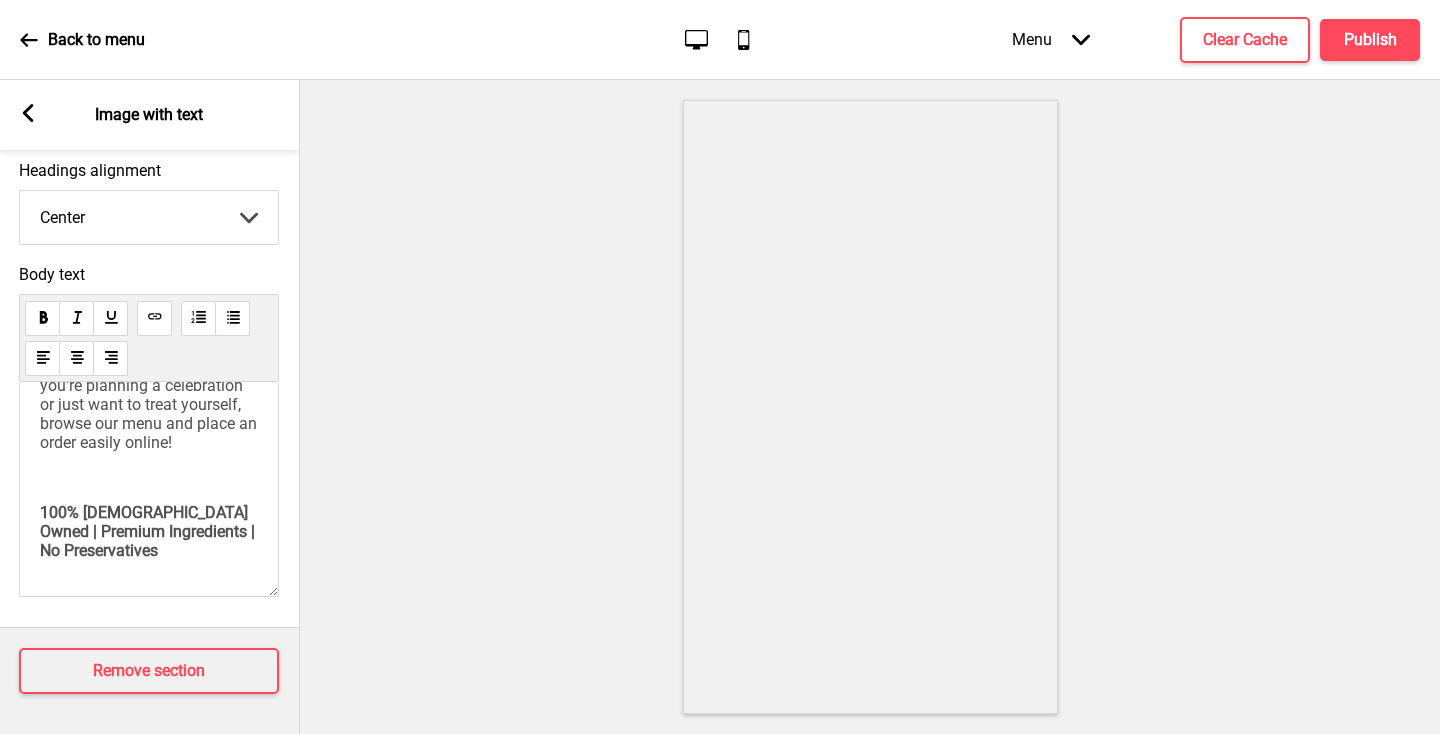 click on "100% [DEMOGRAPHIC_DATA] Owned | Premium Ingredients | No Preservatives" at bounding box center [149, 531] 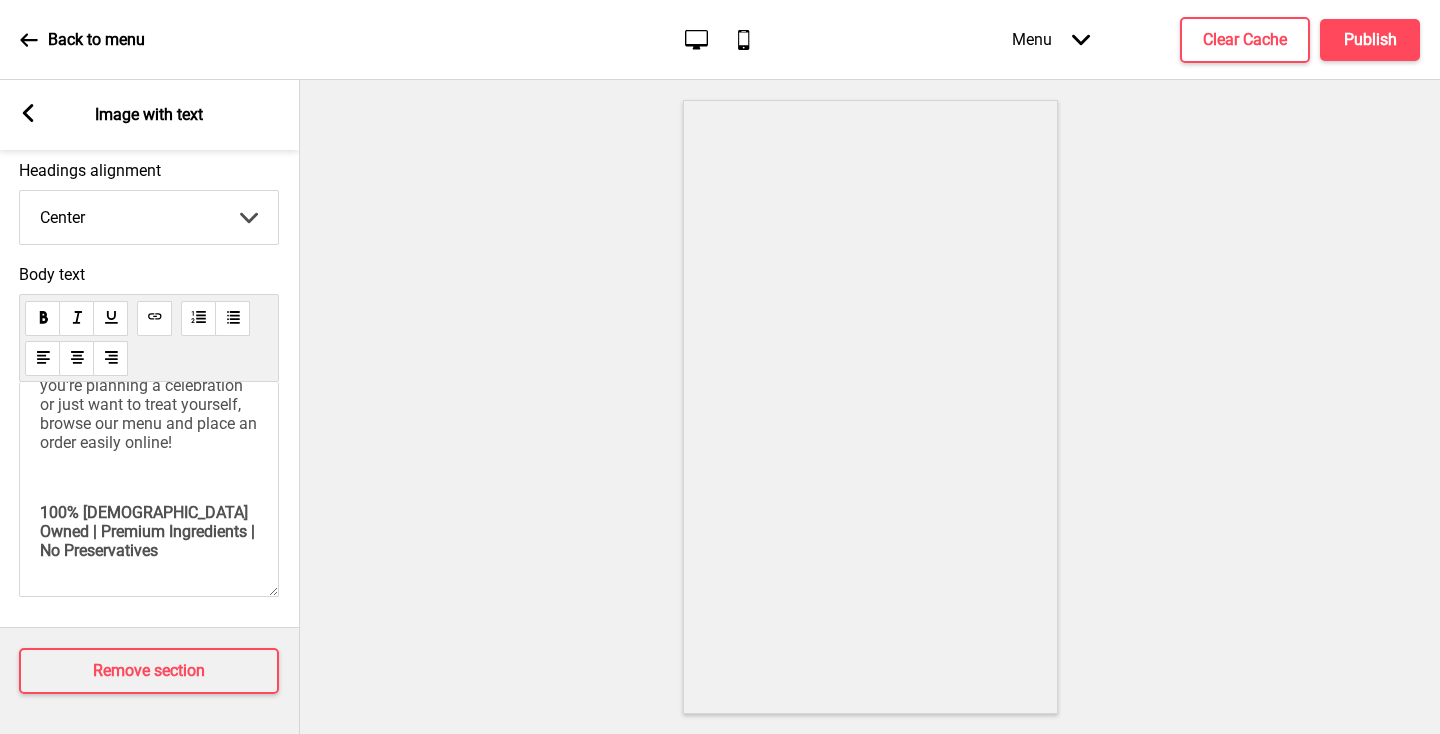 click on "At One18 Bakehouse, we’re all about crafting delicious bakes using only the best ingredients. From buttery croissants and flaky pastries to custom creations and artisanal bread, there’s something for every kind of sweet or savoury craving.
Our team of passionate bakers and pastry chefs pour love into every bake, making sure everything not only looks good but tastes even better. Whether you're planning a celebration or just want to treat yourself, browse our menu and place an order easily online! ﻿ 100% [DEMOGRAPHIC_DATA] Owned | Premium Ingredients | No Preservatives" at bounding box center [149, 489] 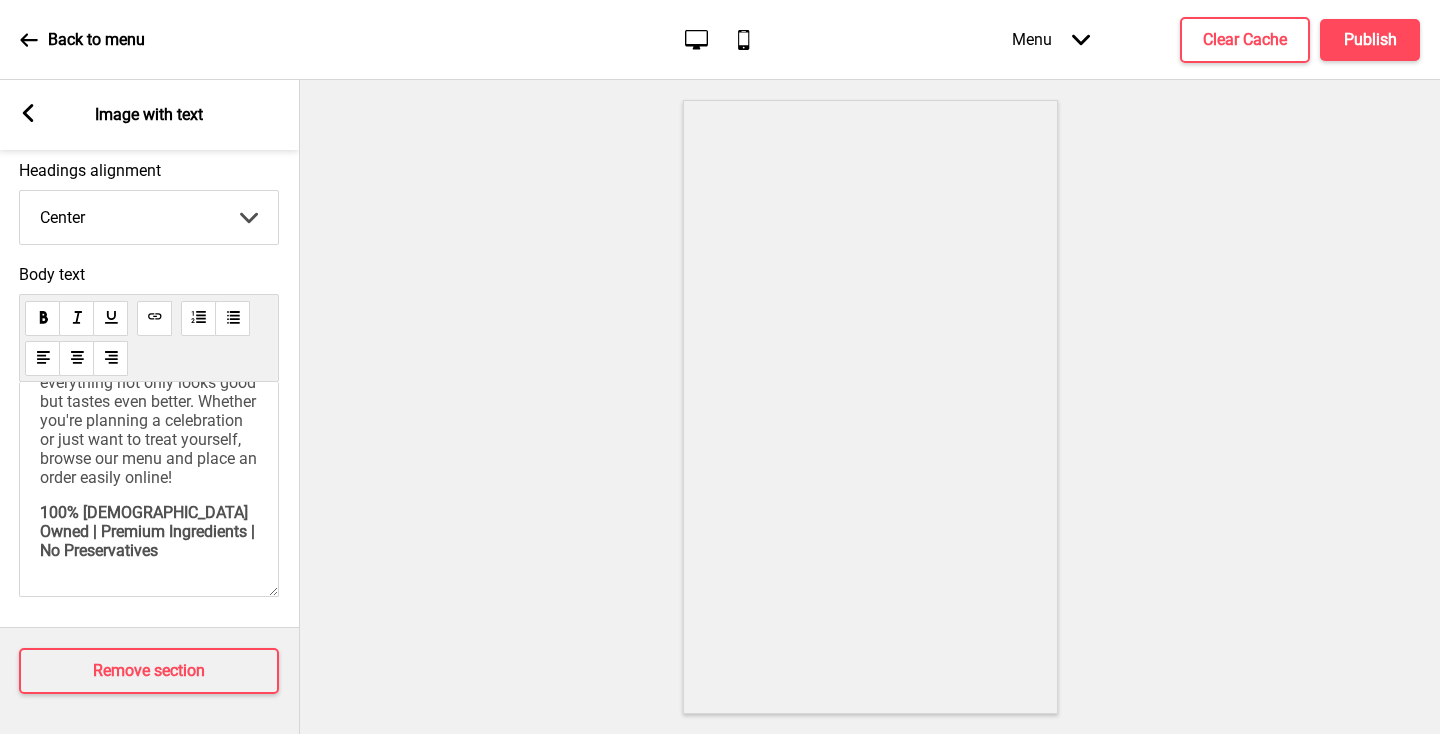 scroll, scrollTop: 317, scrollLeft: 0, axis: vertical 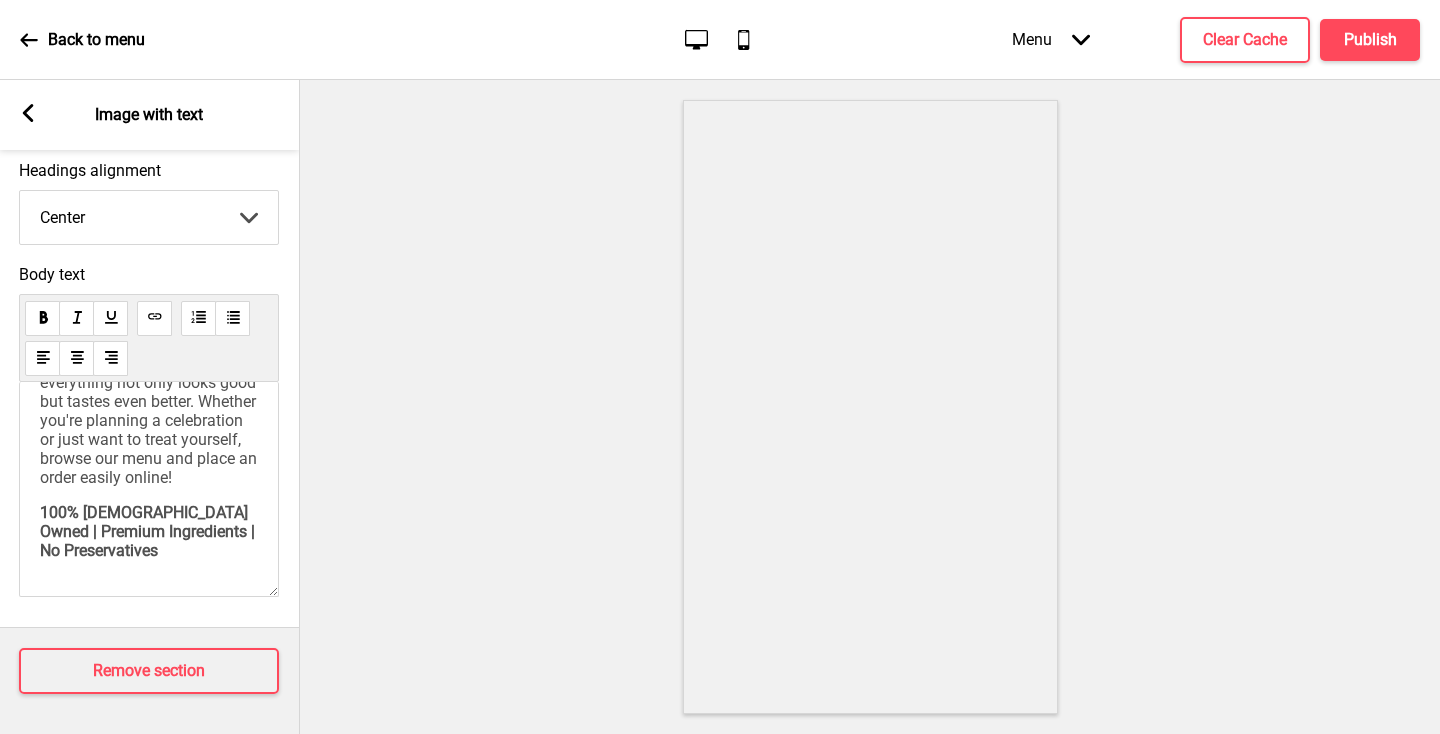 click on "Arrow left" at bounding box center (28, 115) 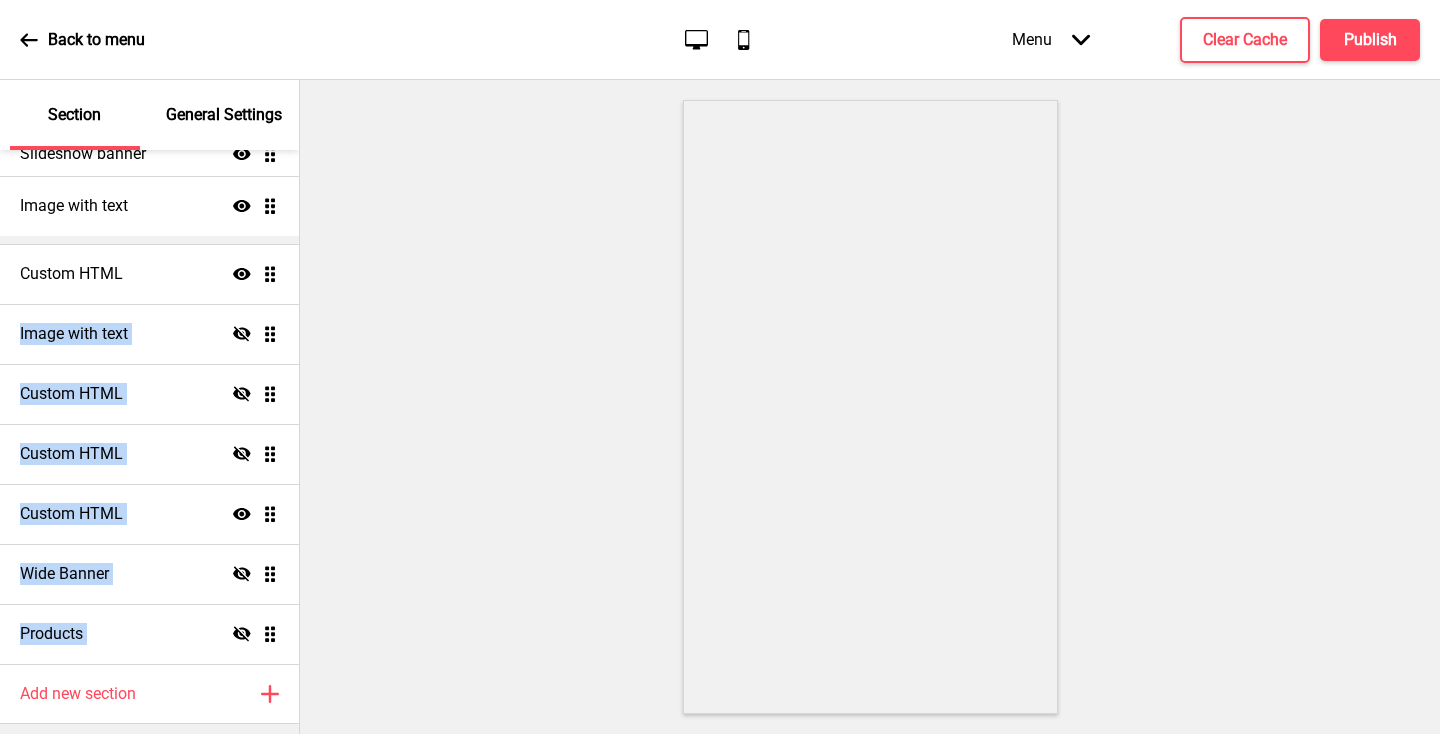 drag, startPoint x: 267, startPoint y: 638, endPoint x: 267, endPoint y: 210, distance: 428 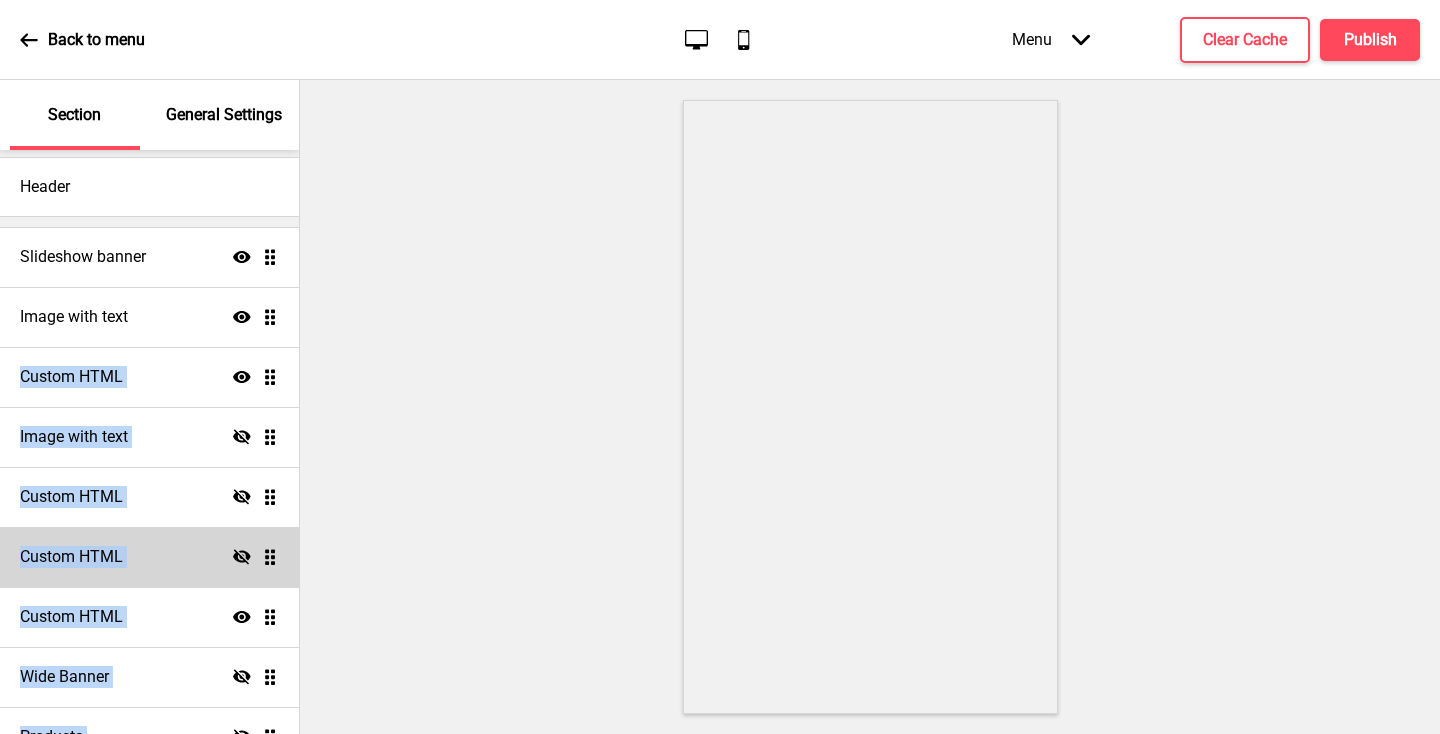 scroll, scrollTop: 0, scrollLeft: 0, axis: both 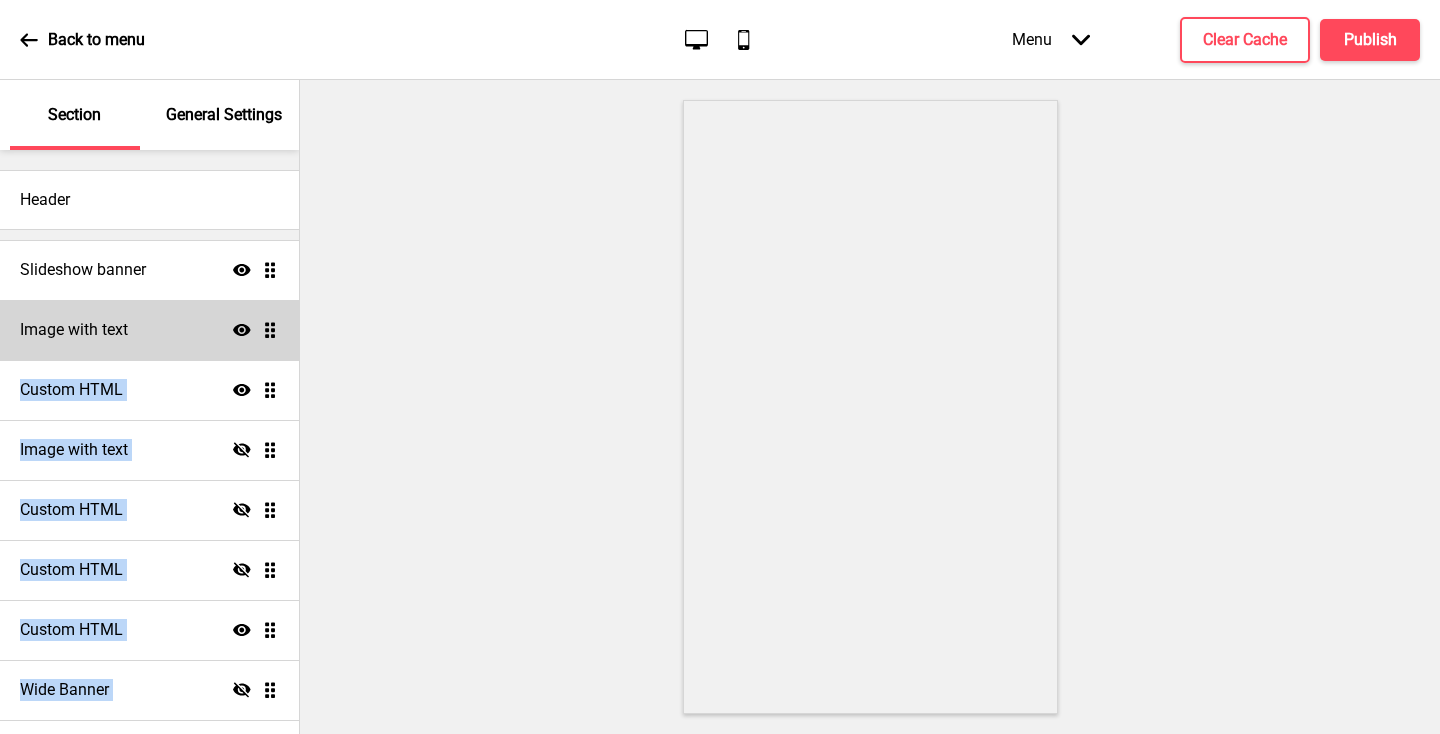 click on "Image with text Show Drag" at bounding box center [149, 330] 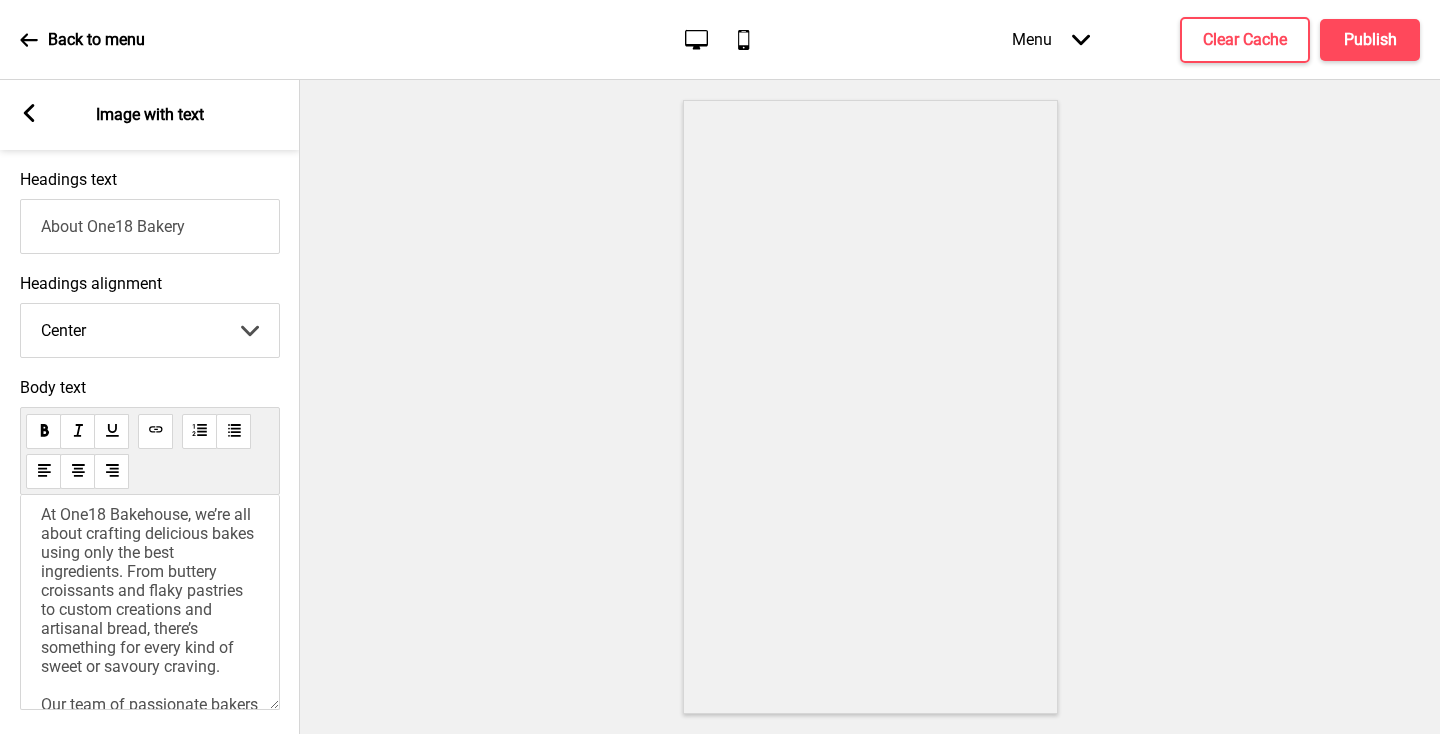 scroll, scrollTop: 634, scrollLeft: 0, axis: vertical 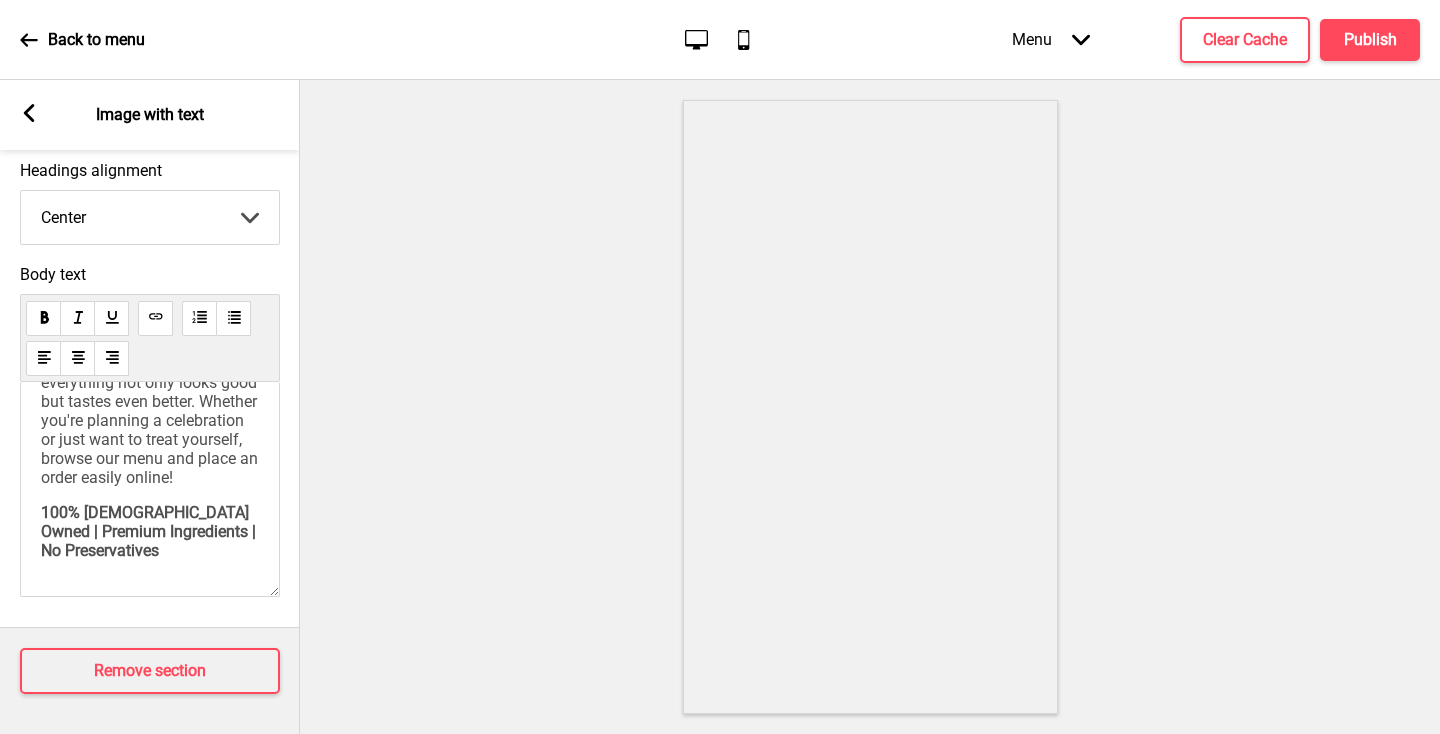 click on "Arrow left Image with text" at bounding box center (150, 115) 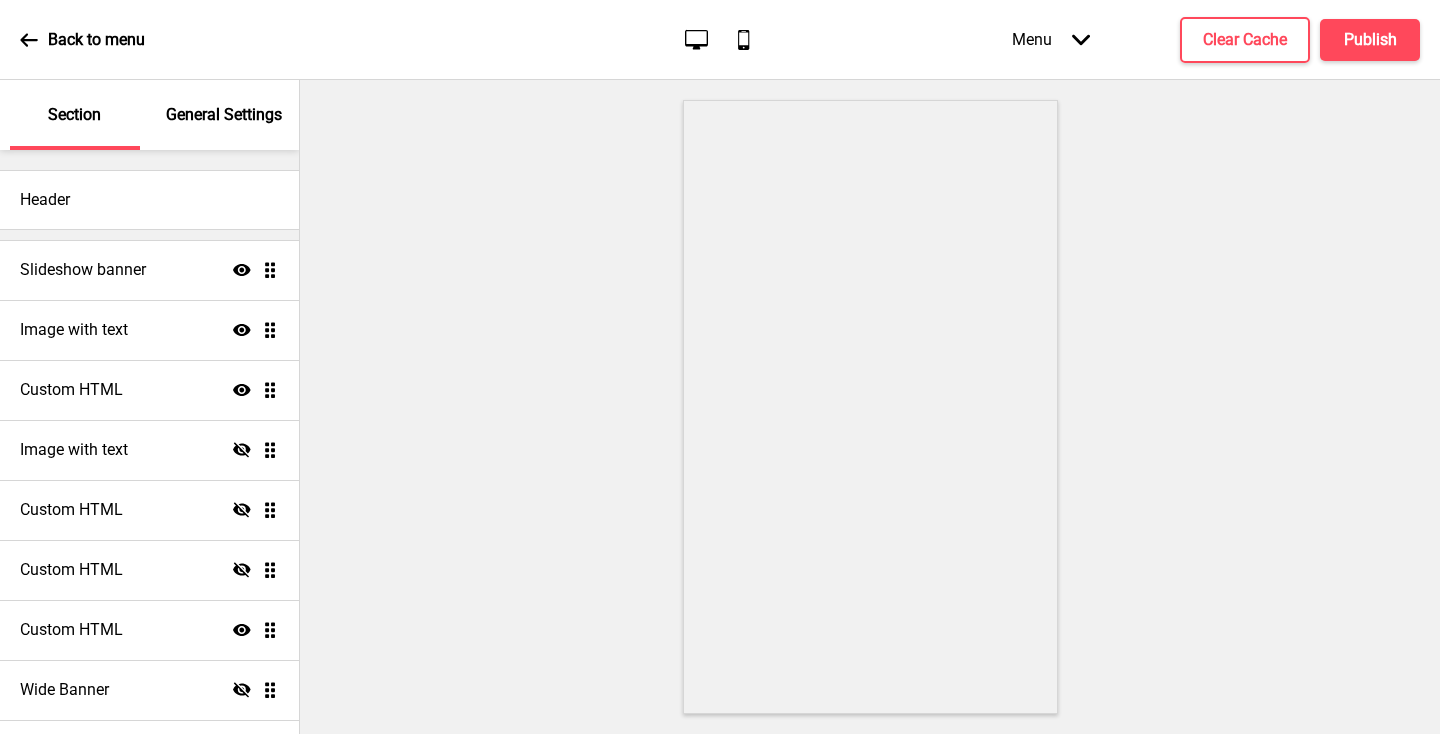 click on "General Settings" at bounding box center [224, 115] 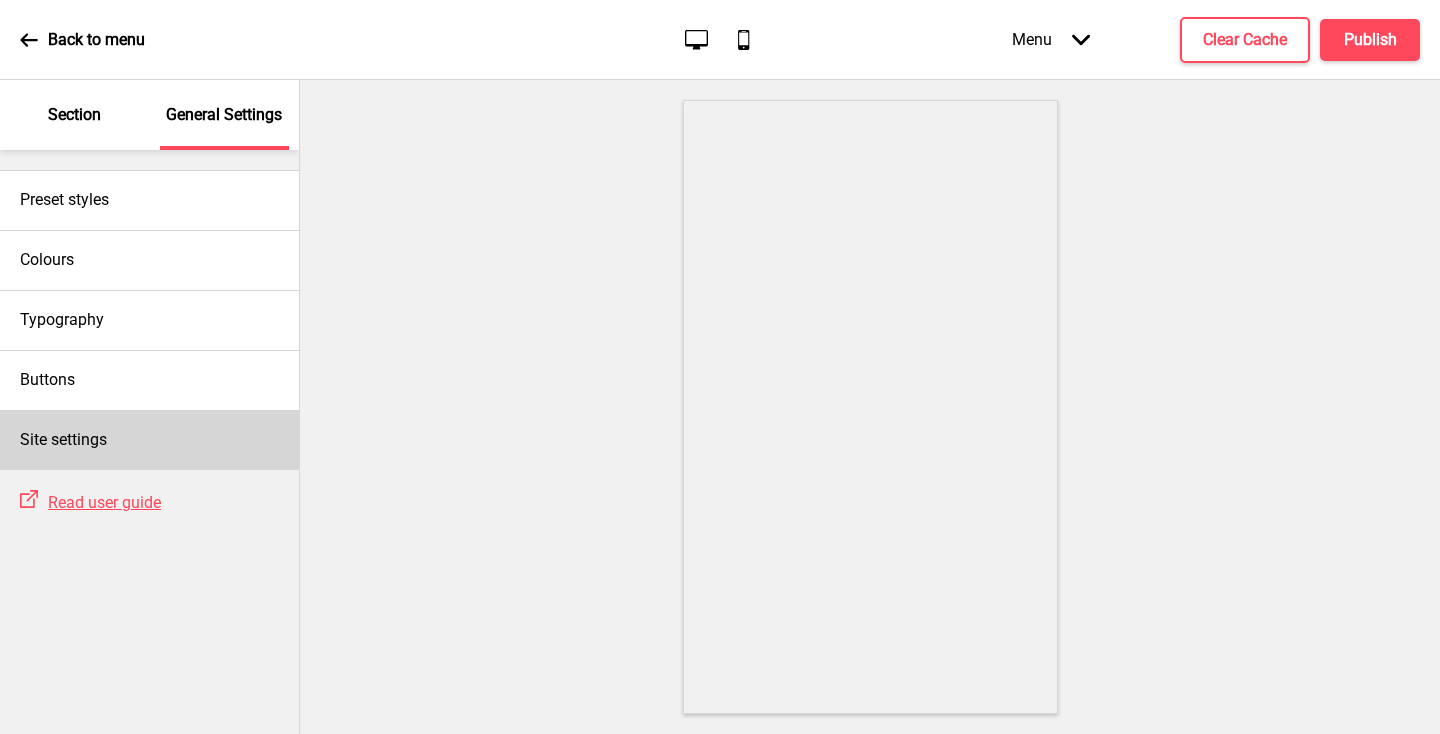 click on "Site settings" at bounding box center (149, 440) 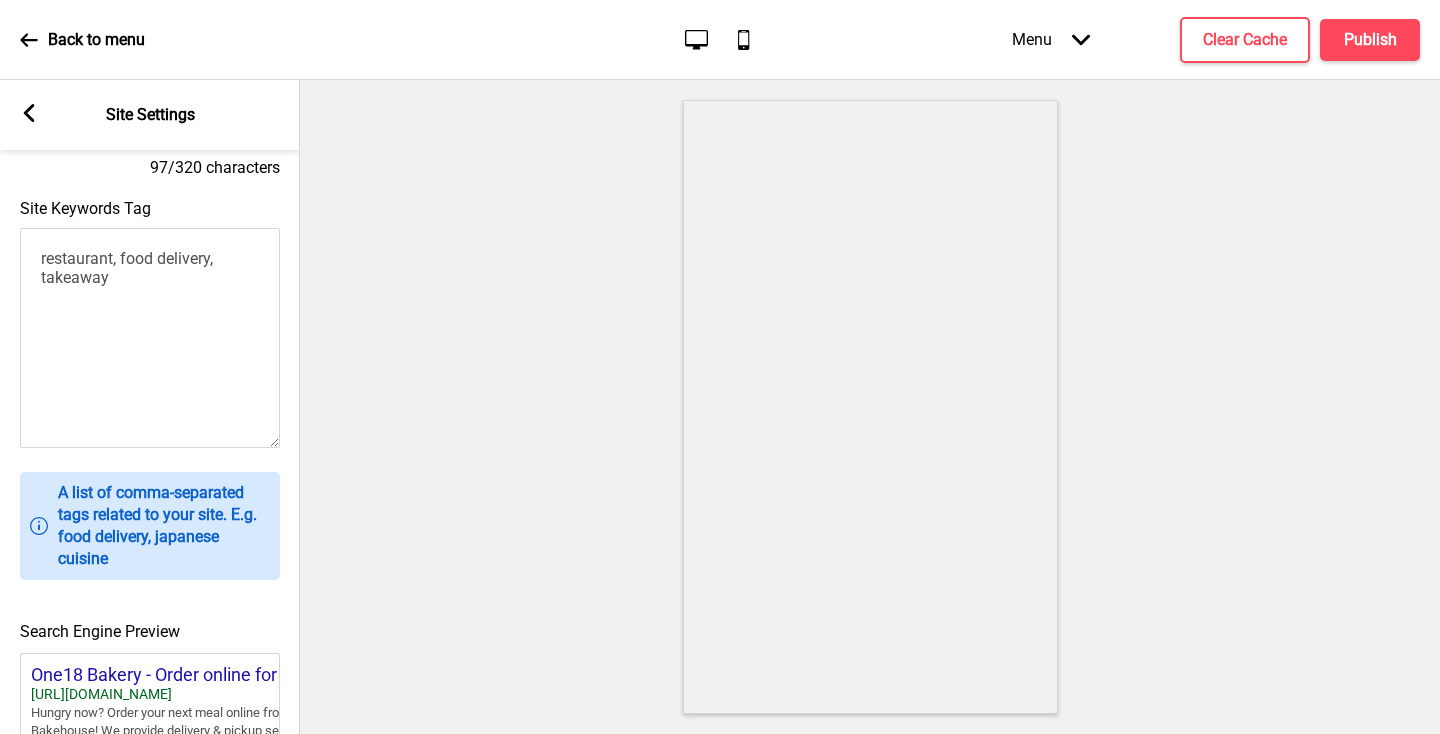 scroll, scrollTop: 867, scrollLeft: 0, axis: vertical 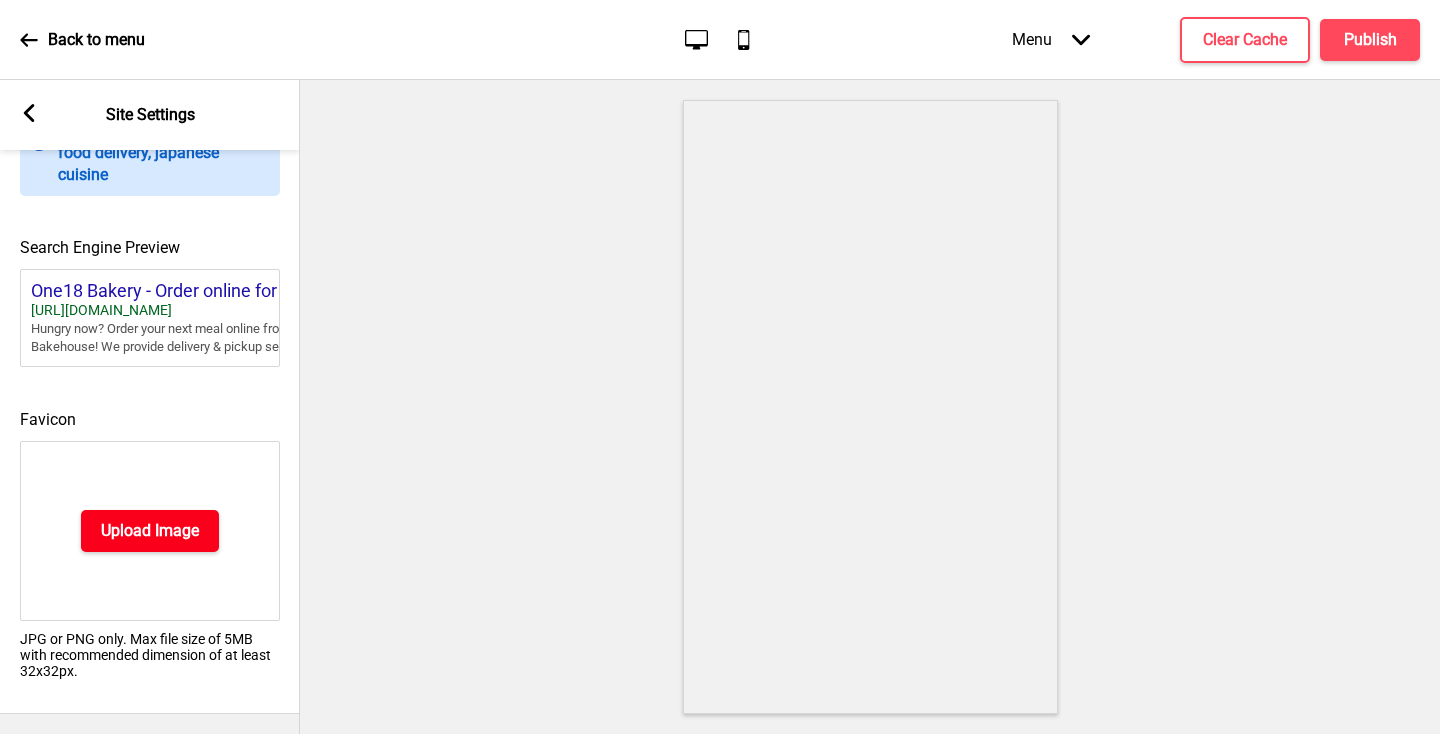 click on "Upload Image" at bounding box center [150, 531] 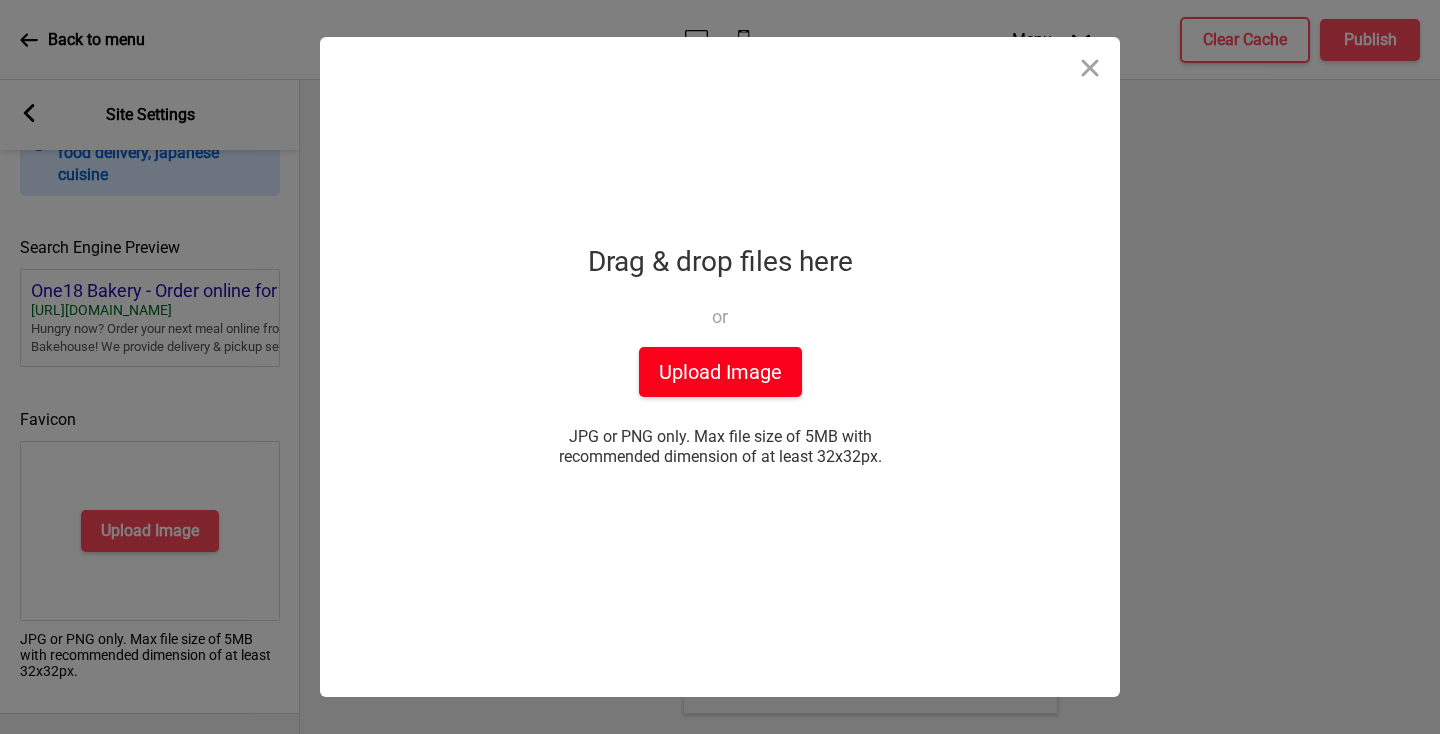 click on "Upload Image" at bounding box center [720, 372] 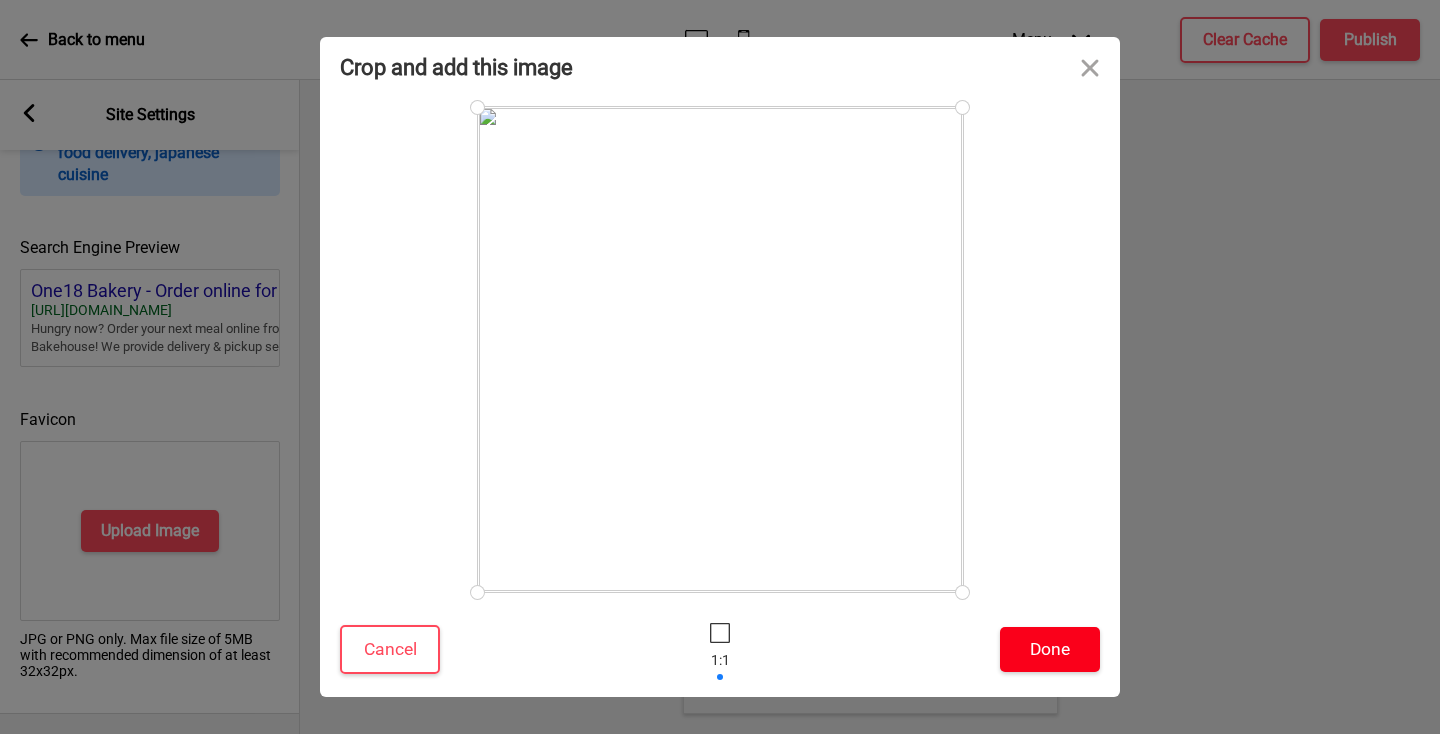 click on "Done" at bounding box center (1050, 649) 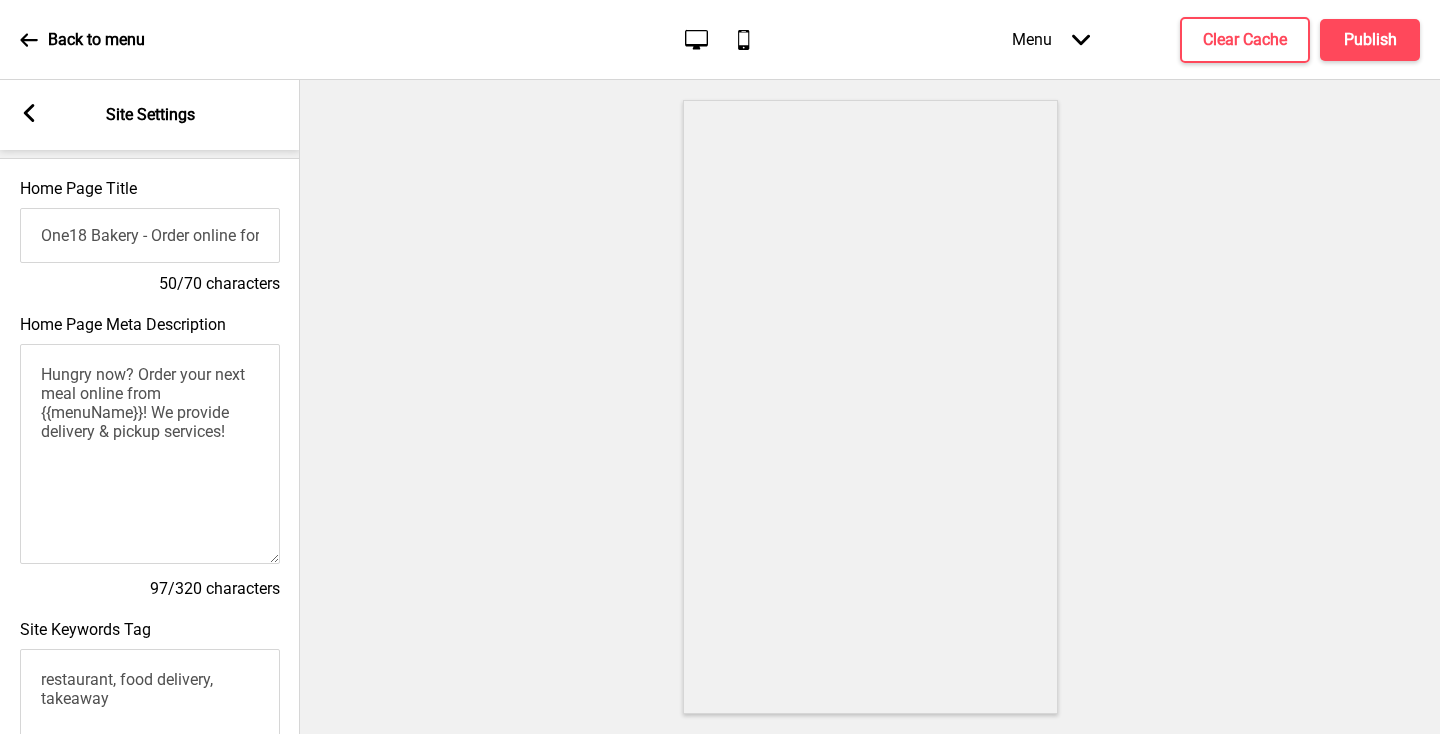scroll, scrollTop: 0, scrollLeft: 0, axis: both 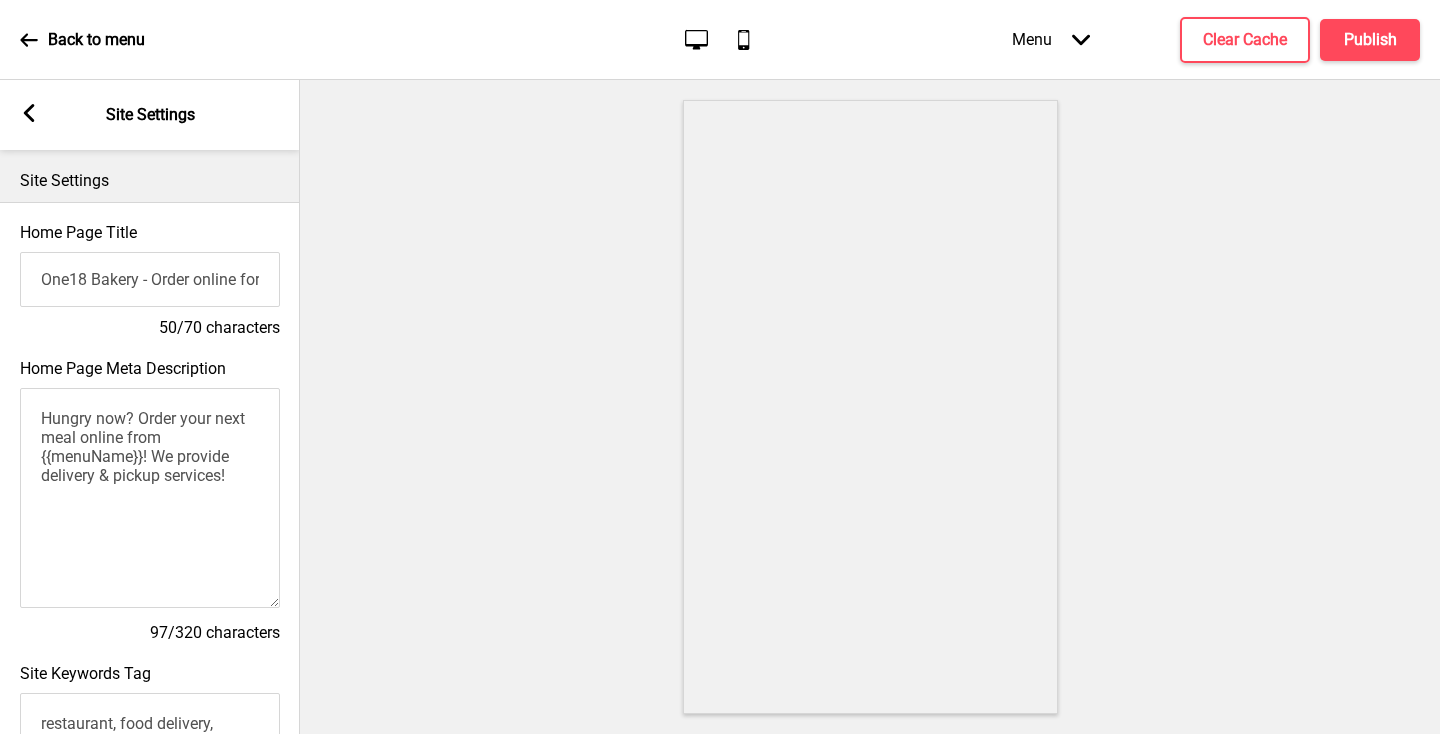 click 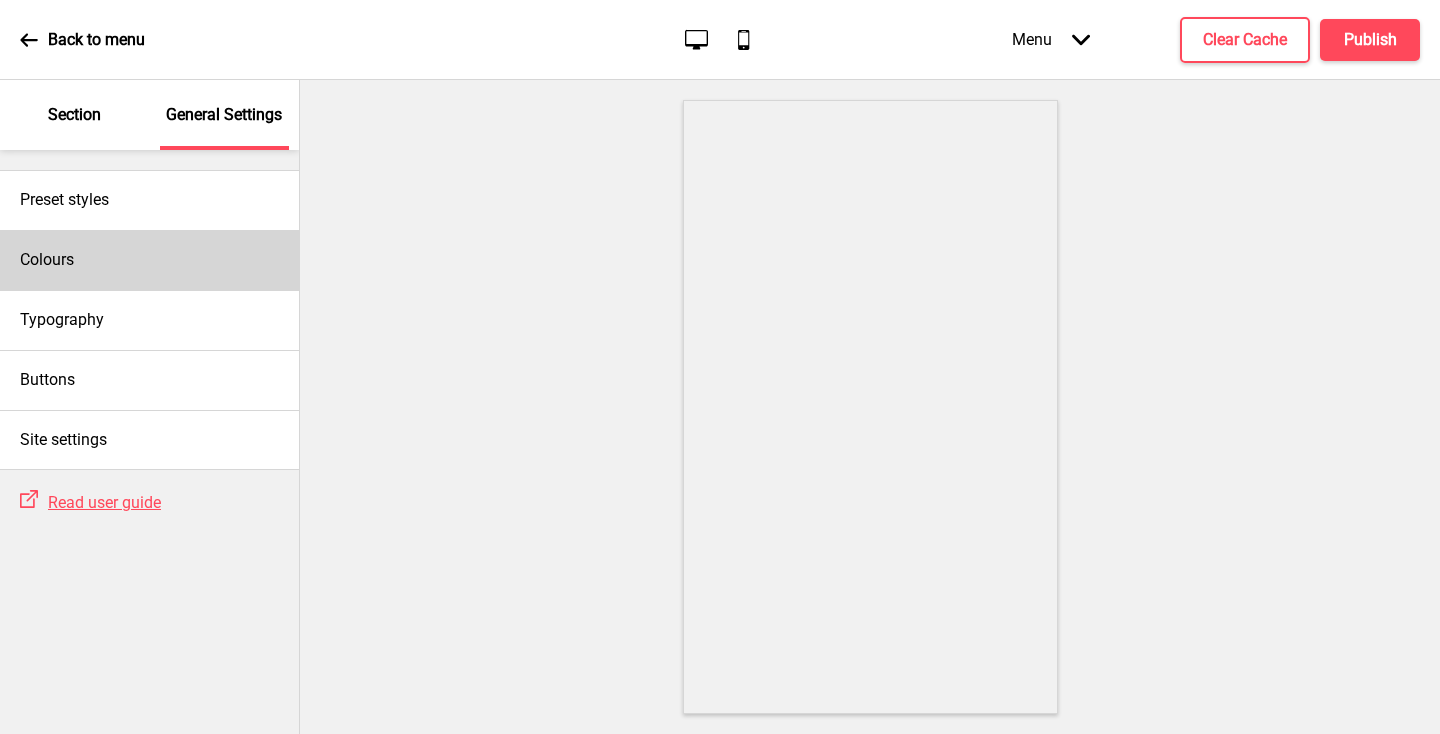click on "Colours" at bounding box center [149, 260] 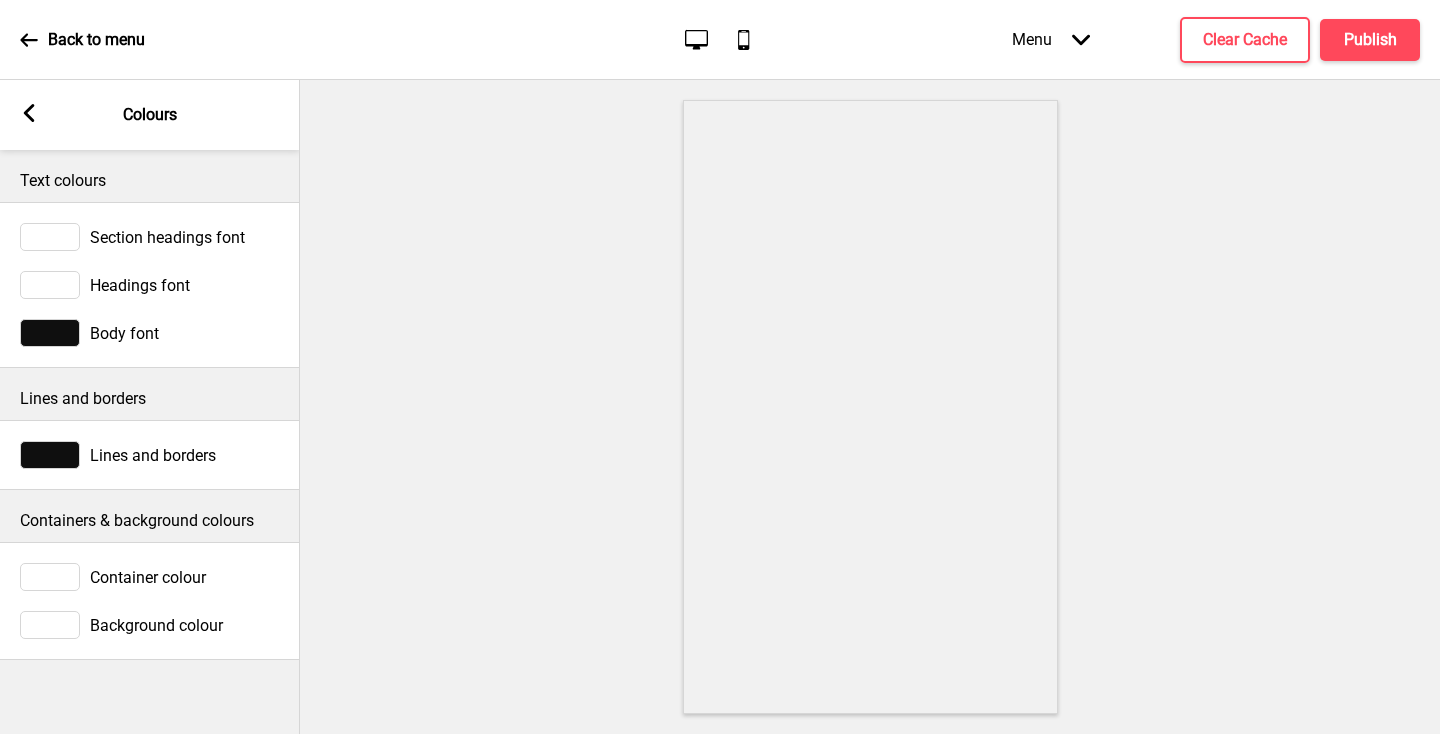 click at bounding box center (50, 285) 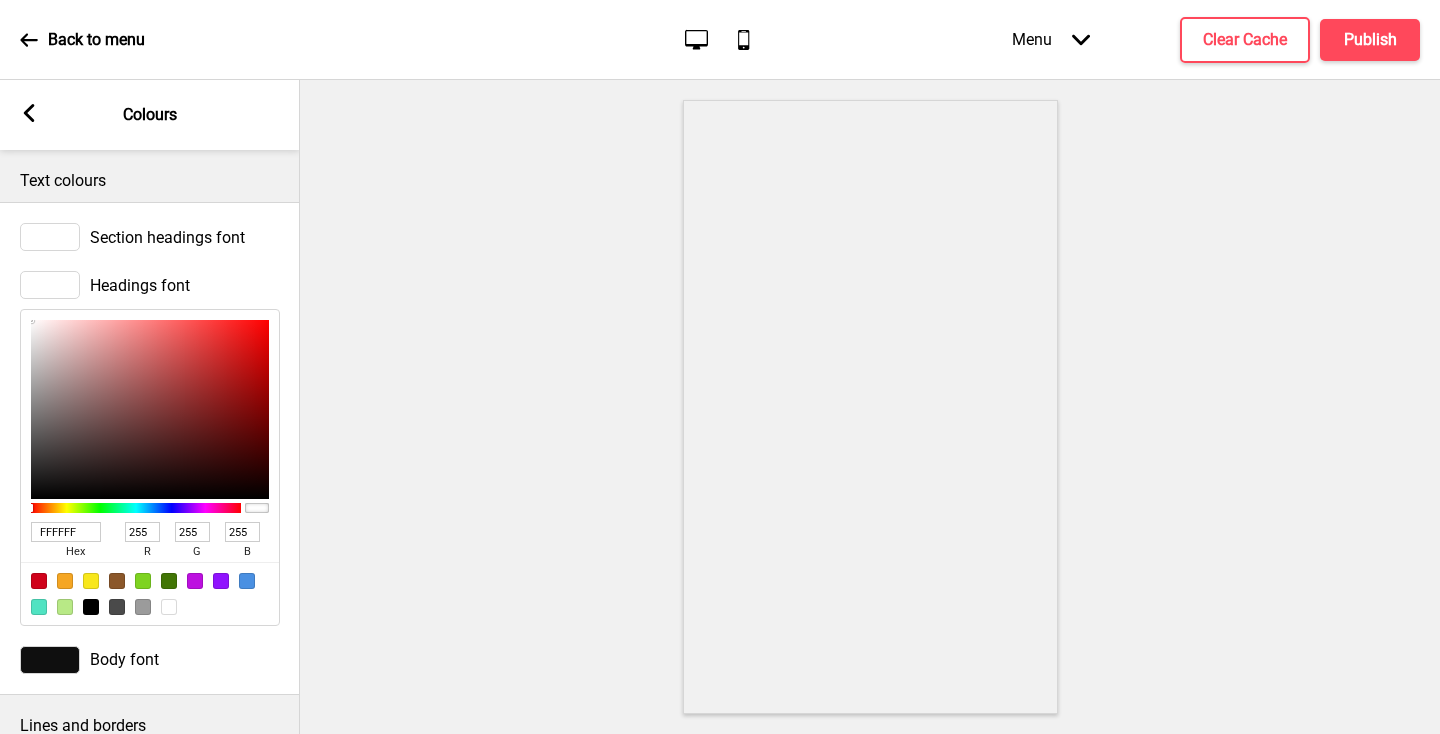 click at bounding box center (91, 607) 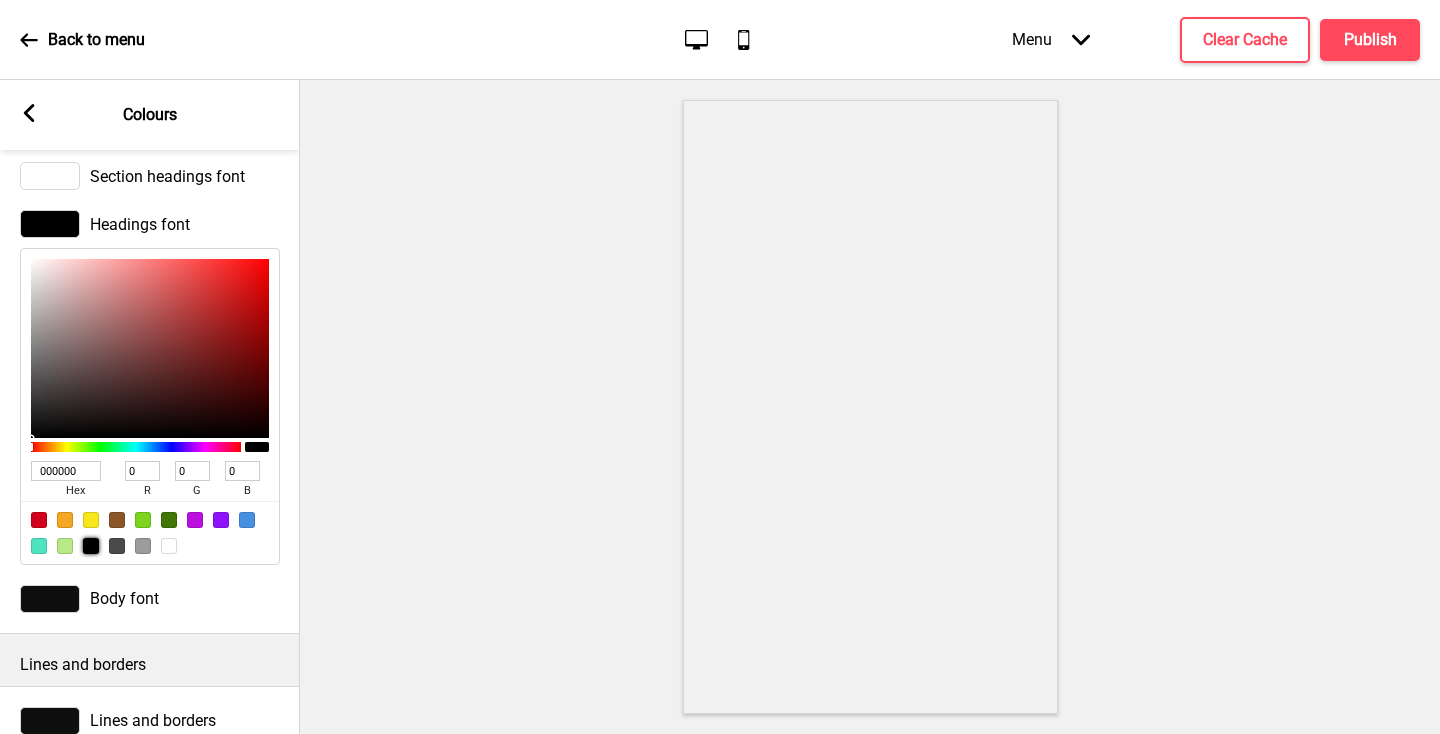 scroll, scrollTop: 0, scrollLeft: 0, axis: both 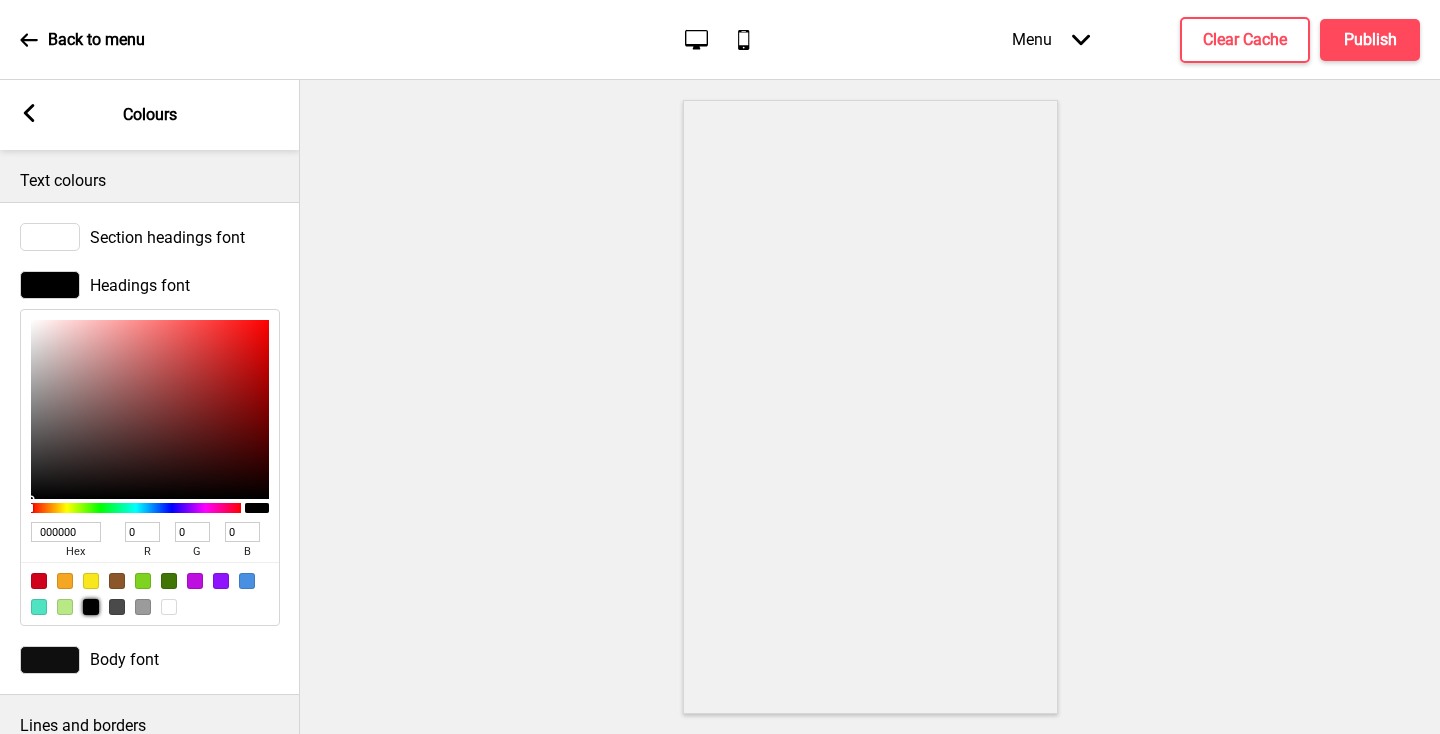 click on "000000" at bounding box center (66, 532) 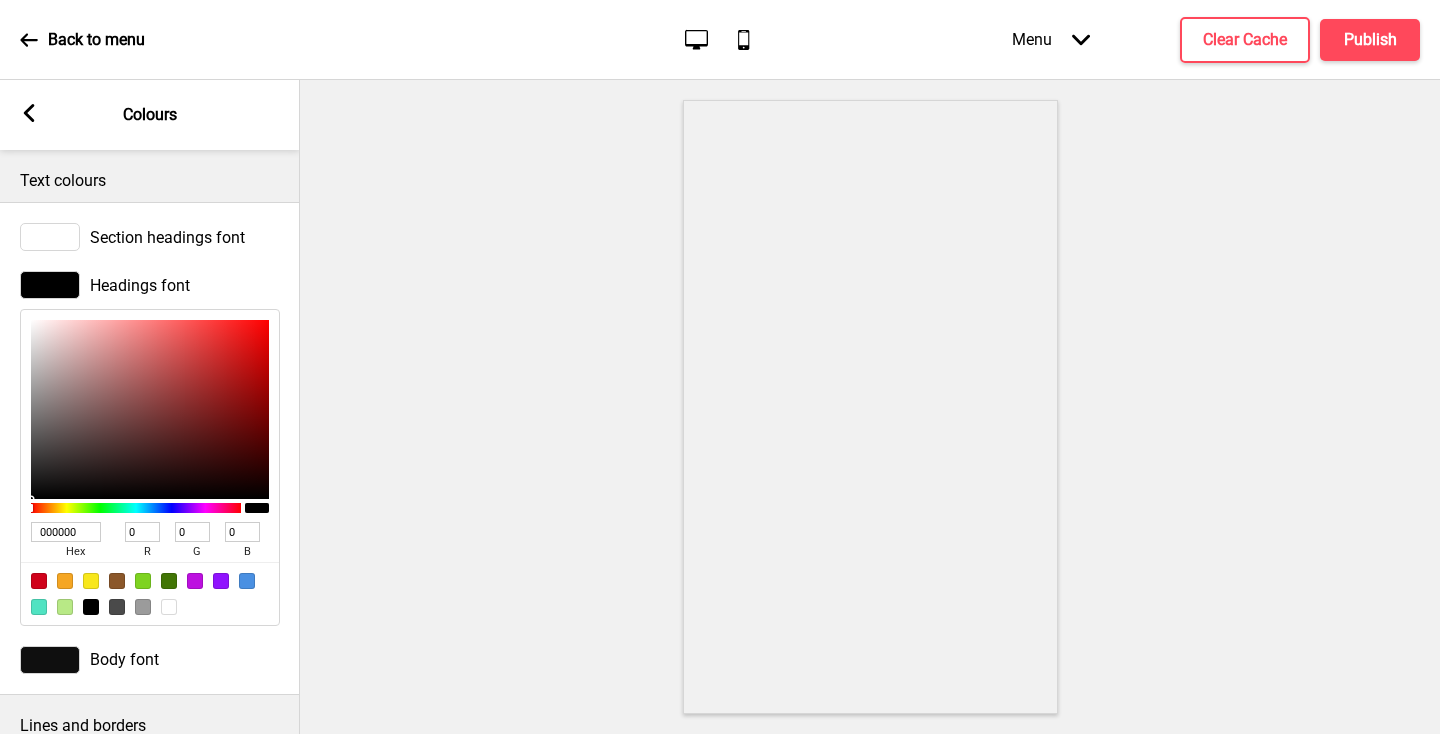 paste on "15369f" 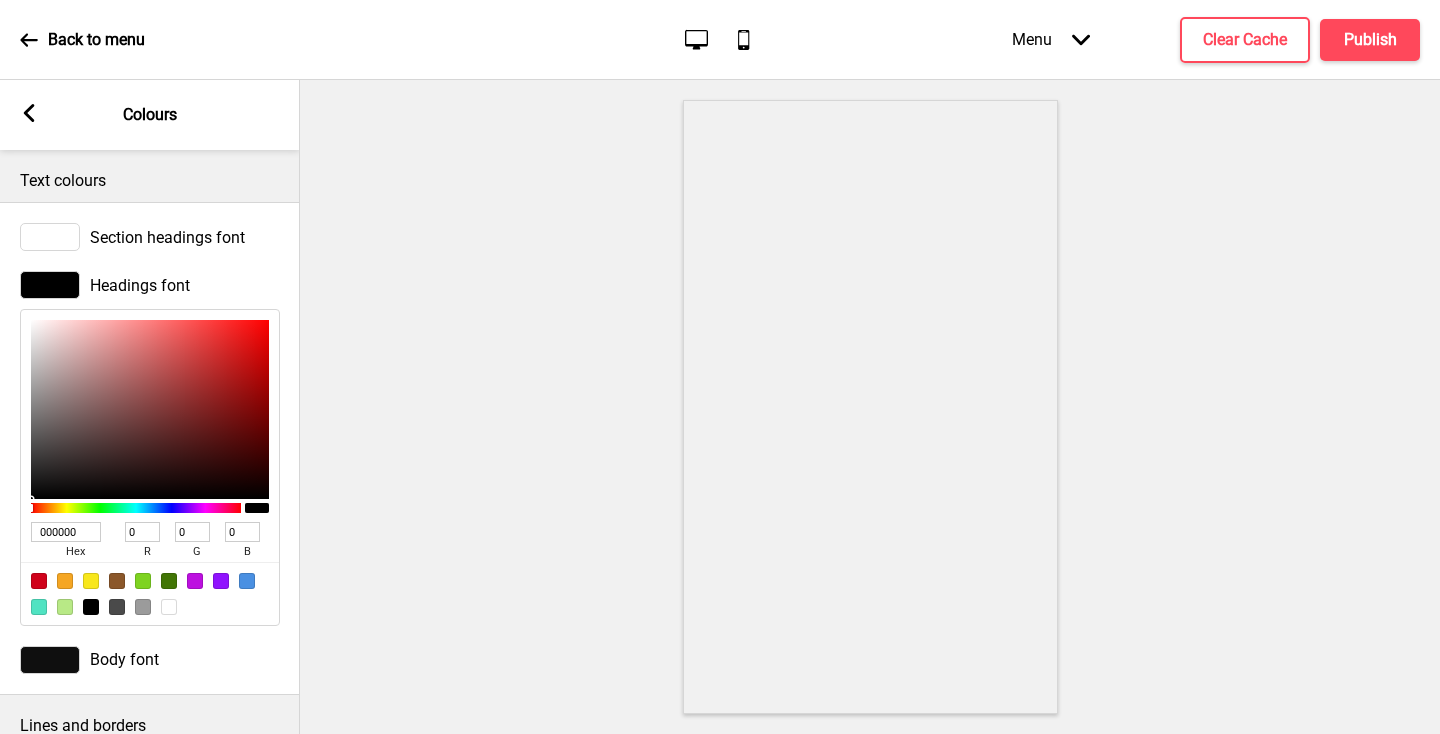 type on "15369f" 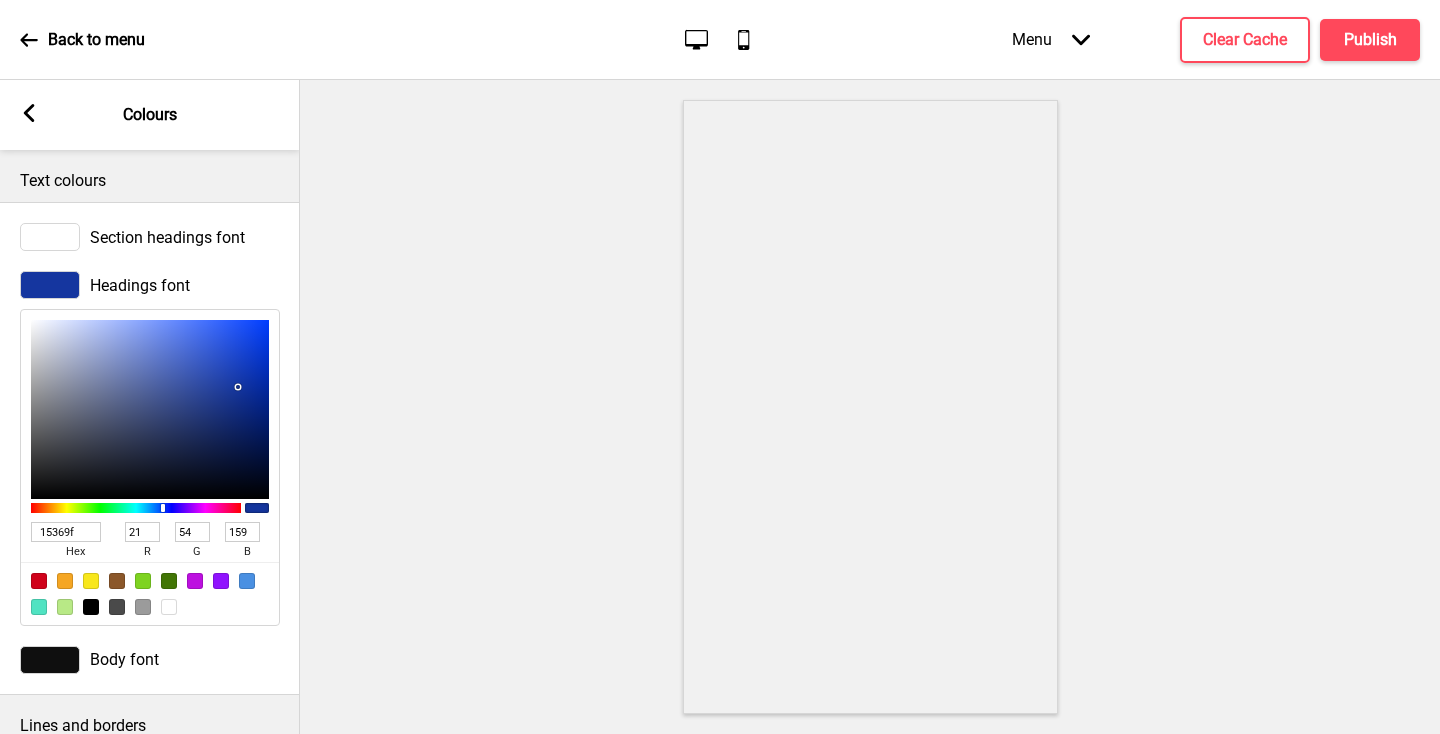 type on "15369f" 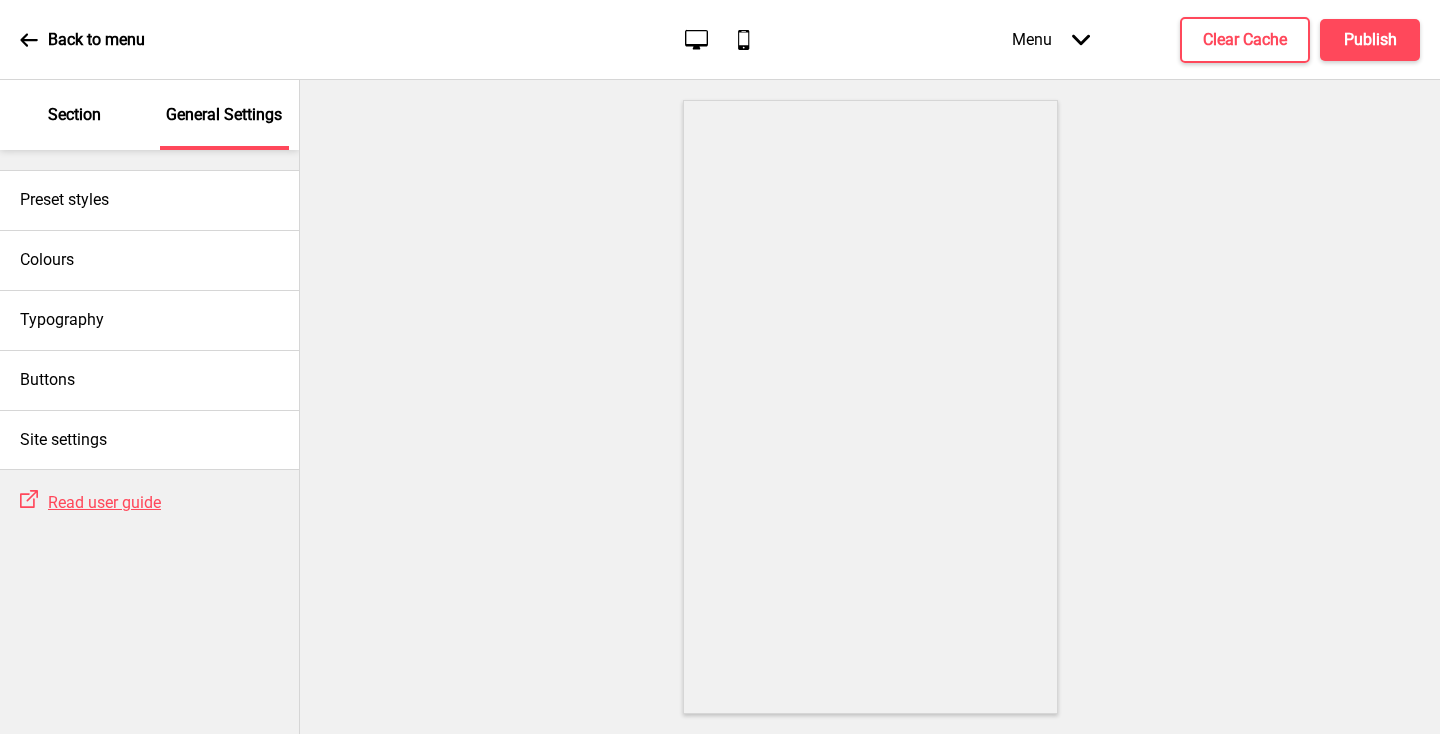 click 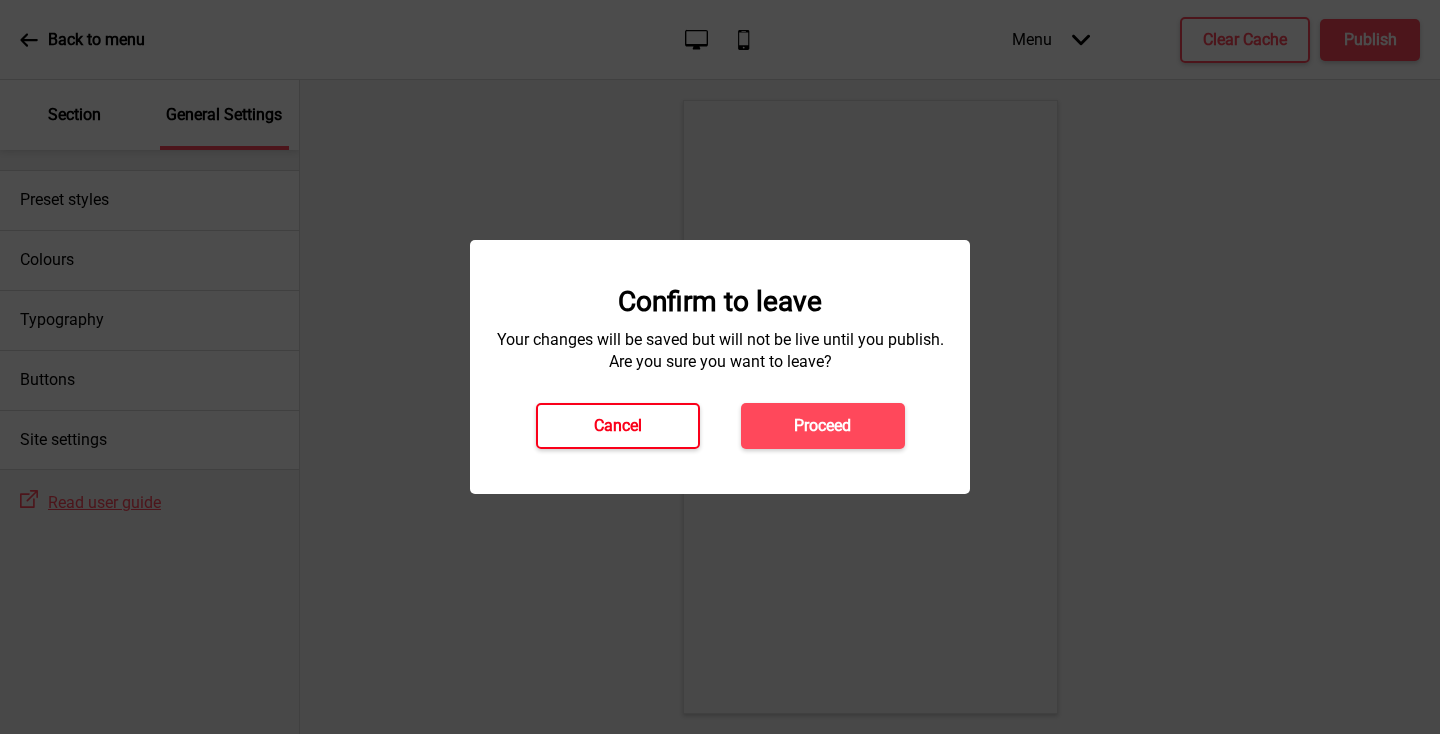 click on "Cancel" at bounding box center (618, 426) 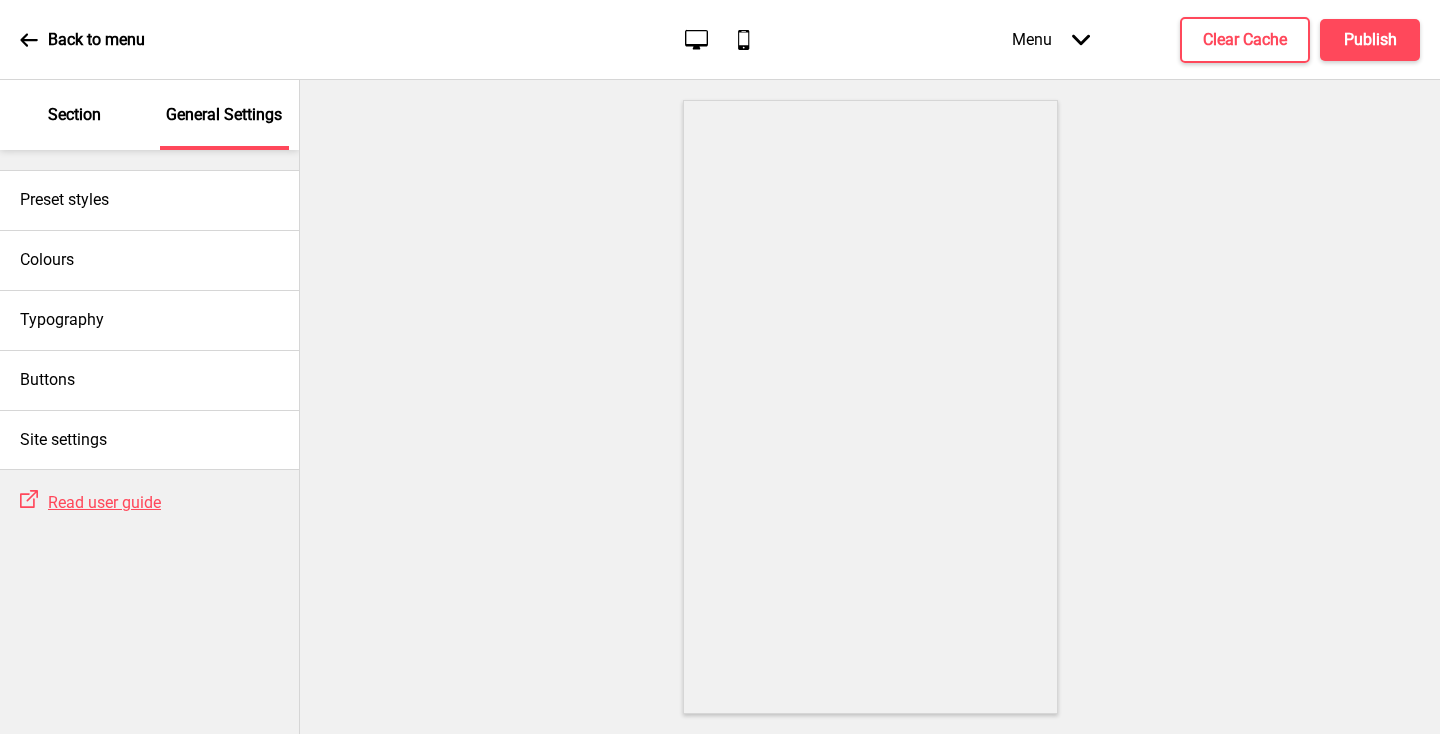 click on "Section" at bounding box center (75, 115) 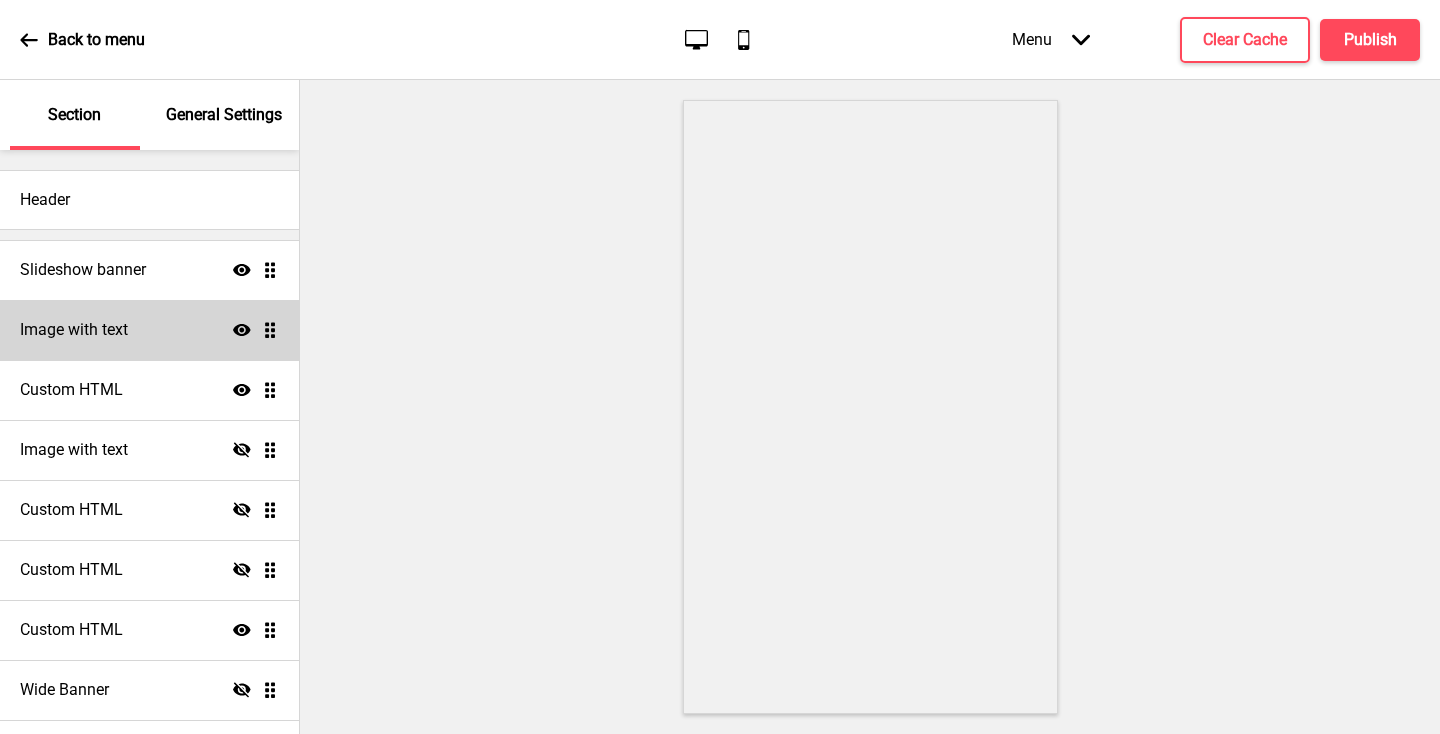 click on "Image with text Show Drag" at bounding box center (149, 330) 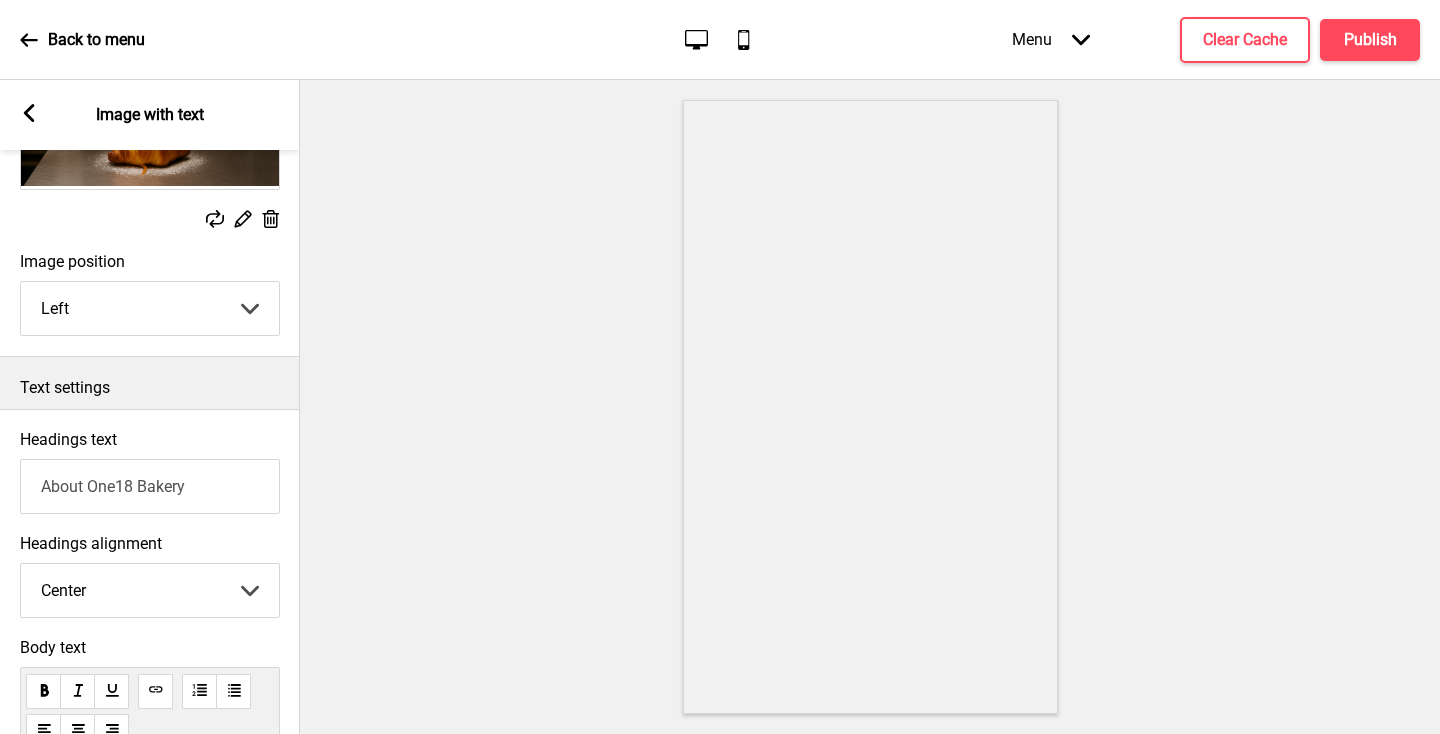 scroll, scrollTop: 634, scrollLeft: 0, axis: vertical 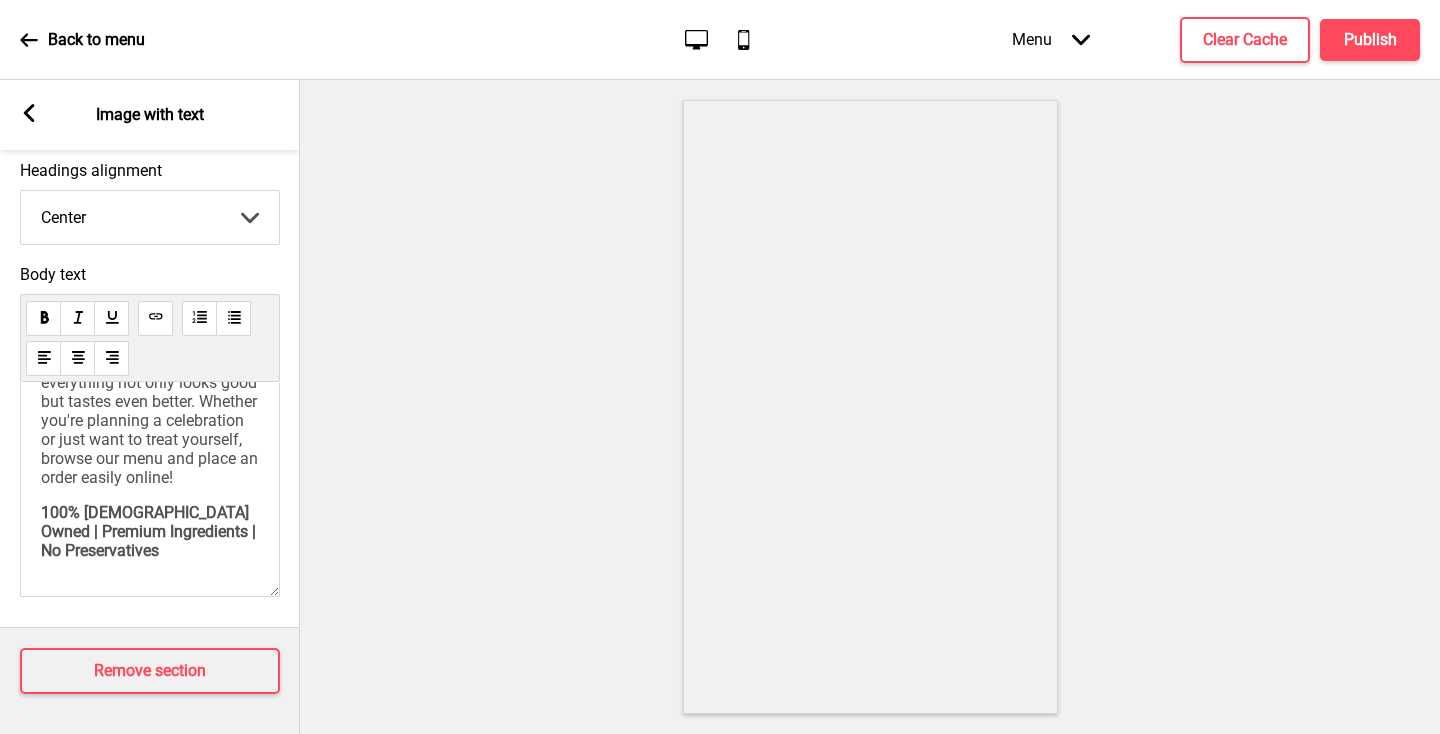 click on "At One18 Bakehouse, we’re all about crafting delicious bakes using only the best ingredients. From buttery croissants and flaky pastries to custom creations and artisanal bread, there’s something for every kind of sweet or savoury craving.
Our team of passionate bakers and pastry chefs pour love into every bake, making sure everything not only looks good but tastes even better. Whether you're planning a celebration or just want to treat yourself, browse our menu and place an order easily online!
100% [DEMOGRAPHIC_DATA] Owned | Premium Ingredients | No Preservatives" at bounding box center (150, 489) 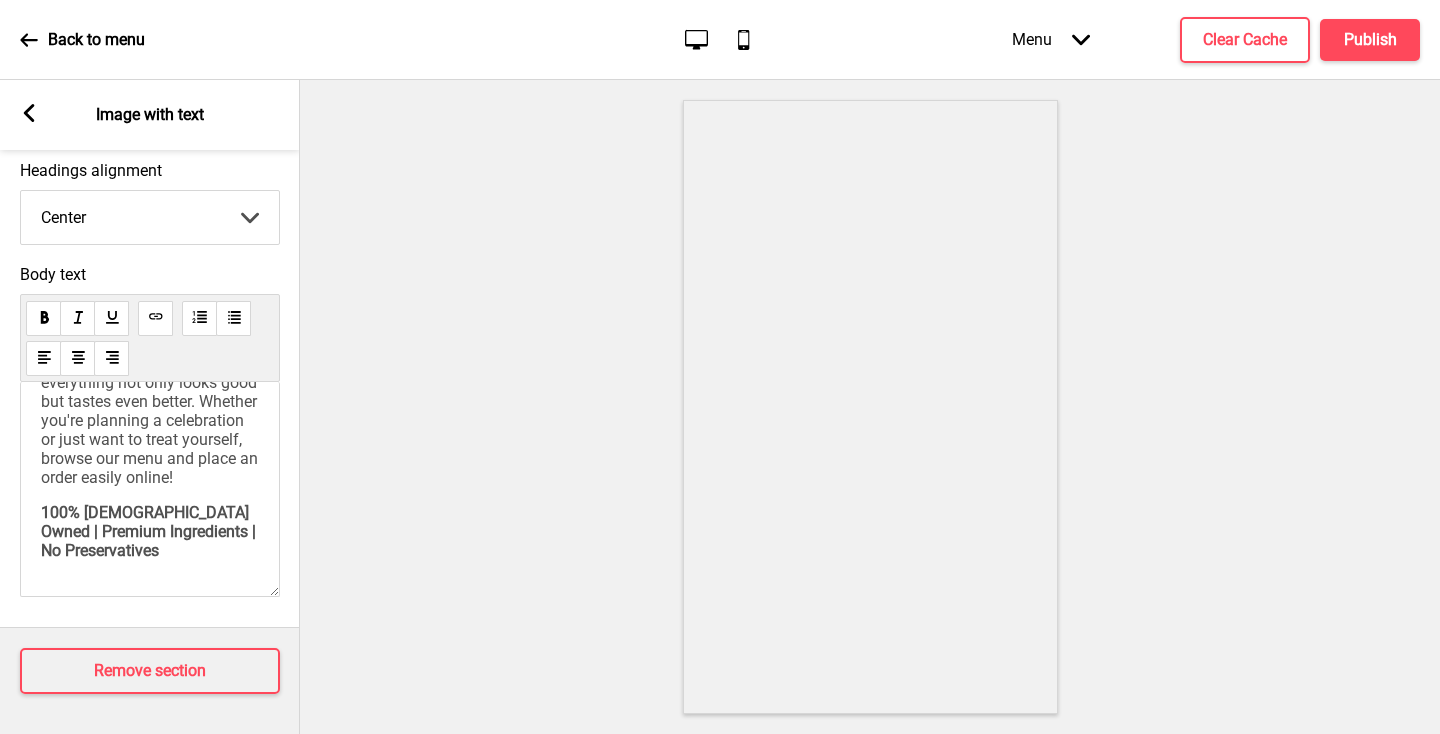 click on "100% [DEMOGRAPHIC_DATA] Owned | Premium Ingredients | No Preservatives" at bounding box center (150, 531) 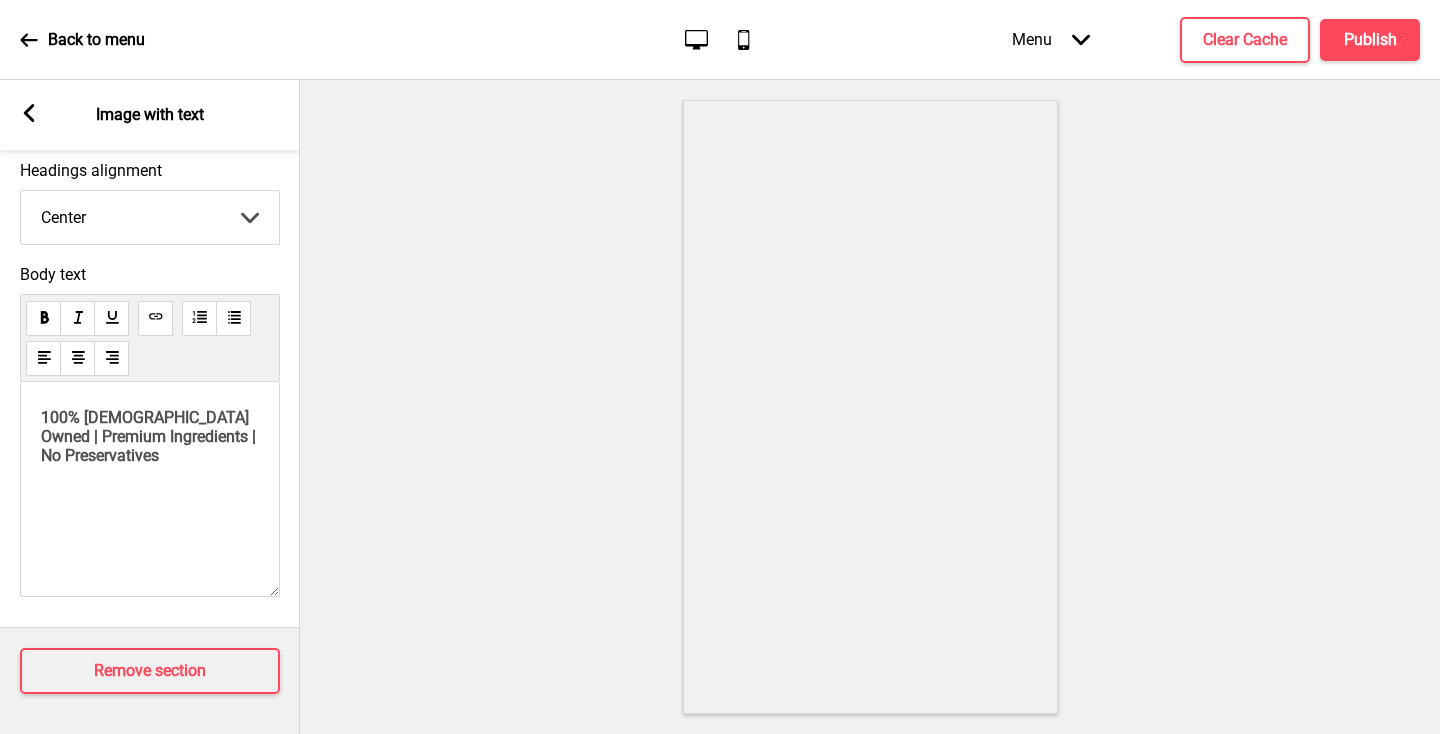 scroll, scrollTop: 0, scrollLeft: 0, axis: both 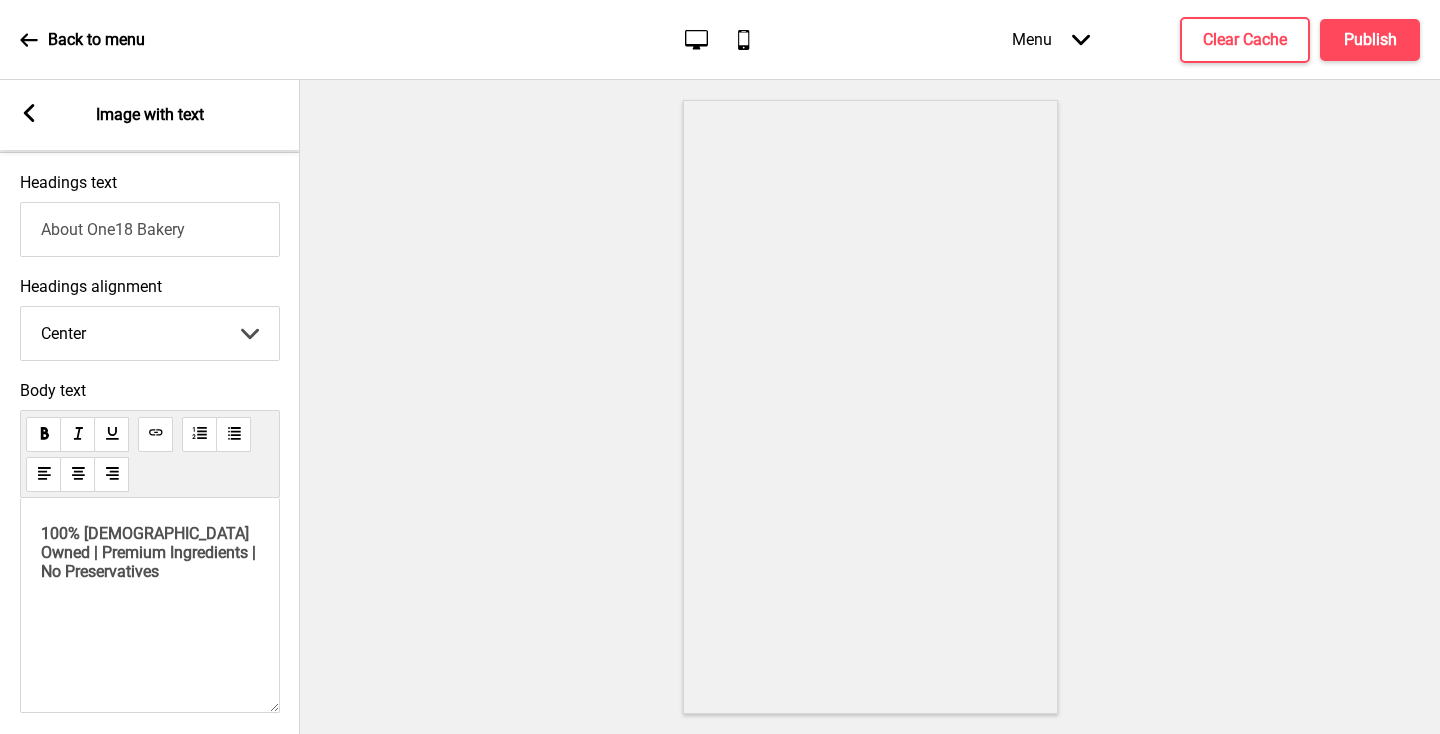 click on "100% [DEMOGRAPHIC_DATA] Owned | Premium Ingredients | No Preservatives   ﻿ ﻿" at bounding box center (150, 605) 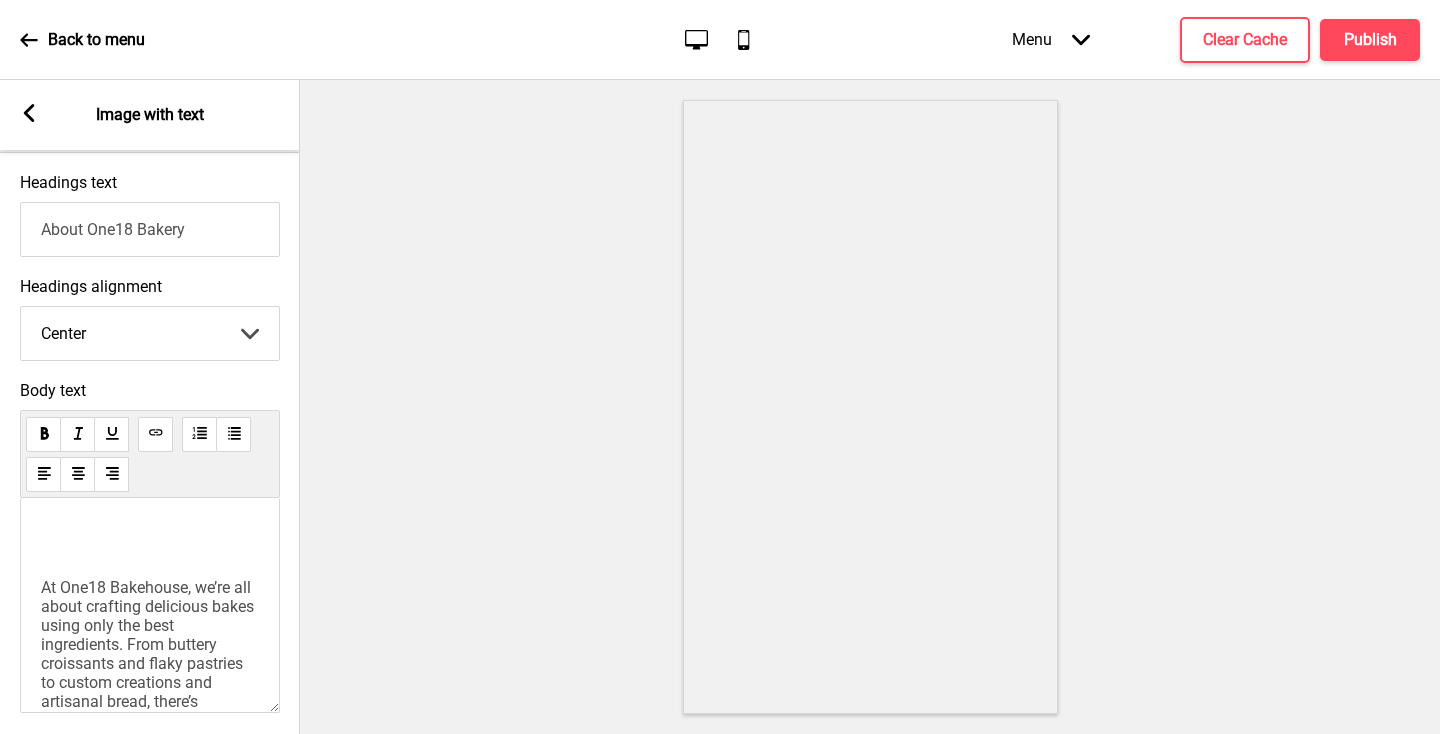 scroll, scrollTop: 505, scrollLeft: 0, axis: vertical 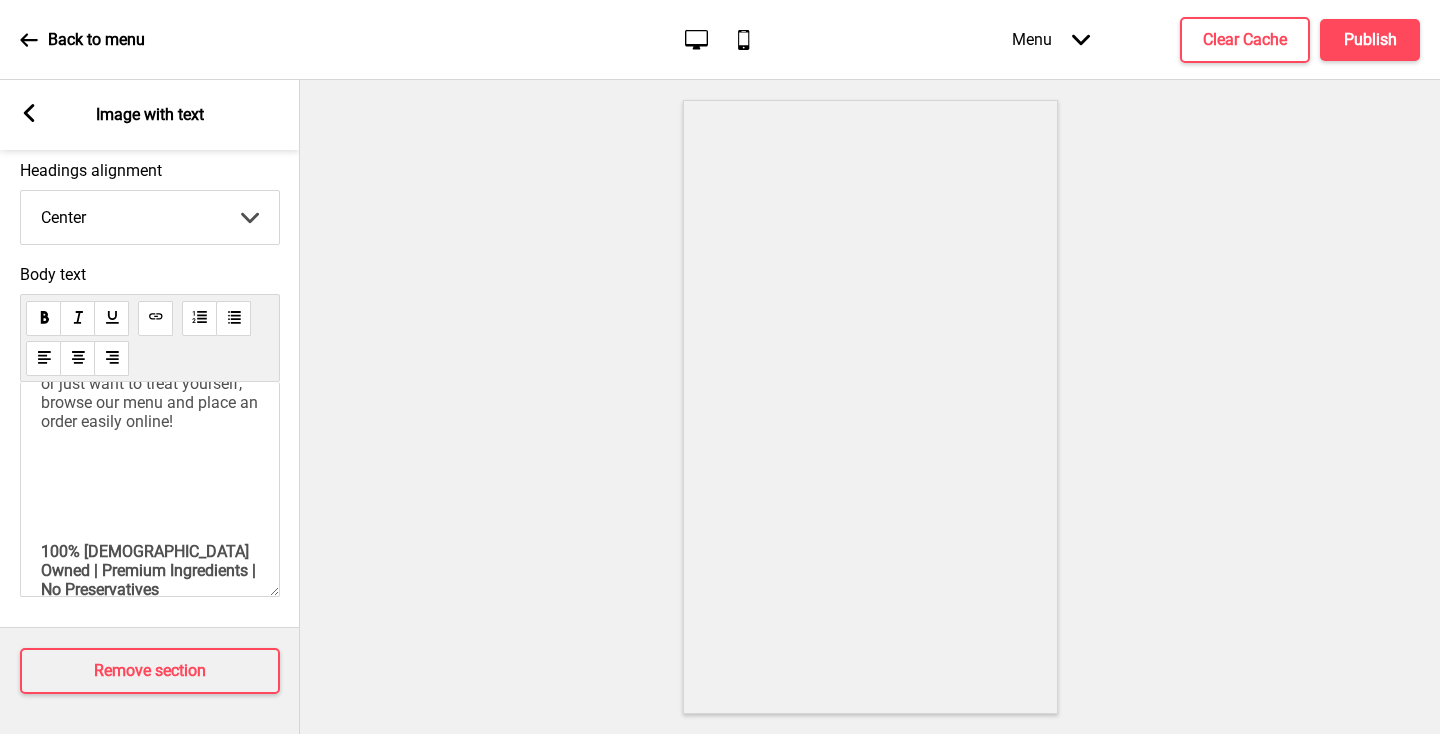 click on "100% [DEMOGRAPHIC_DATA] Owned | Premium Ingredients | No Preservatives" at bounding box center (150, 523) 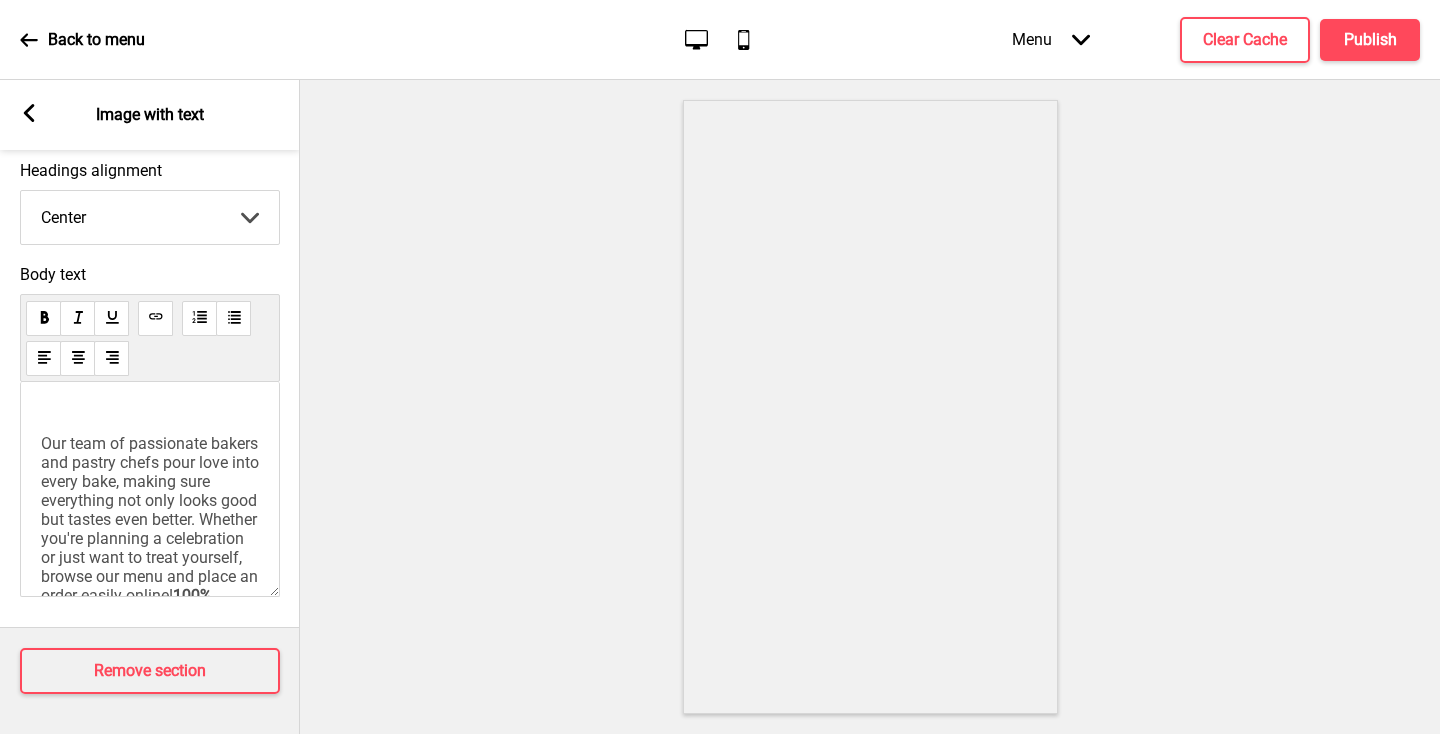 scroll, scrollTop: 157, scrollLeft: 0, axis: vertical 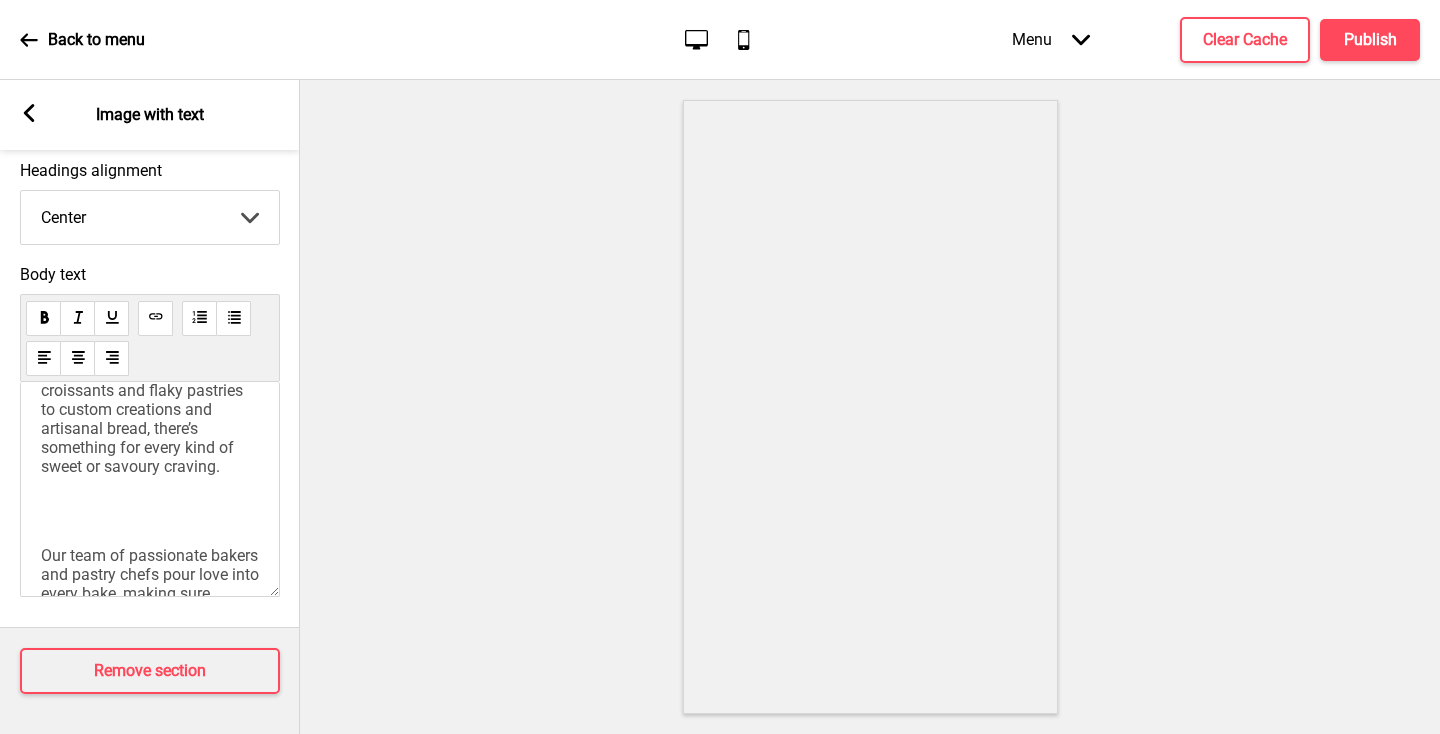 click at bounding box center [150, 511] 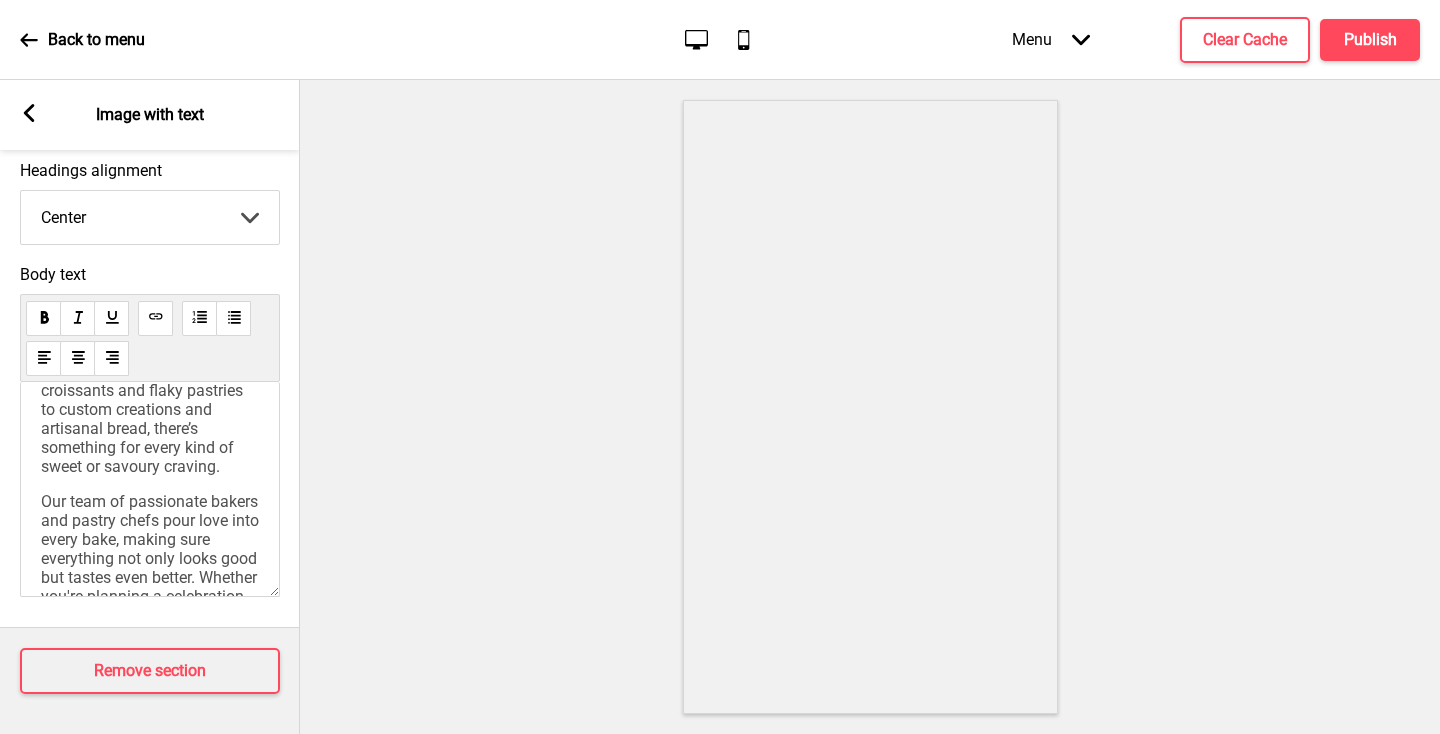 click on "At One18 Bakehouse, we’re all about crafting delicious bakes using only the best ingredients. From buttery croissants and flaky pastries to custom creations and artisanal bread, there’s something for every kind of sweet or savoury craving.
Our team of passionate bakers and pastry chefs pour love into every bake, making sure everything not only looks good but tastes even better. Whether you're planning a celebration or just want to treat yourself, browse our menu and place an order easily online!
100% [DEMOGRAPHIC_DATA] Owned | Premium Ingredients | No Preservatives   ﻿ ﻿" at bounding box center (150, 520) 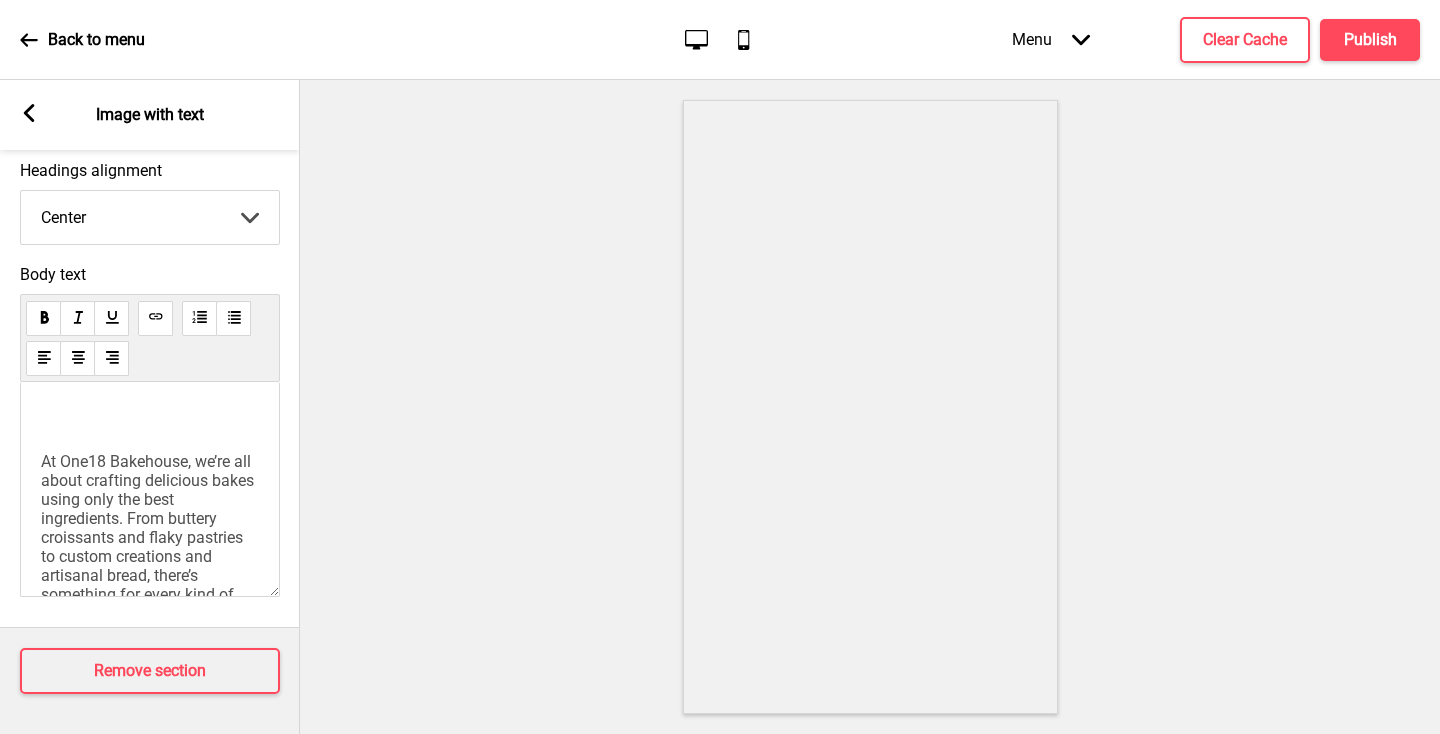scroll, scrollTop: 0, scrollLeft: 0, axis: both 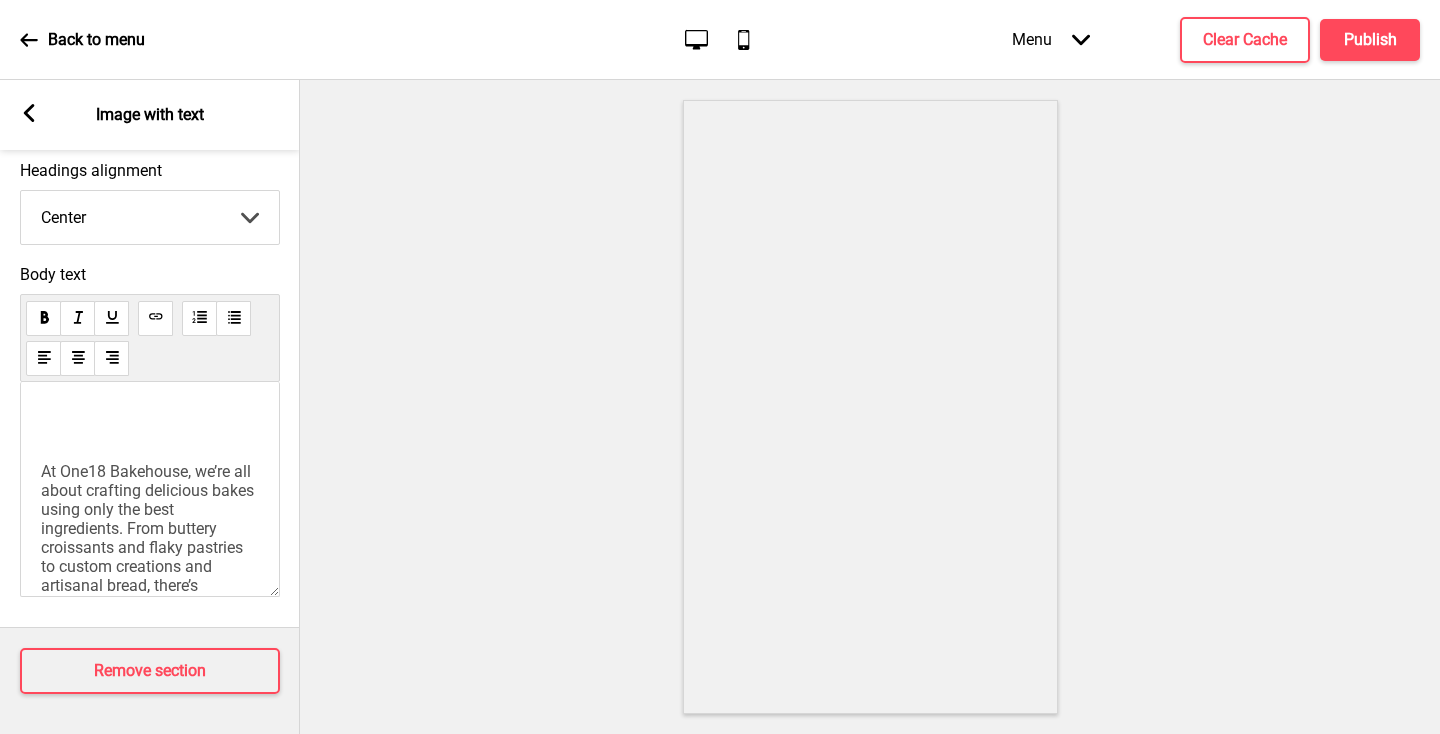 click on "At One18 Bakehouse, we’re all about crafting delicious bakes using only the best ingredients. From buttery croissants and flaky pastries to custom creations and artisanal bread, there’s something for every kind of sweet or savoury craving." at bounding box center [149, 547] 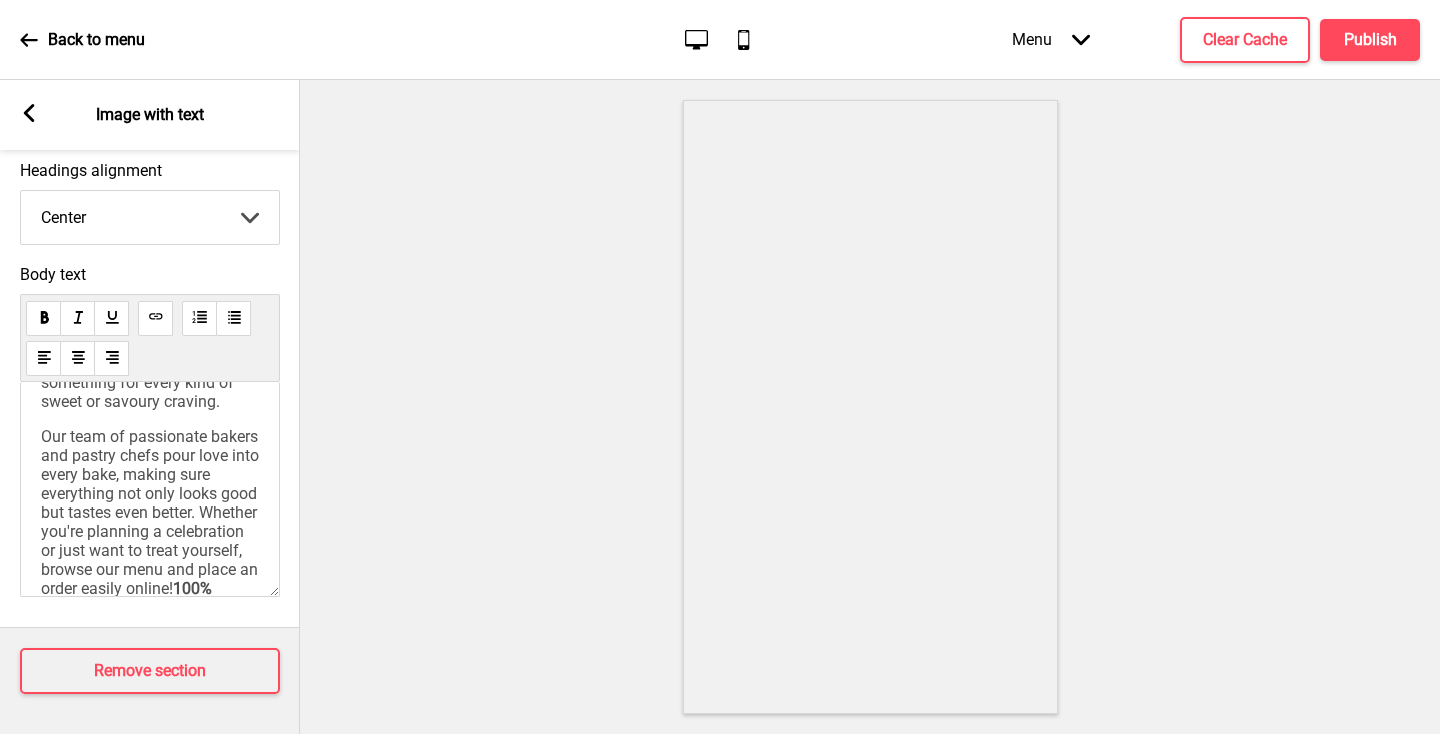 scroll, scrollTop: 390, scrollLeft: 0, axis: vertical 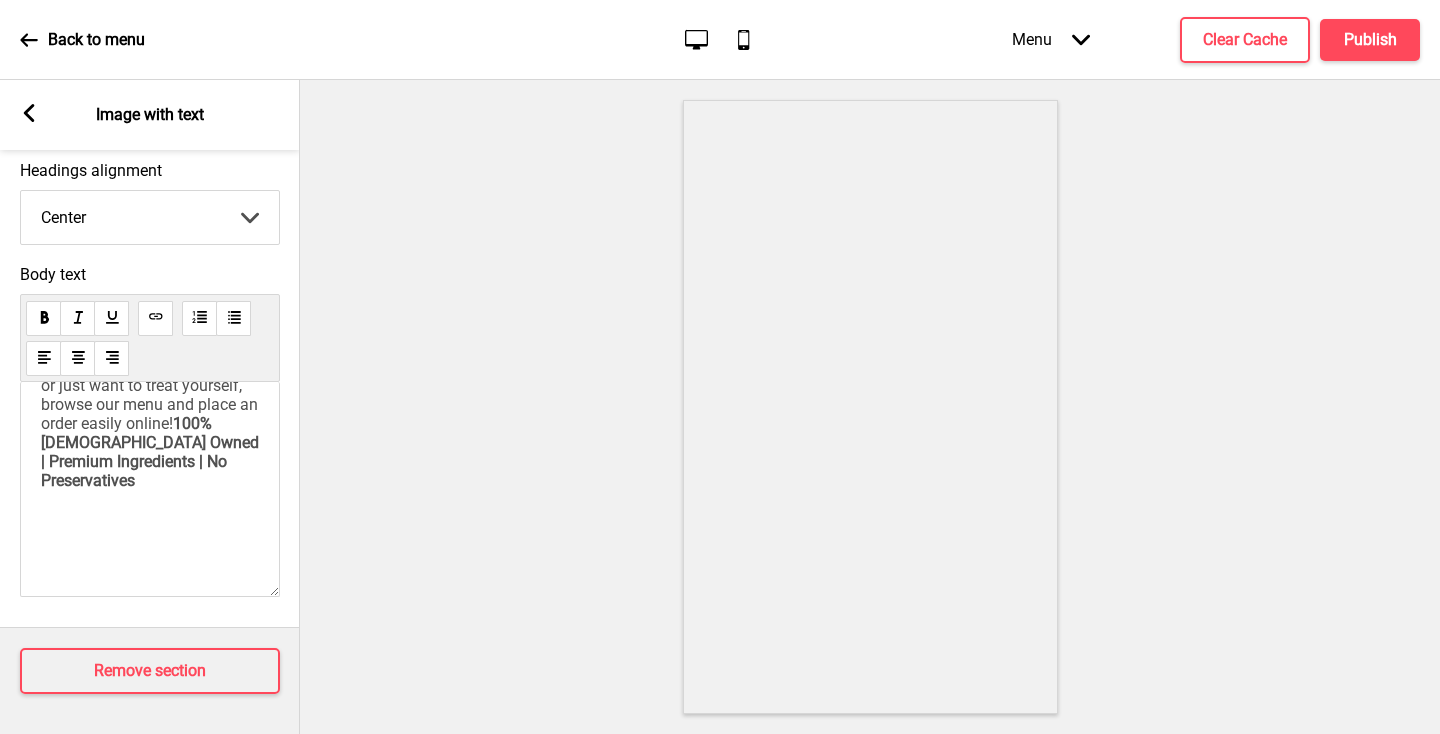 click on "﻿" at bounding box center [150, 550] 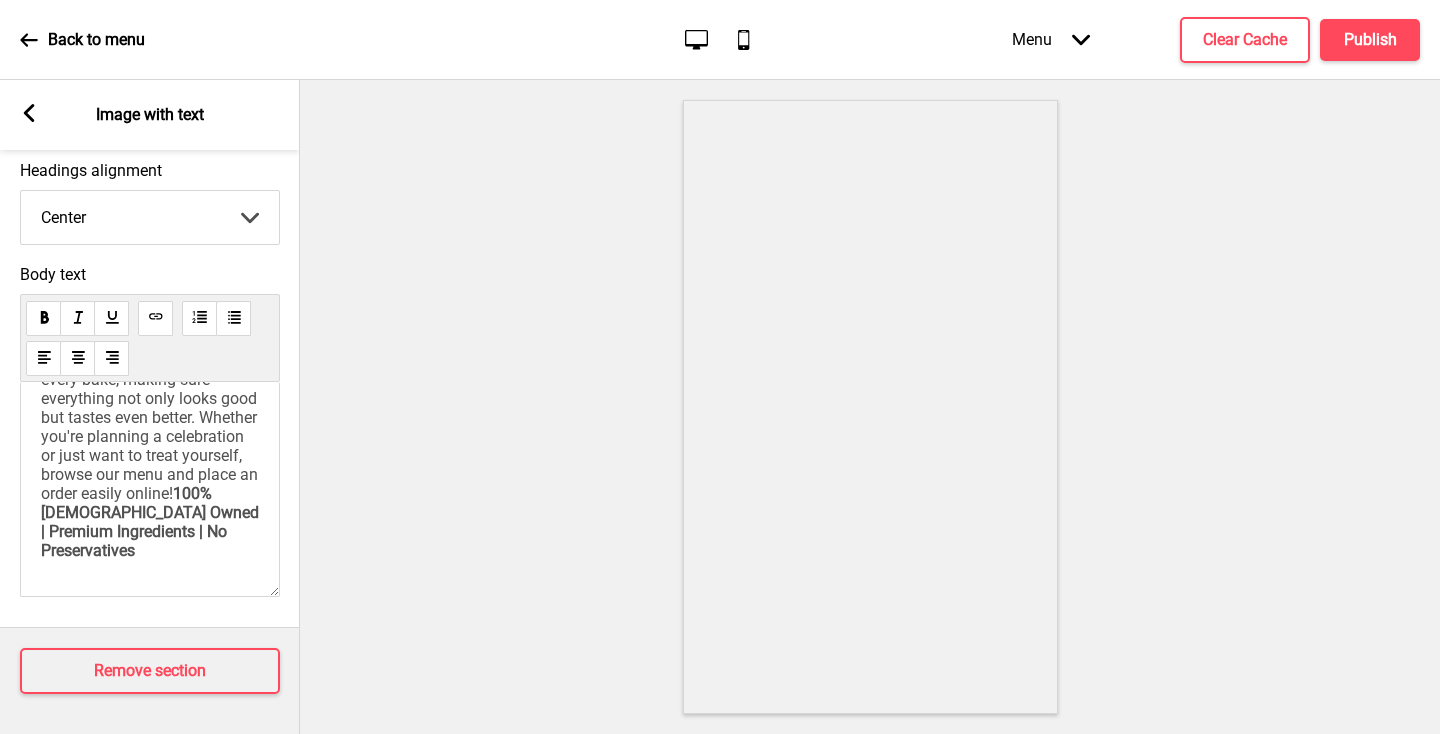 scroll, scrollTop: 320, scrollLeft: 0, axis: vertical 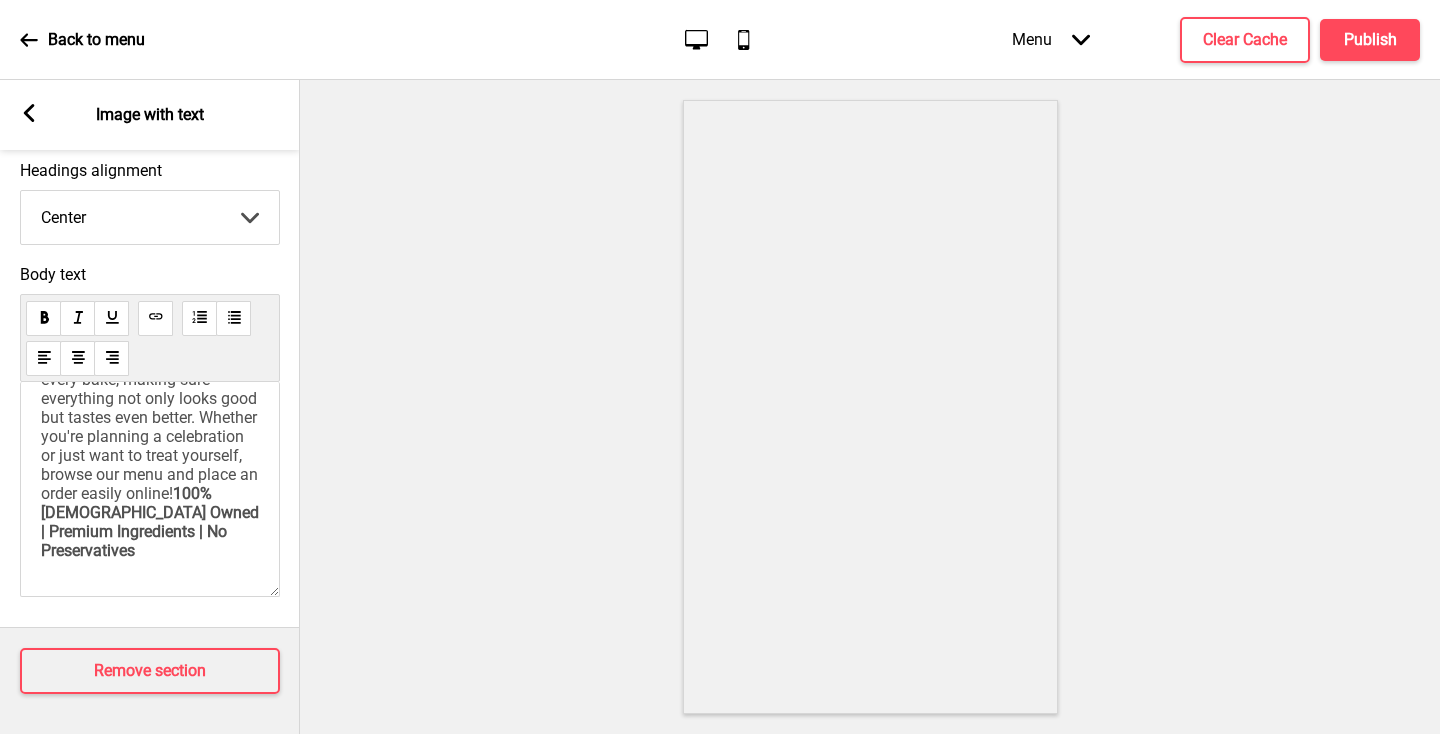 click on "At One18 Bakehouse, we’re all about crafting delicious bakes using only the best ingredients. From buttery croissants and flaky pastries to custom creations and artisanal bread, there’s something for every kind of sweet or savoury craving.
Our team of passionate bakers and pastry chefs pour love into every bake, making sure everything not only looks good but tastes even better. Whether you're planning a celebration or just want to treat yourself, browse our menu and place an order easily online!
100% [DEMOGRAPHIC_DATA] Owned | Premium Ingredients | No Preservatives" at bounding box center [150, 489] 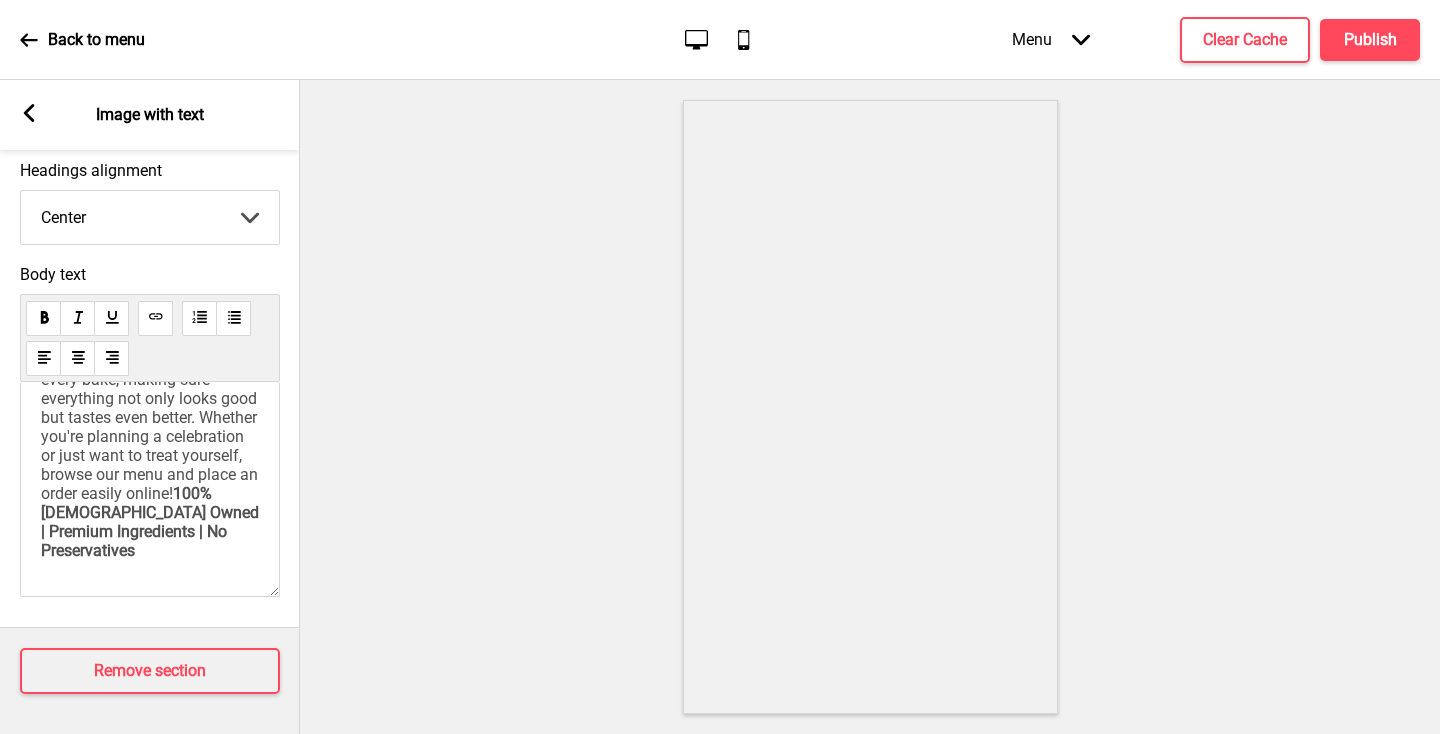 scroll, scrollTop: 319, scrollLeft: 0, axis: vertical 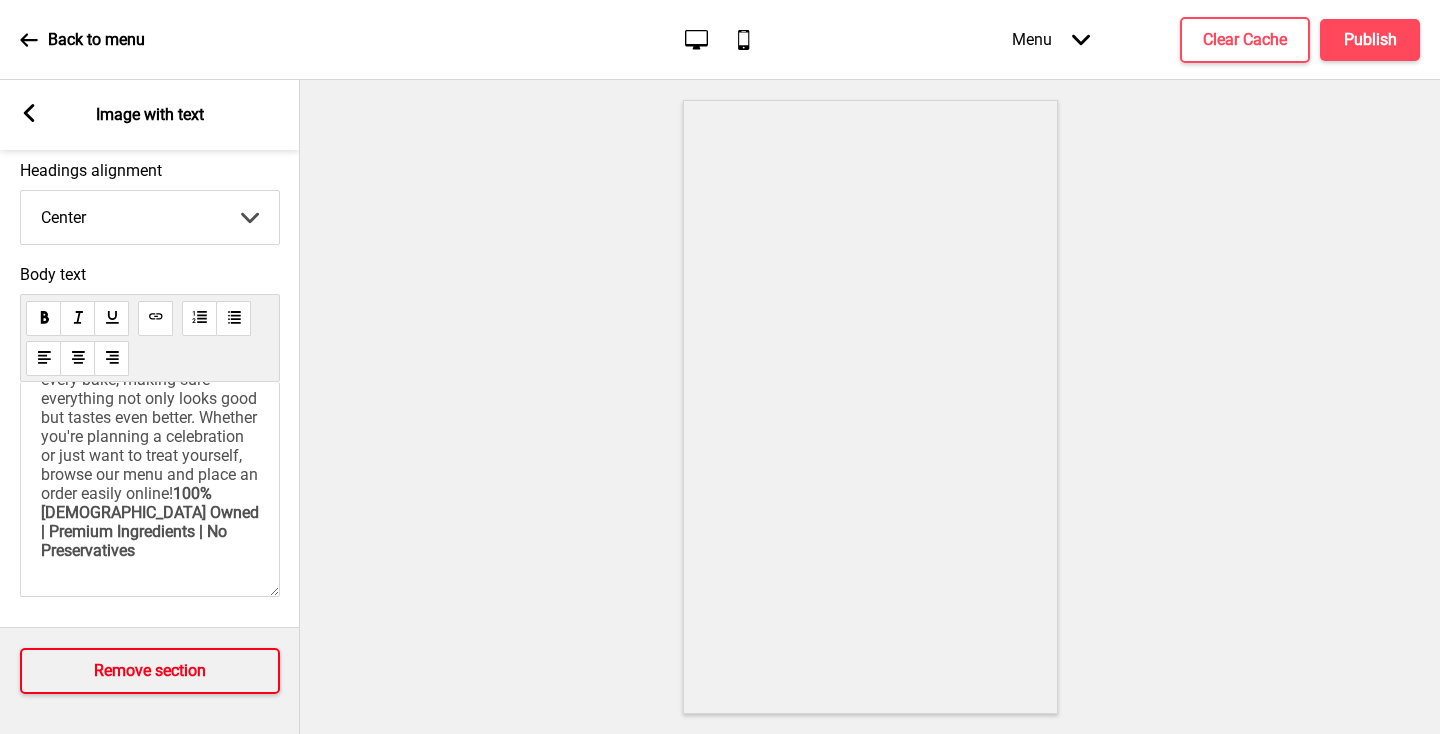 click on "Remove section" at bounding box center (150, 671) 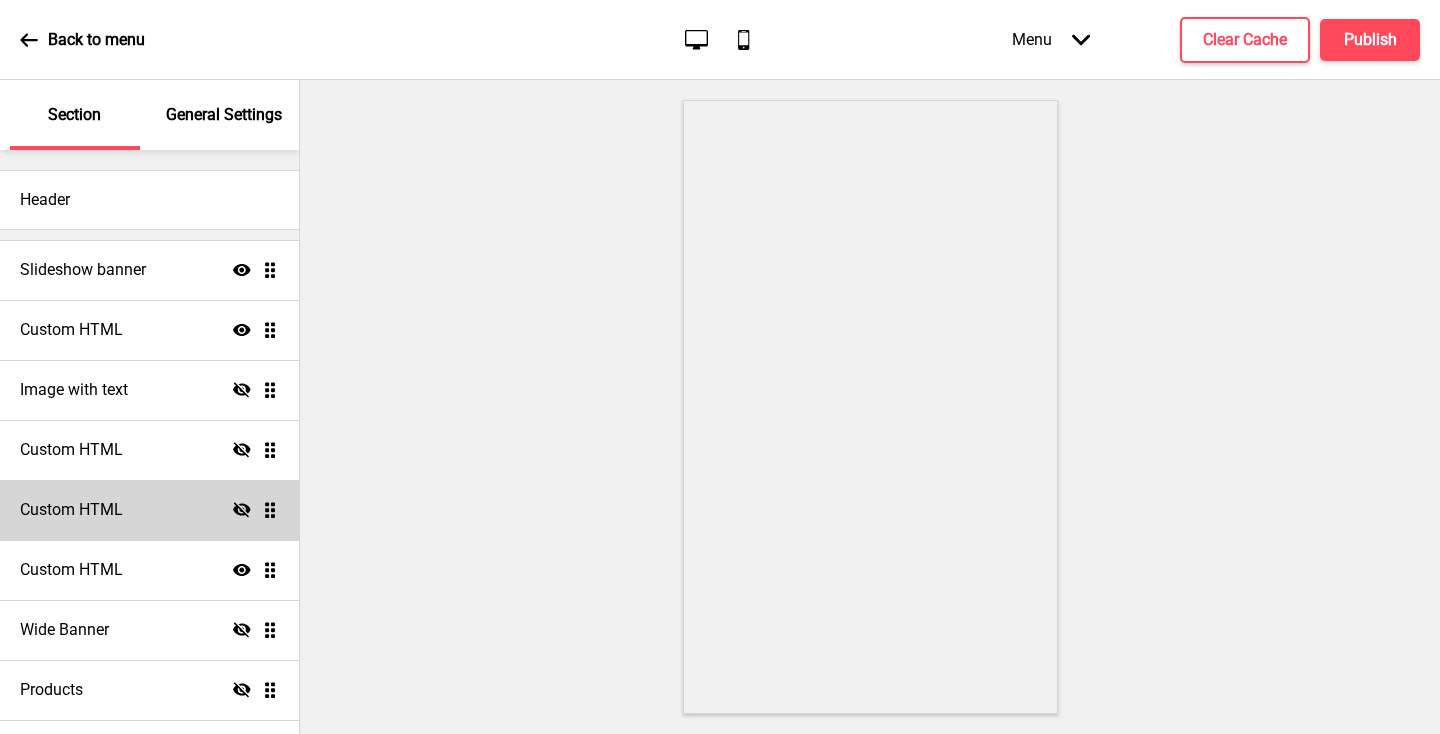scroll, scrollTop: 116, scrollLeft: 0, axis: vertical 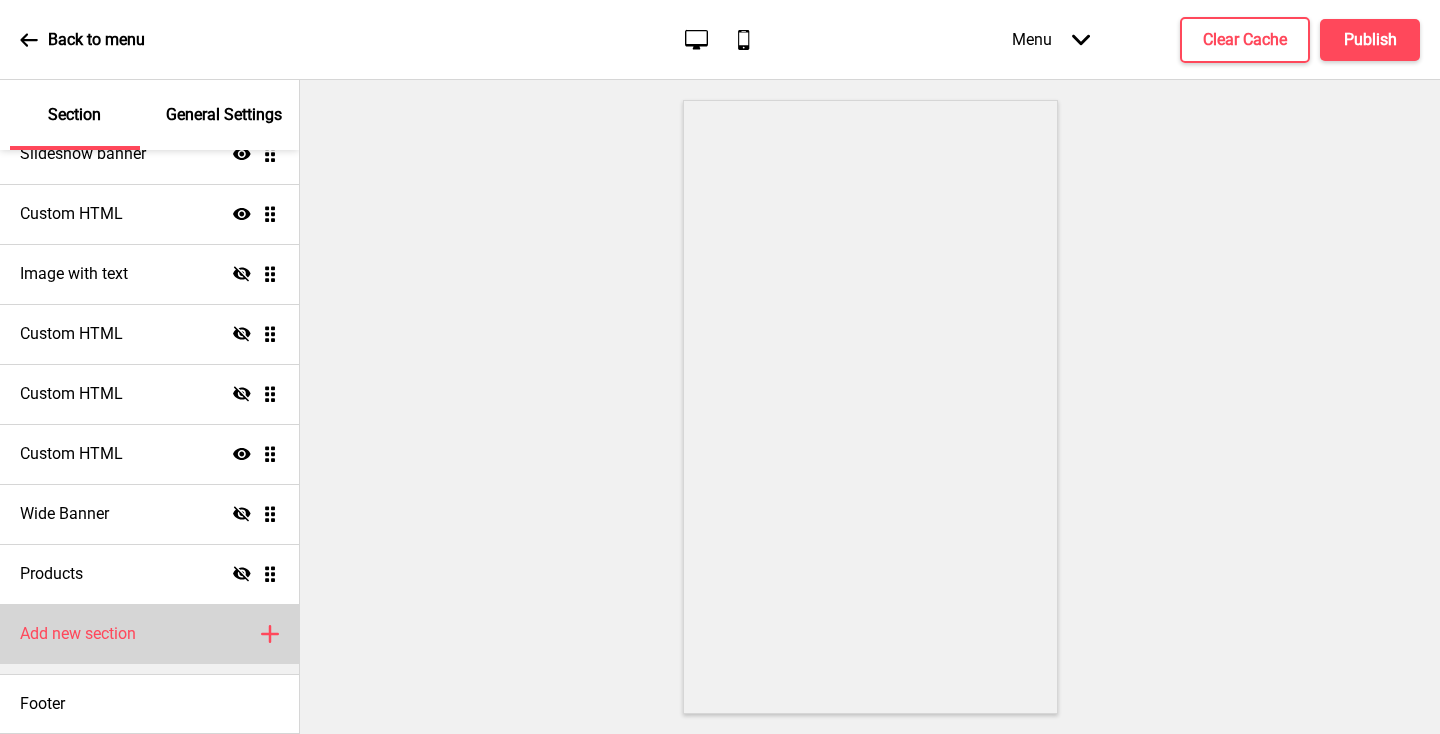 click on "Add new section Plus" at bounding box center (149, 634) 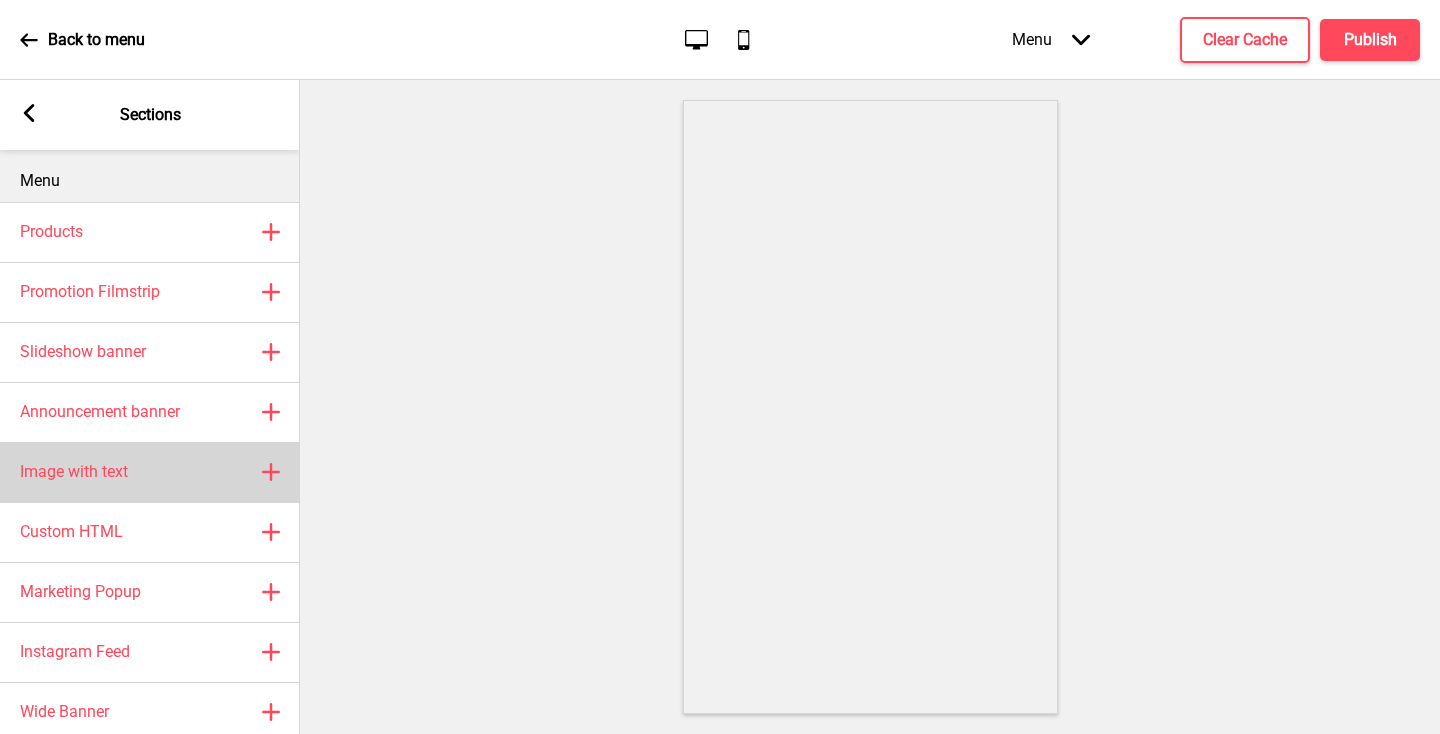 click on "Image with text Plus" at bounding box center [150, 472] 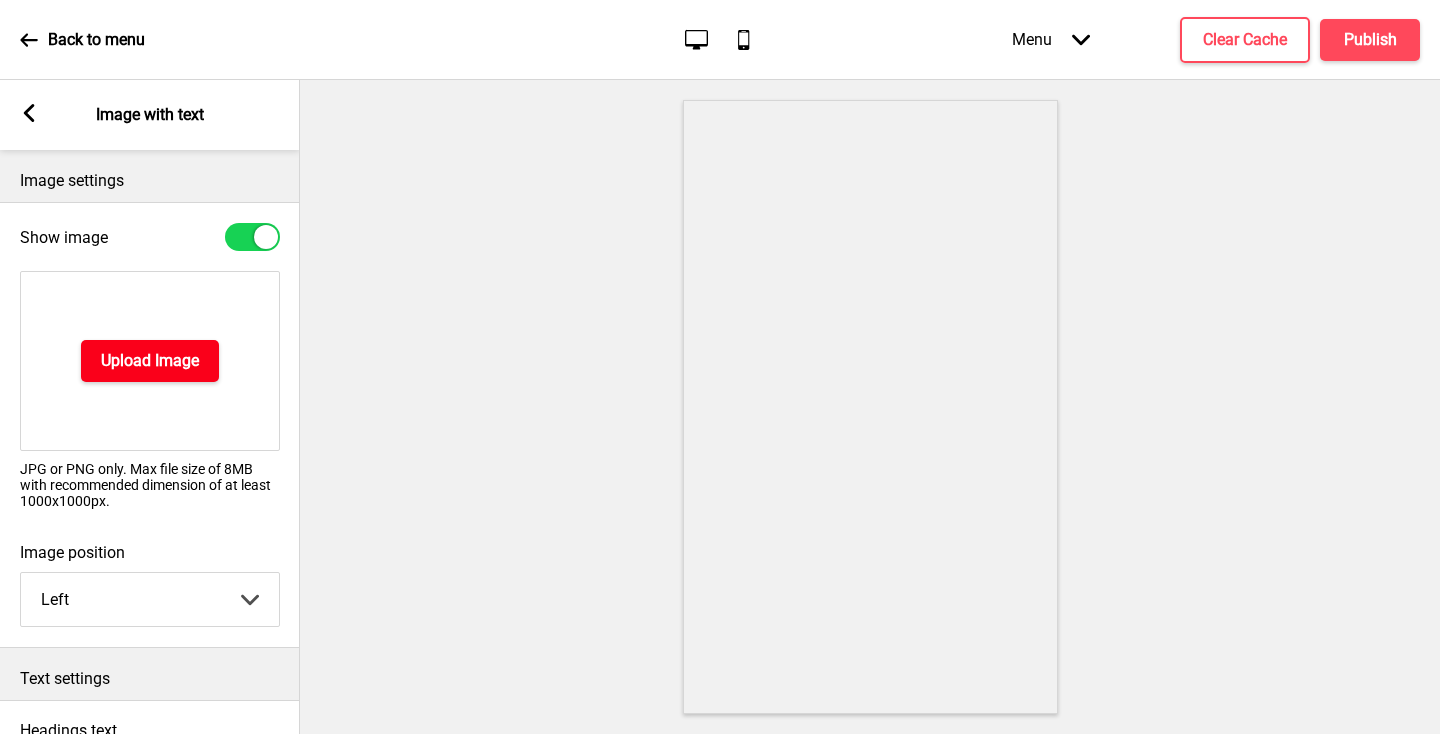 click on "Upload Image" at bounding box center [150, 361] 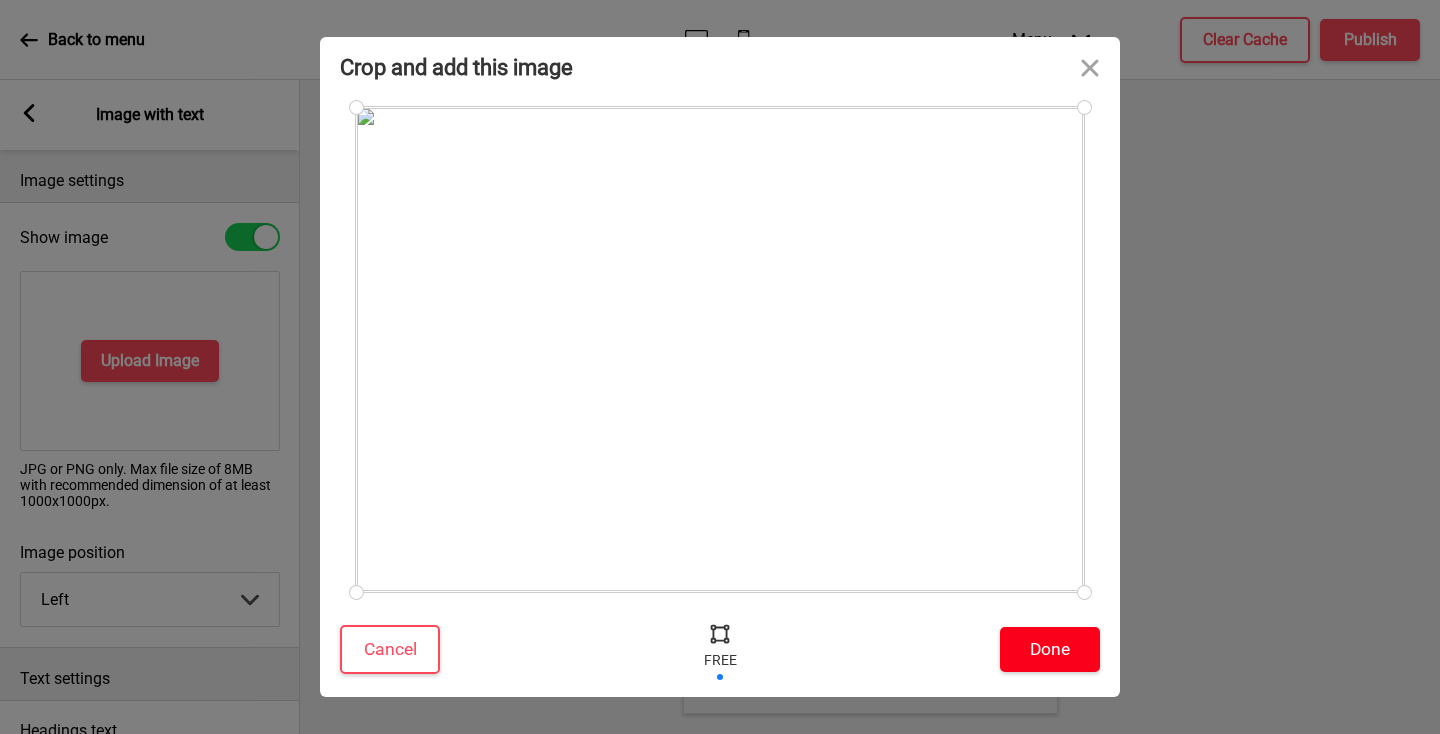 click on "Done" at bounding box center (1050, 649) 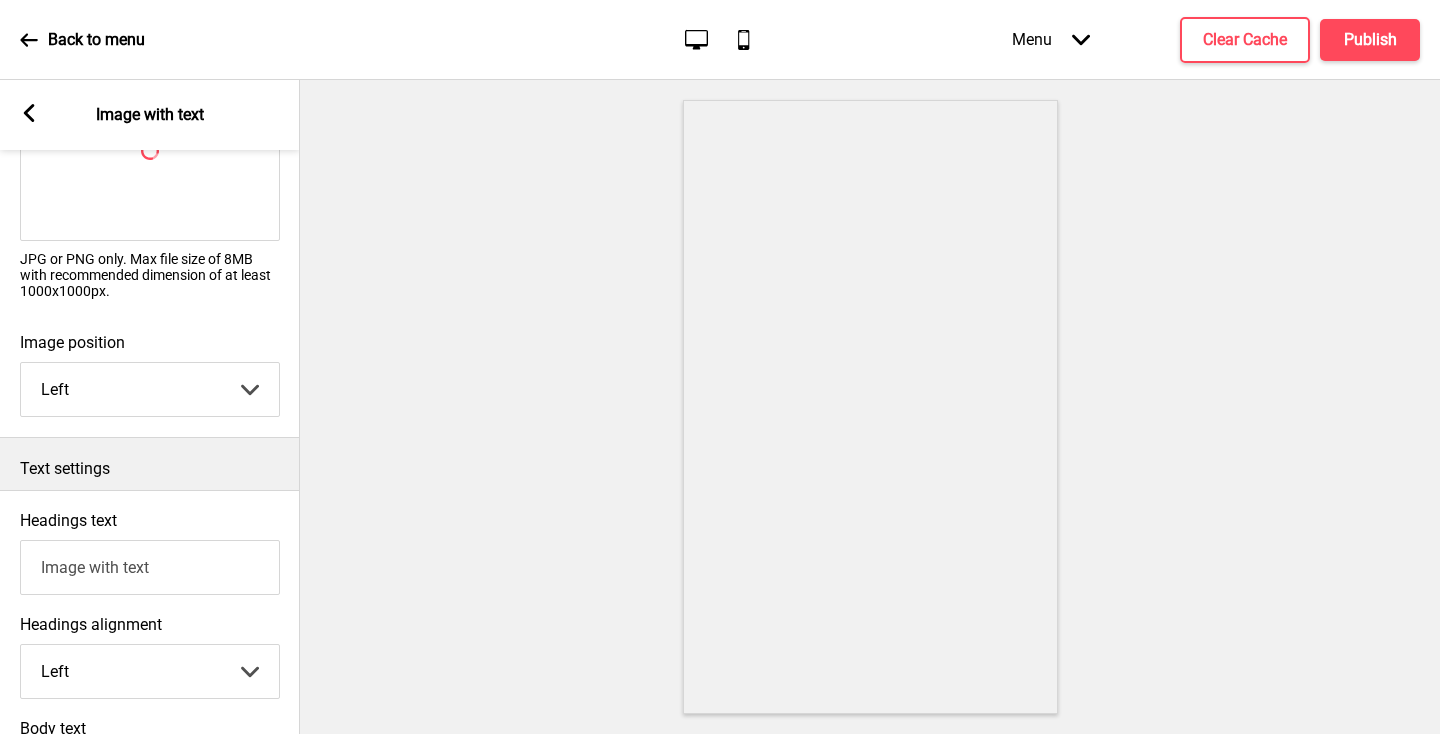 scroll, scrollTop: 277, scrollLeft: 0, axis: vertical 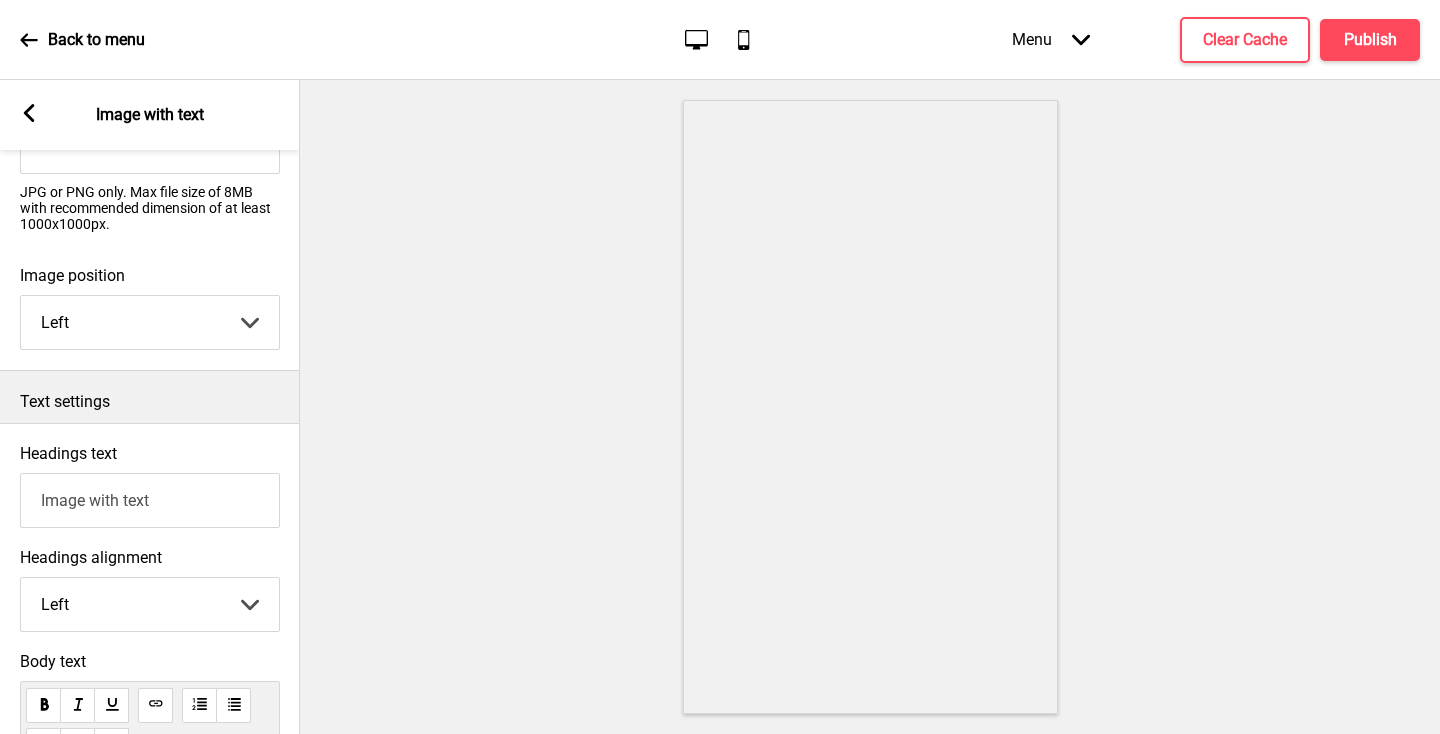 click on "Image with text" at bounding box center (150, 500) 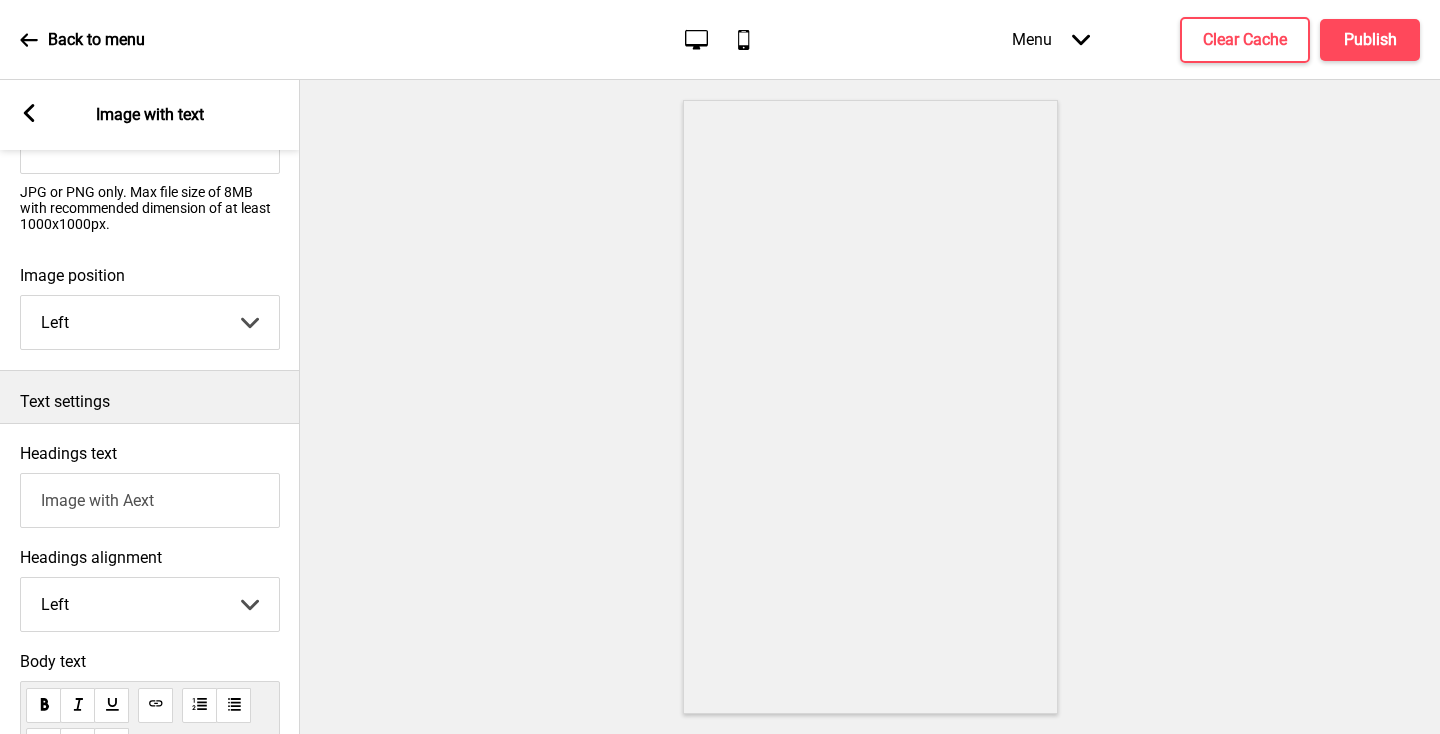 click on "Image with Aext" at bounding box center (150, 500) 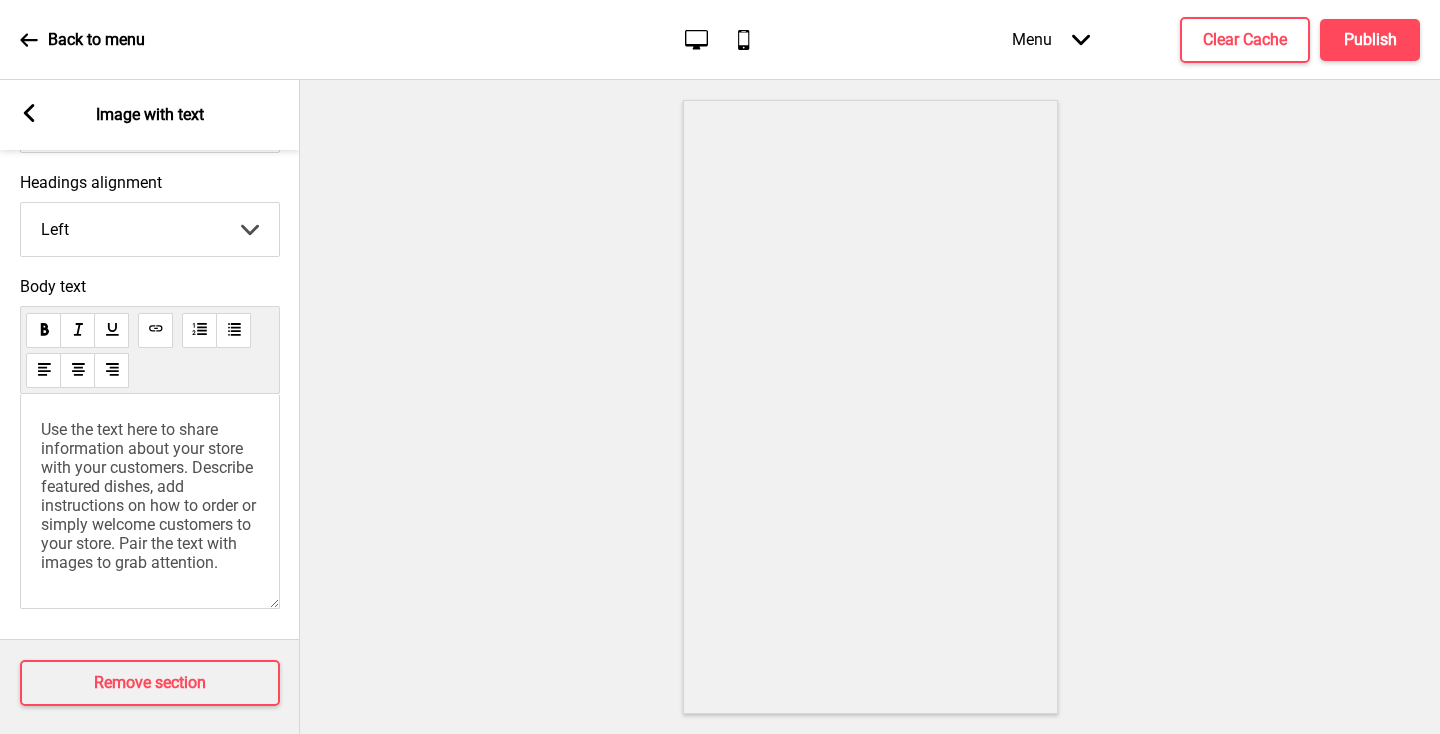 scroll, scrollTop: 629, scrollLeft: 0, axis: vertical 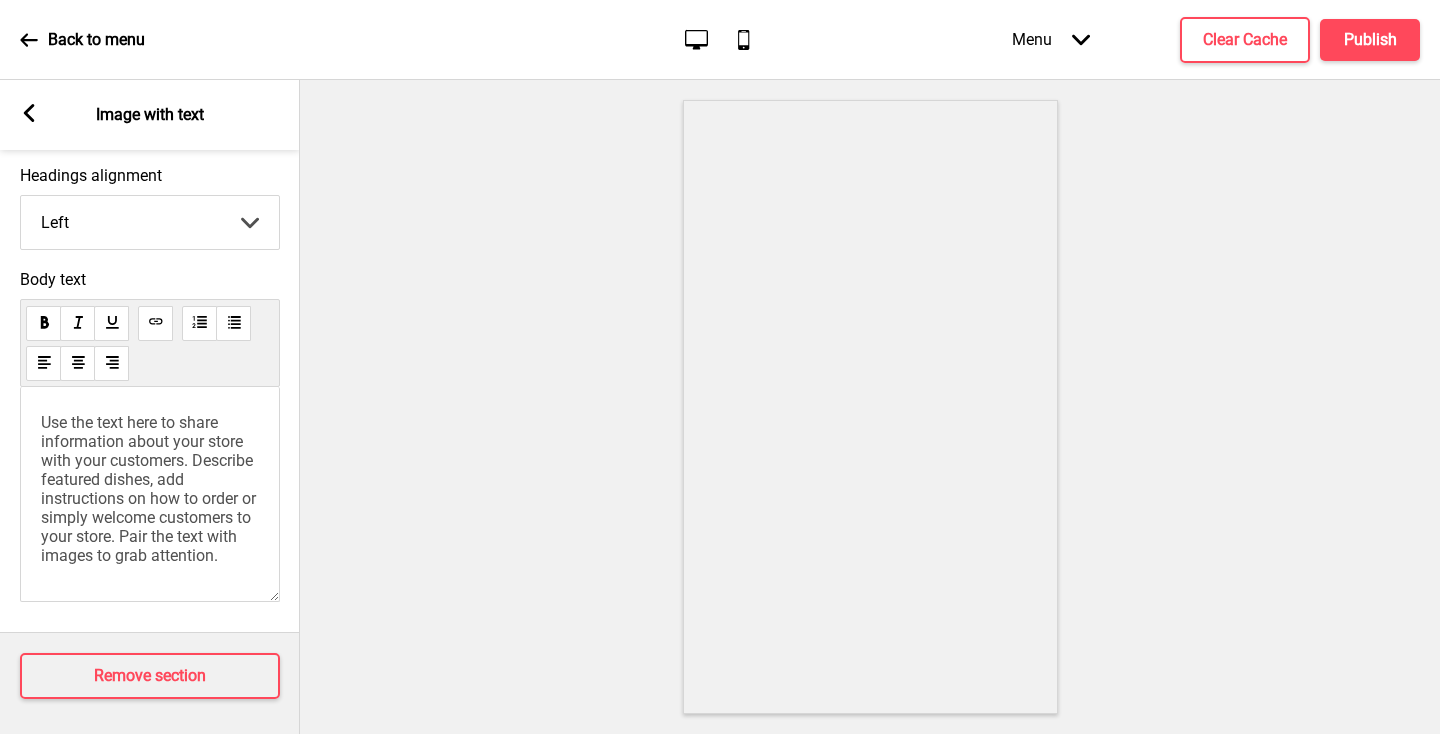 type on "About One18 Bakery" 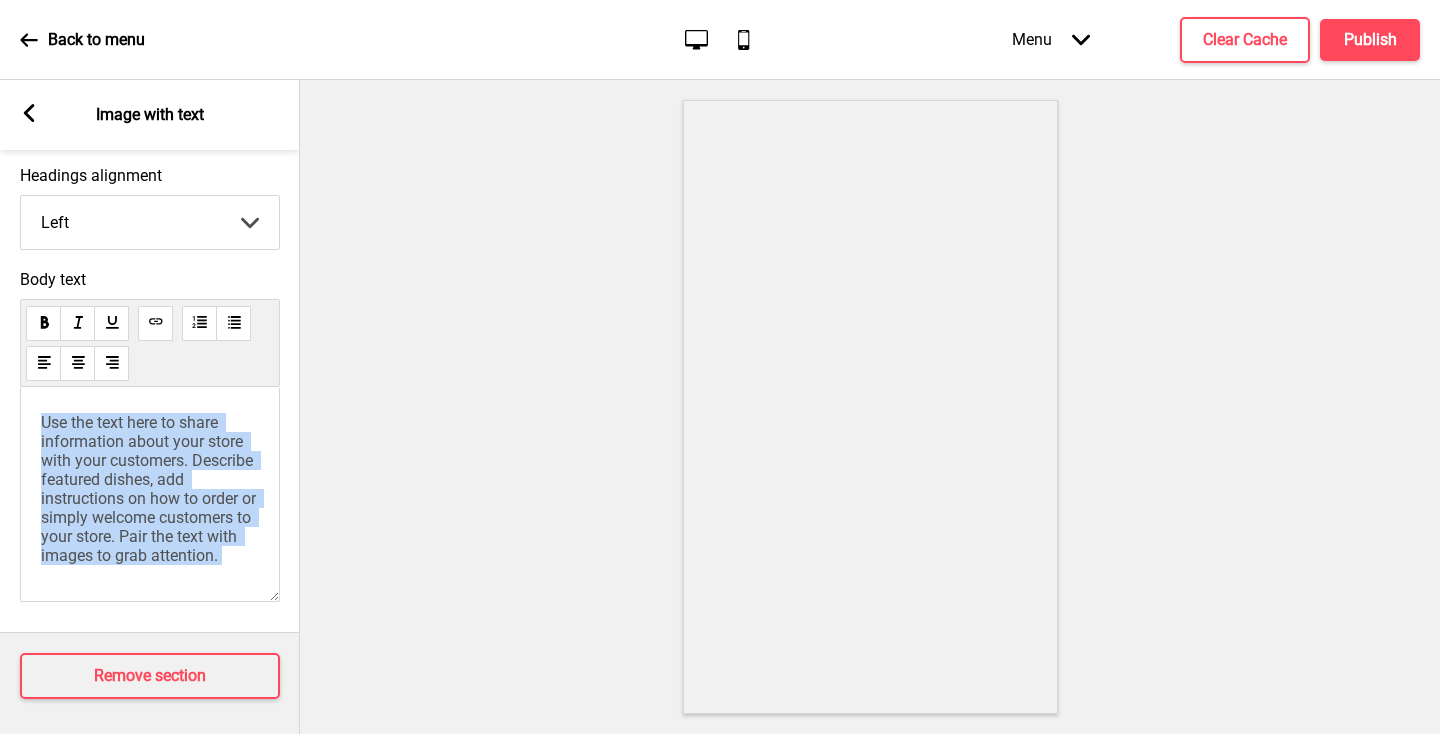 drag, startPoint x: 259, startPoint y: 555, endPoint x: 33, endPoint y: 434, distance: 256.35327 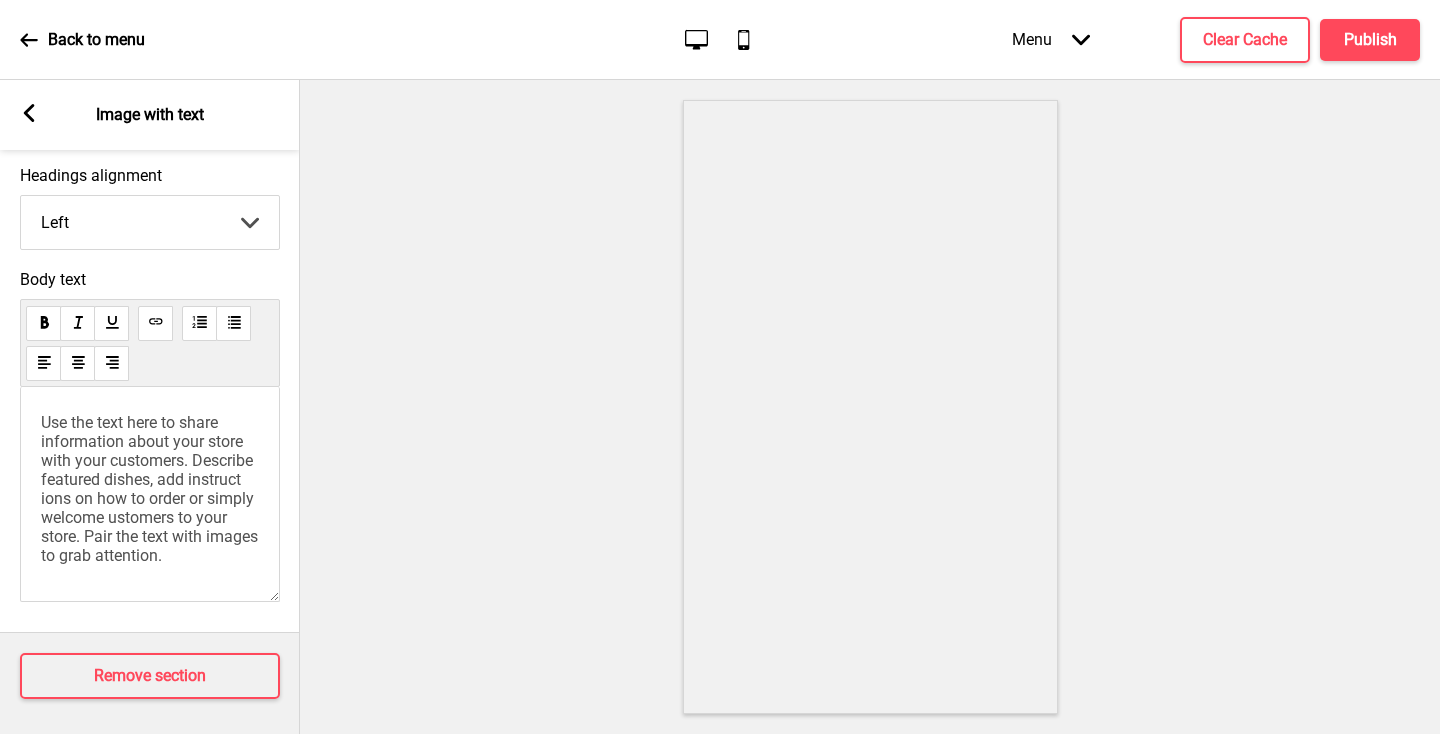click on "Use the text here to share information about your store with your customers. Describe featured dishes, add instruct
ions on how to order or simply welcome ustomers to your store. Pair the text with images to grab attention." at bounding box center (150, 489) 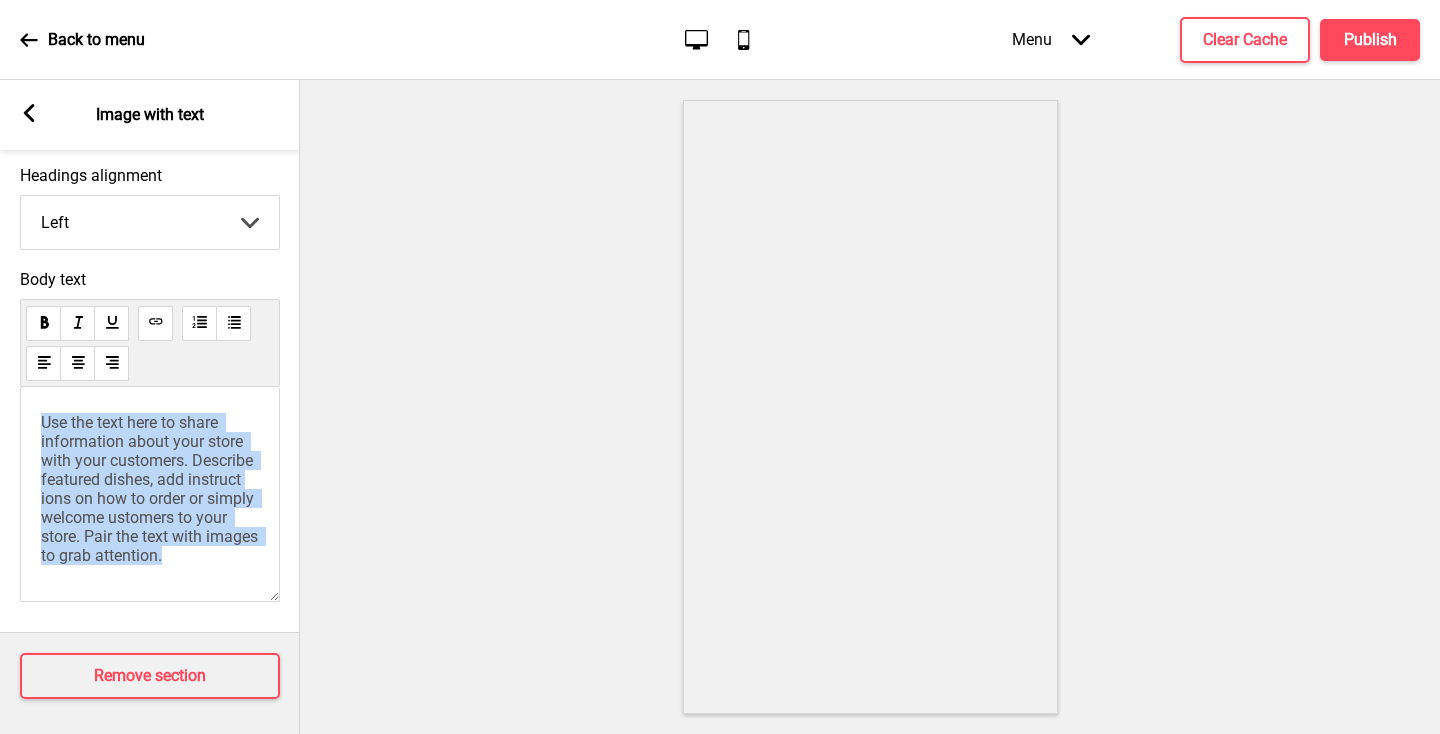 drag, startPoint x: 236, startPoint y: 576, endPoint x: 24, endPoint y: 421, distance: 262.6195 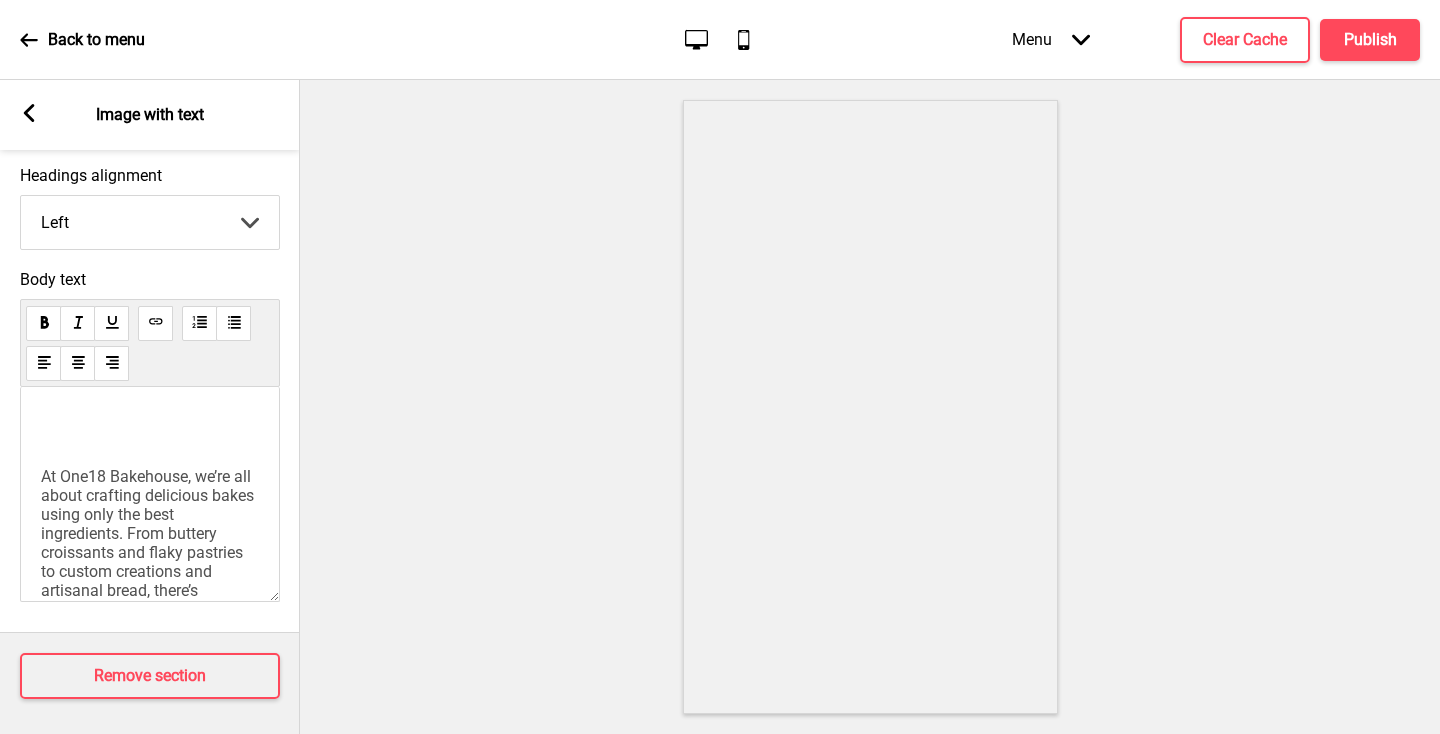 scroll, scrollTop: 627, scrollLeft: 0, axis: vertical 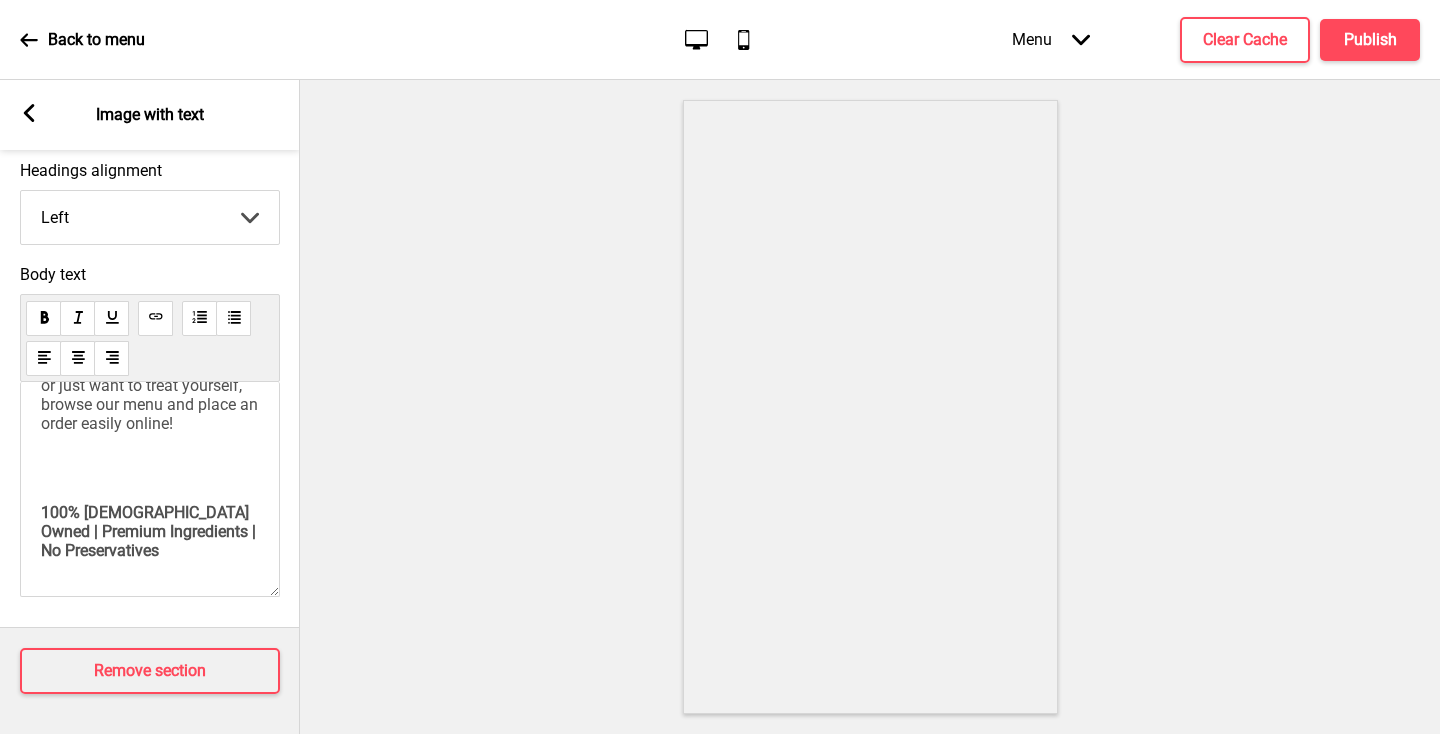 click at bounding box center (150, 468) 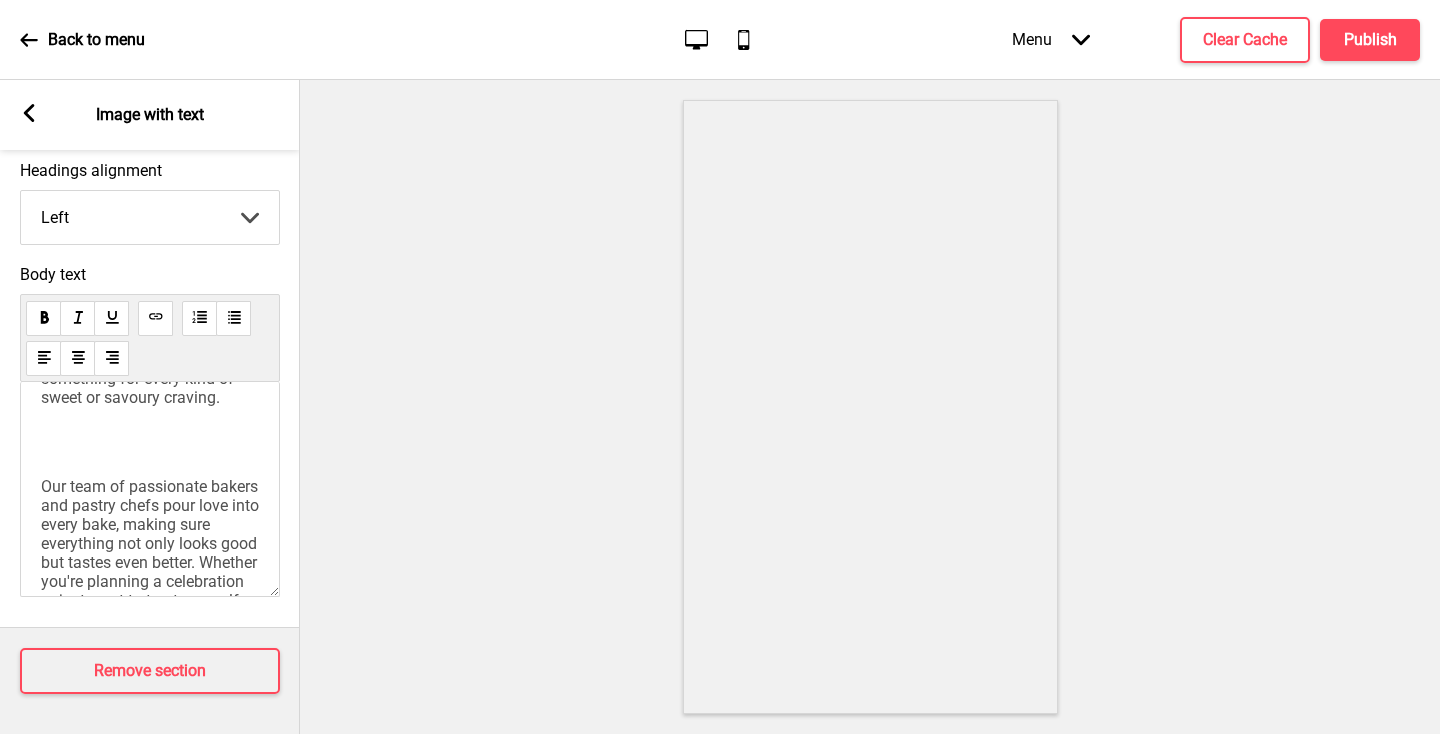 scroll, scrollTop: 201, scrollLeft: 0, axis: vertical 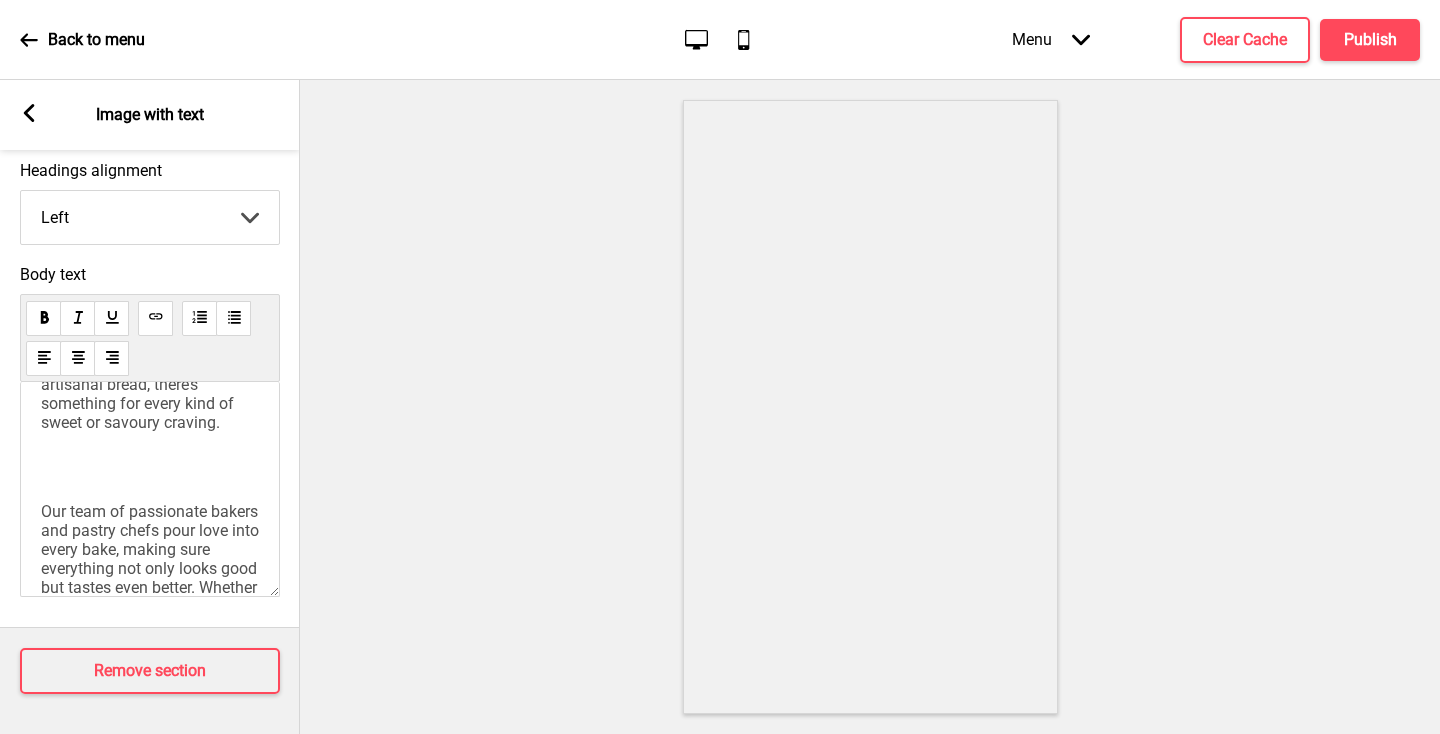 click on "At One18 Bakehouse, we’re all about crafting delicious bakes using only the best ingredients. From buttery croissants and flaky pastries to custom creations and artisanal bread, there’s something for every kind of sweet or savoury craving.
Our team of passionate bakers and pastry chefs pour love into every bake, making sure everything not only looks good but tastes even better. Whether you're planning a celebration or just want to treat yourself, browse our menu and place an order easily online! 100% [DEMOGRAPHIC_DATA] Owned | Premium Ingredients | No Preservatives" at bounding box center [150, 476] 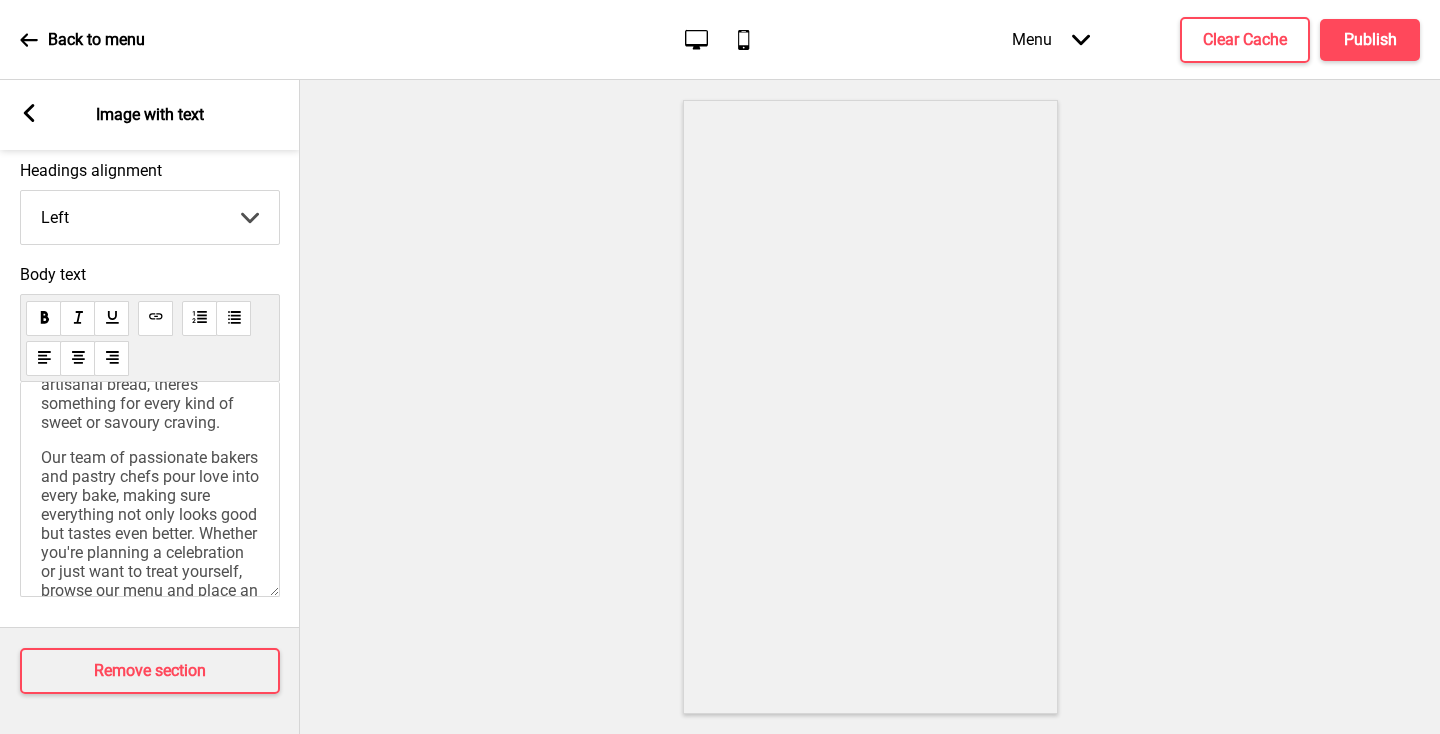 scroll, scrollTop: 0, scrollLeft: 0, axis: both 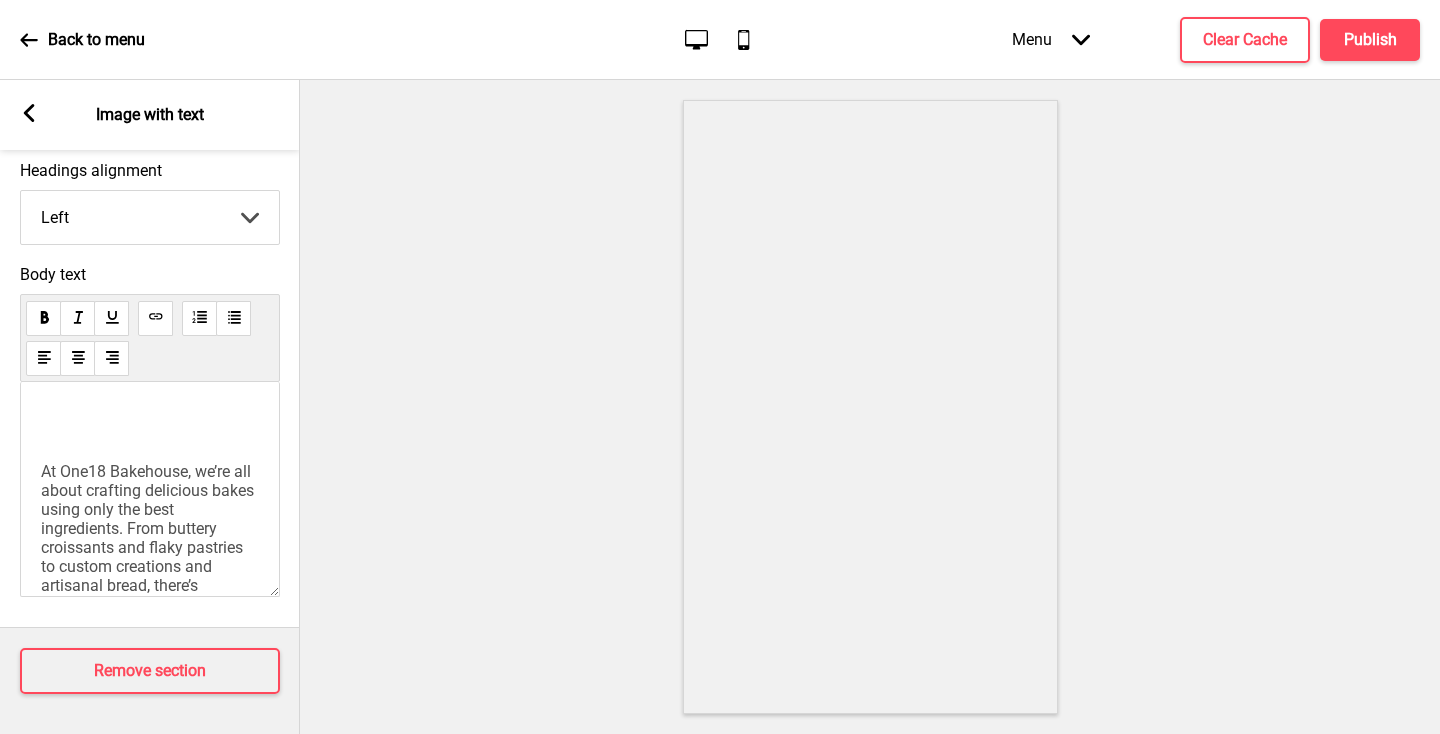 click on "At One18 Bakehouse, we’re all about crafting delicious bakes using only the best ingredients. From buttery croissants and flaky pastries to custom creations and artisanal bread, there’s something for every kind of sweet or savoury craving." at bounding box center [149, 547] 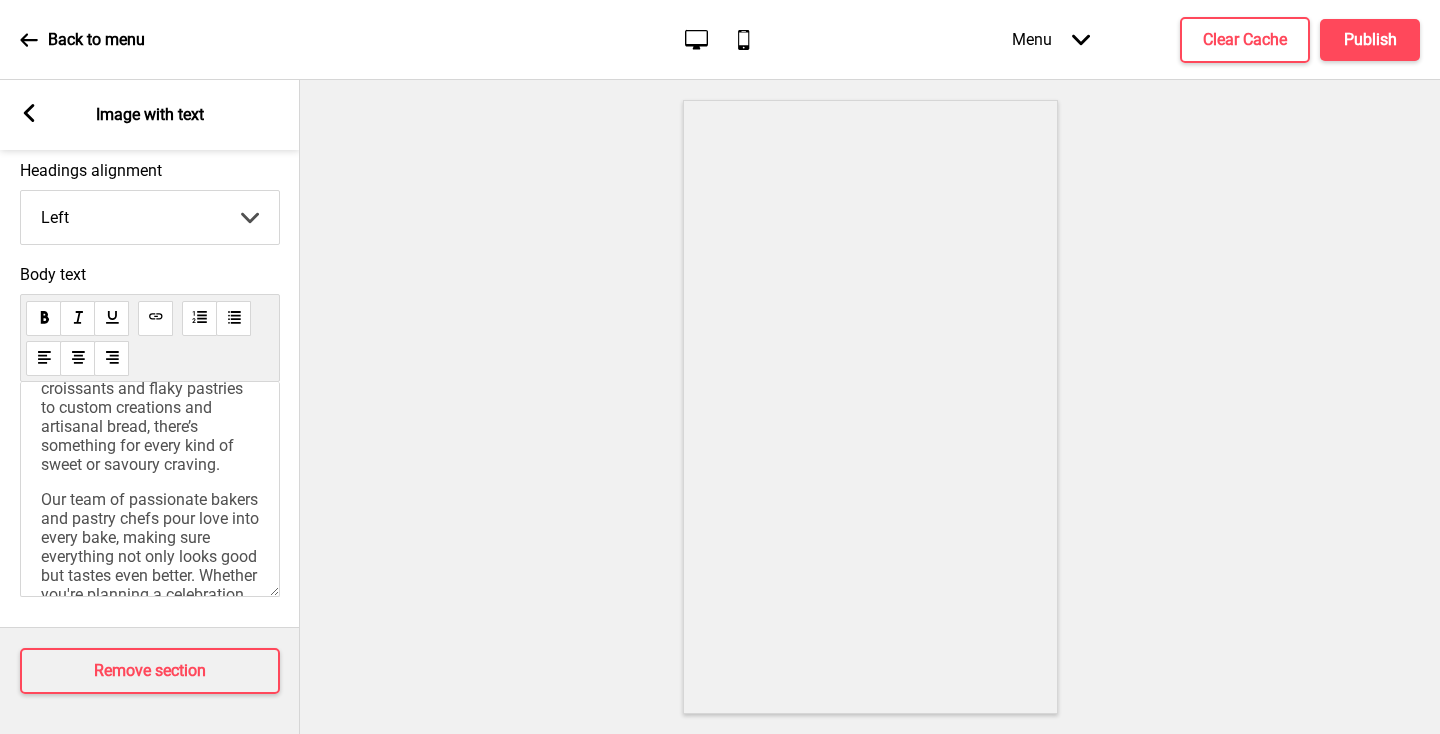 scroll, scrollTop: 107, scrollLeft: 0, axis: vertical 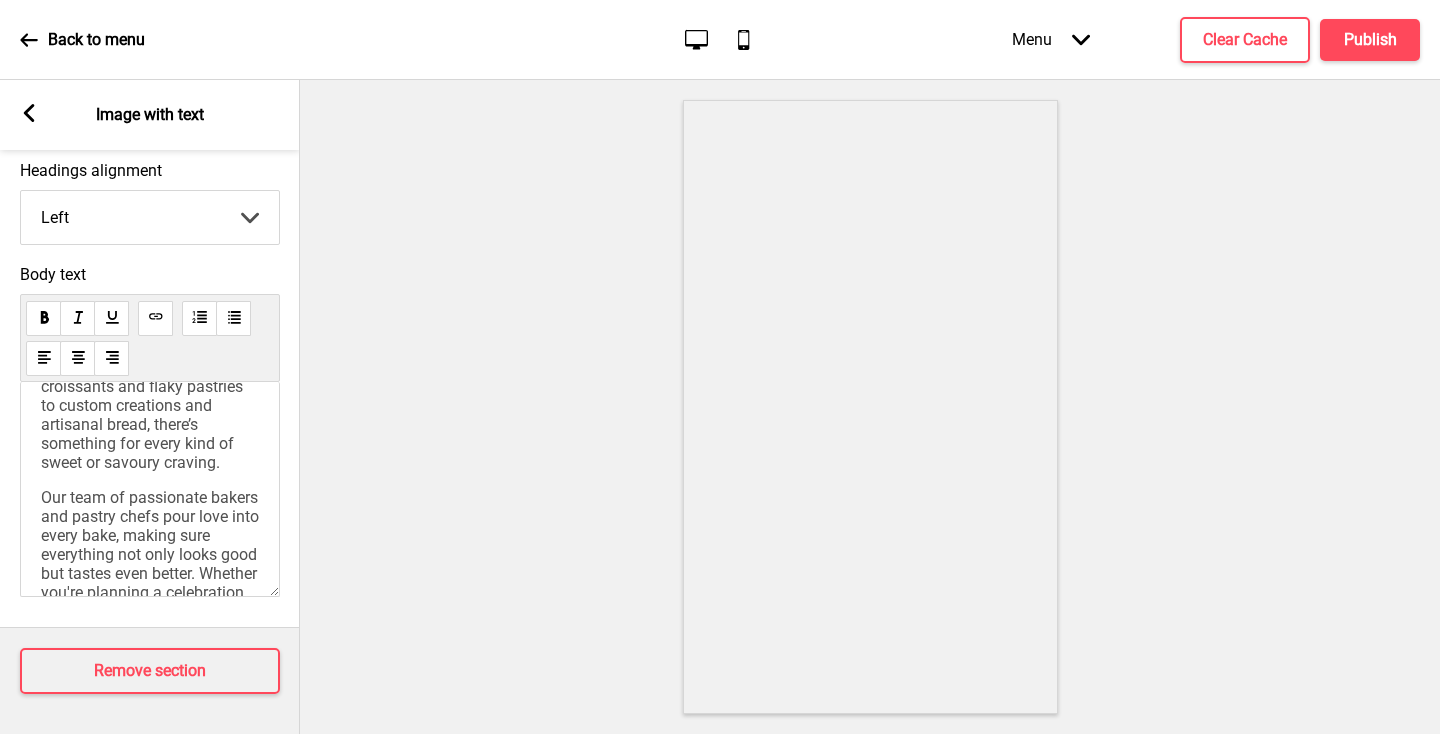 click on "Our team of passionate bakers and pastry chefs pour love into every bake, making sure everything not only looks good but tastes even better. Whether you're planning a celebration or just want to treat yourself, browse our menu and place an order easily online!" at bounding box center [152, 573] 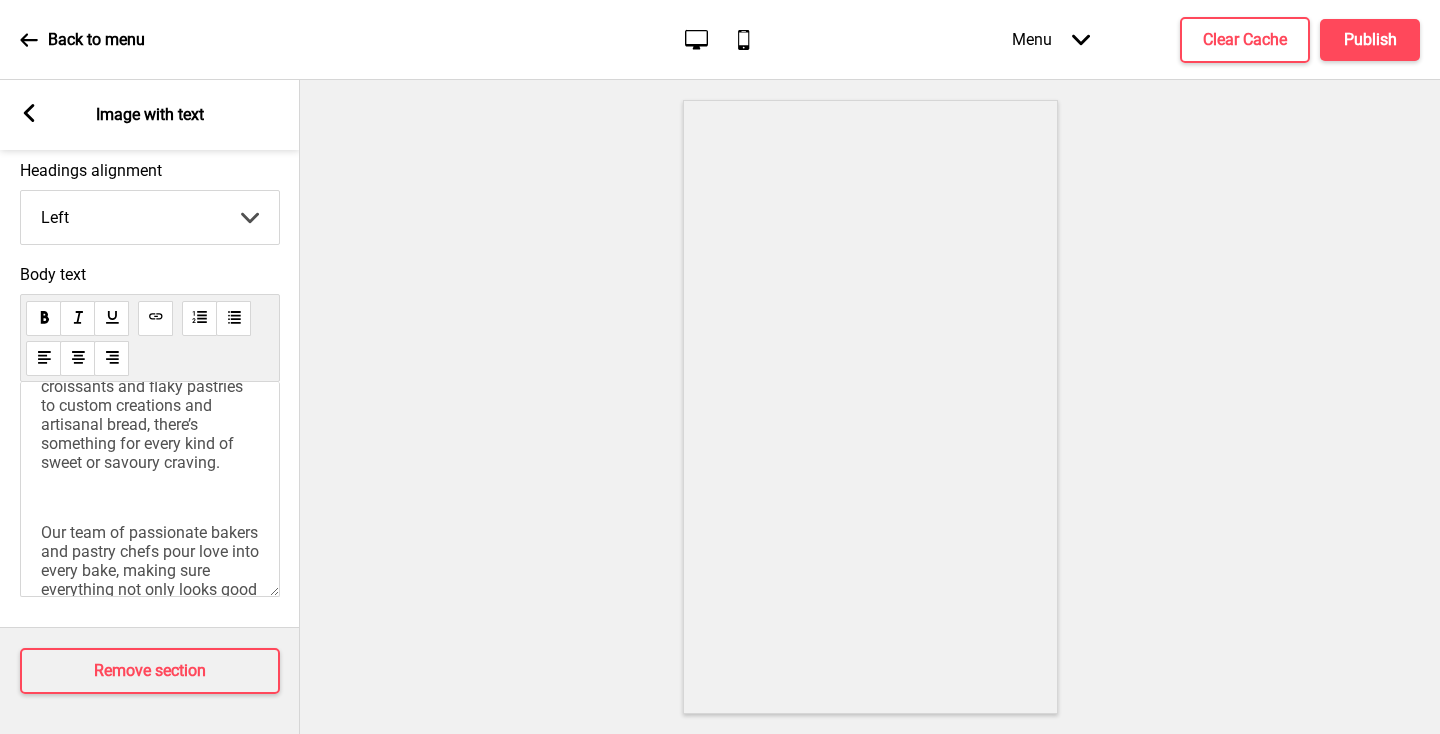 scroll, scrollTop: 333, scrollLeft: 0, axis: vertical 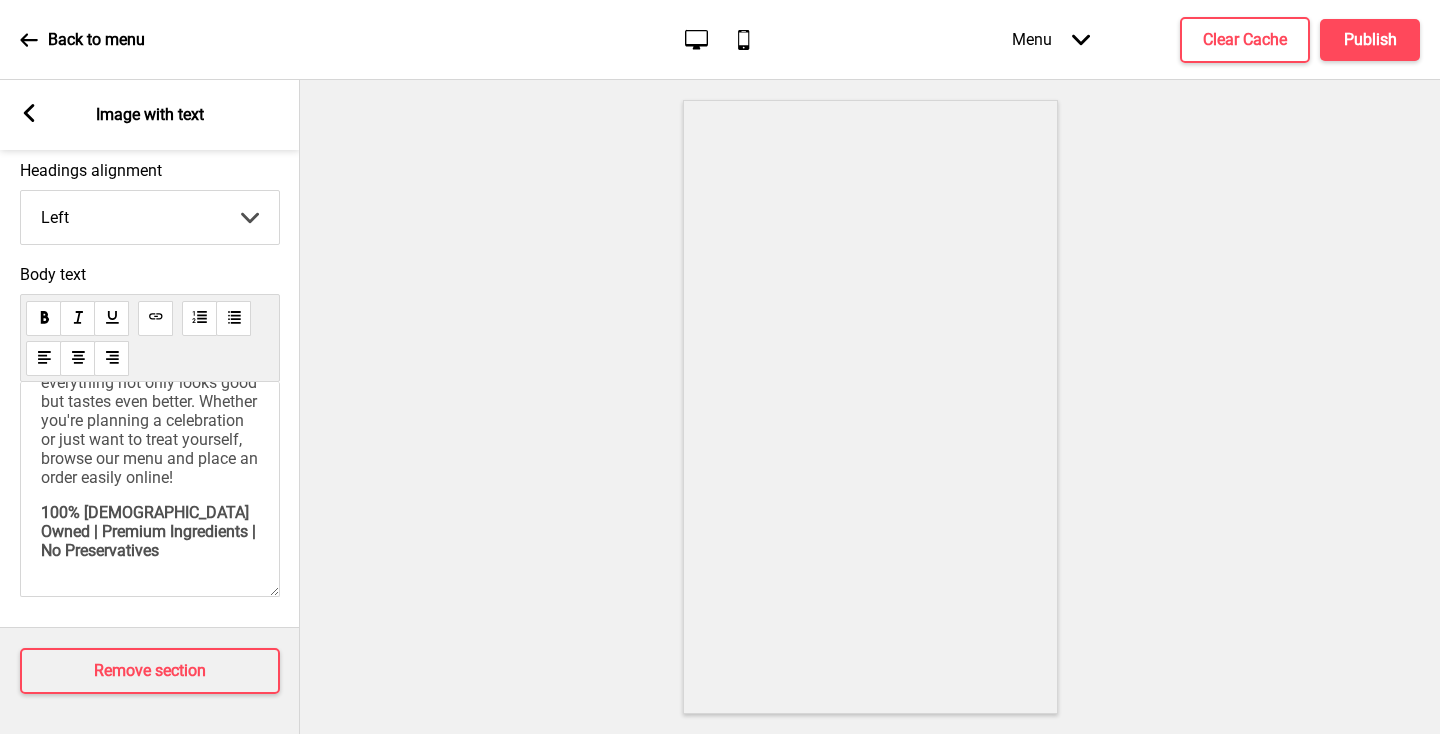 click on "100% [DEMOGRAPHIC_DATA] Owned | Premium Ingredients | No Preservatives" at bounding box center (150, 531) 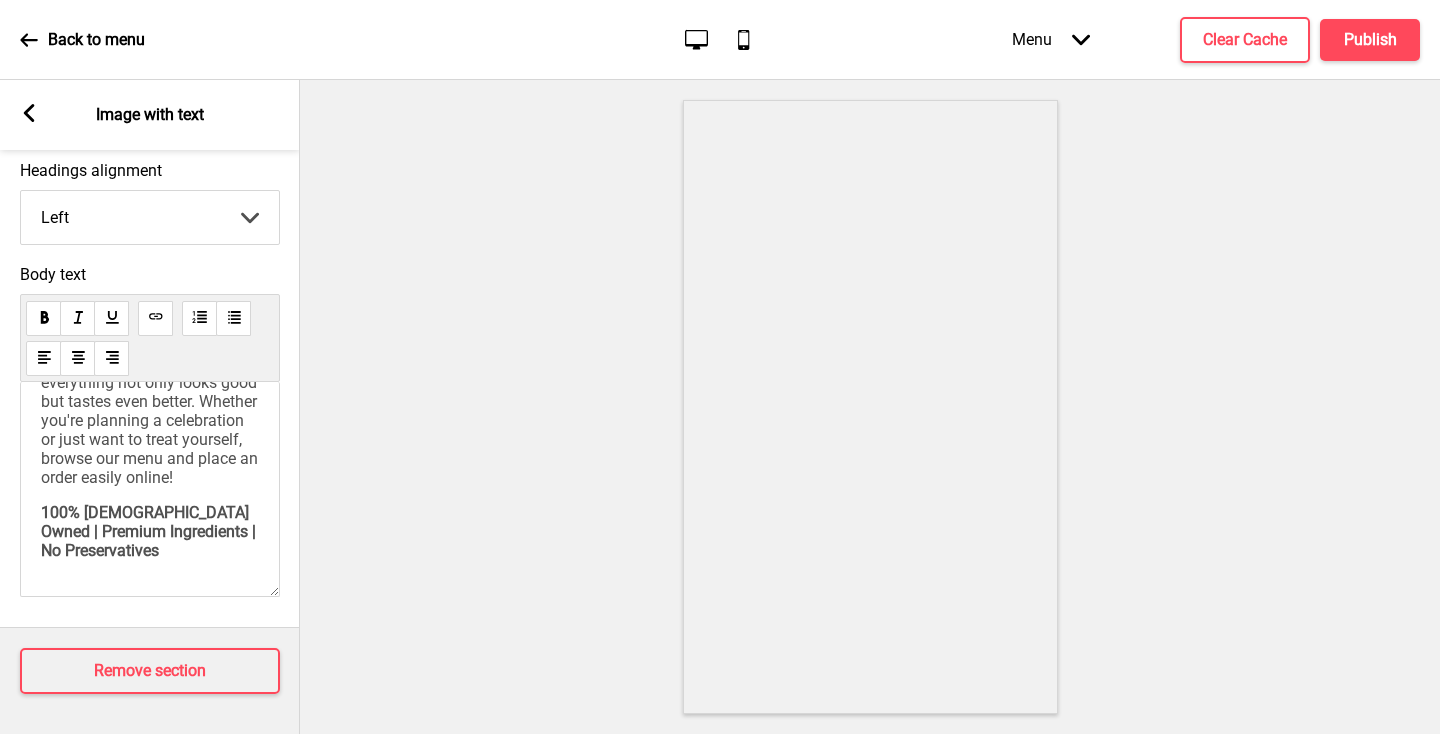click on "100% [DEMOGRAPHIC_DATA] Owned | Premium Ingredients | No Preservatives" at bounding box center (150, 531) 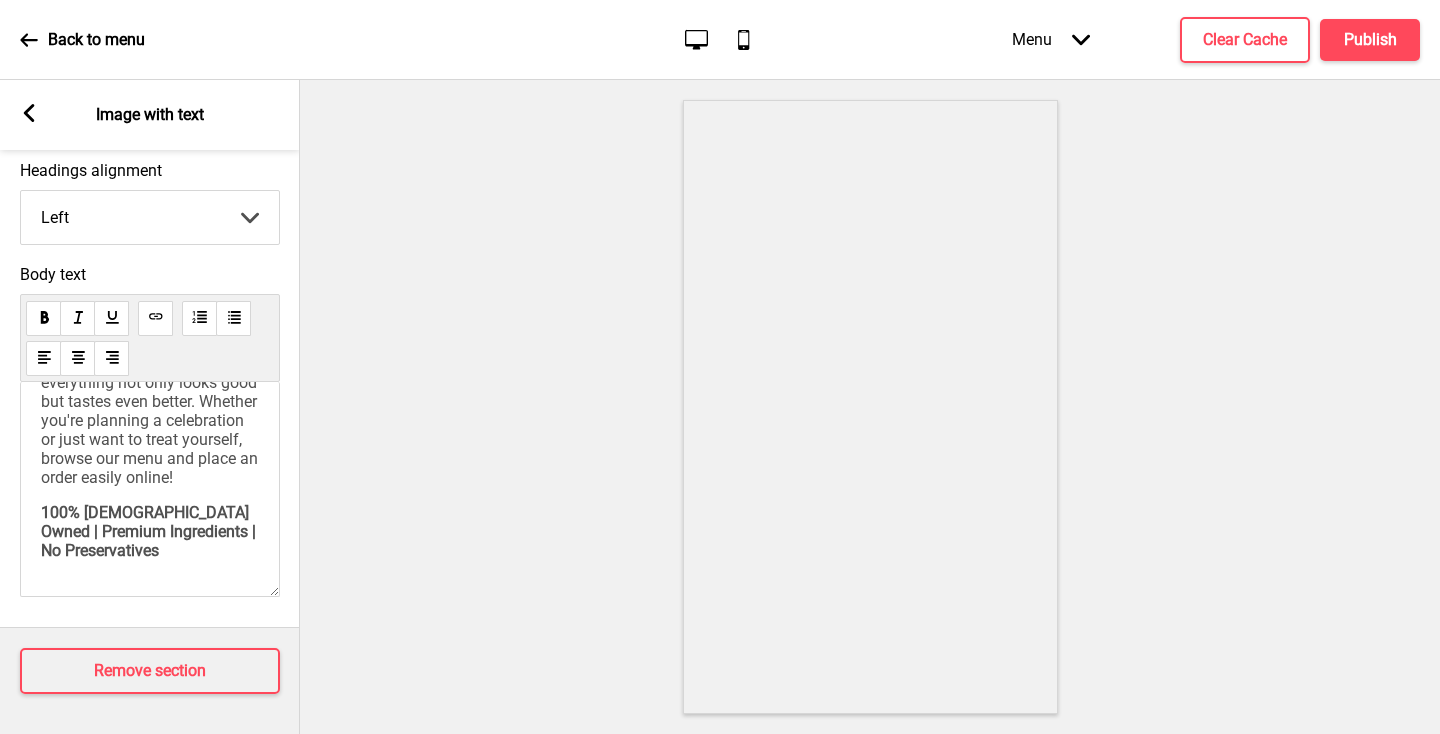 type 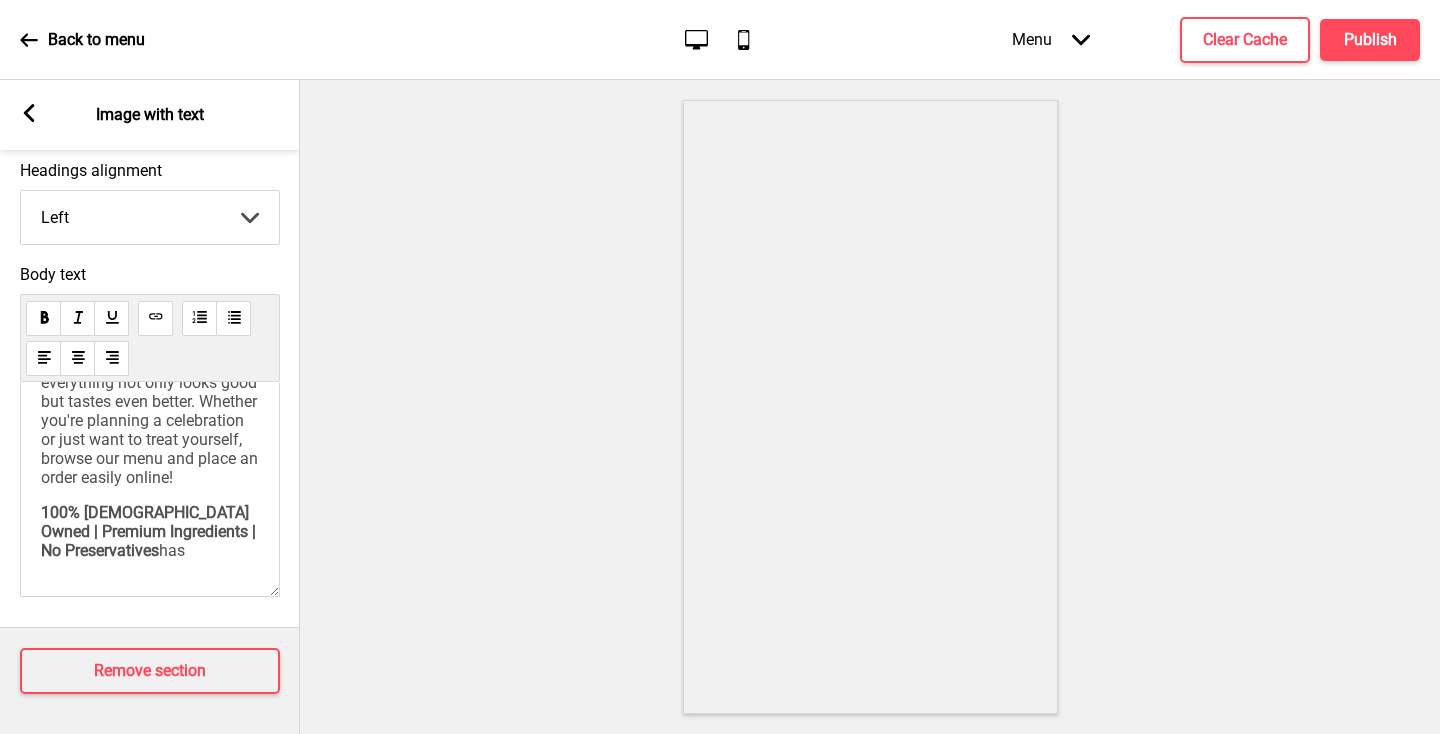 click on "has" at bounding box center (172, 550) 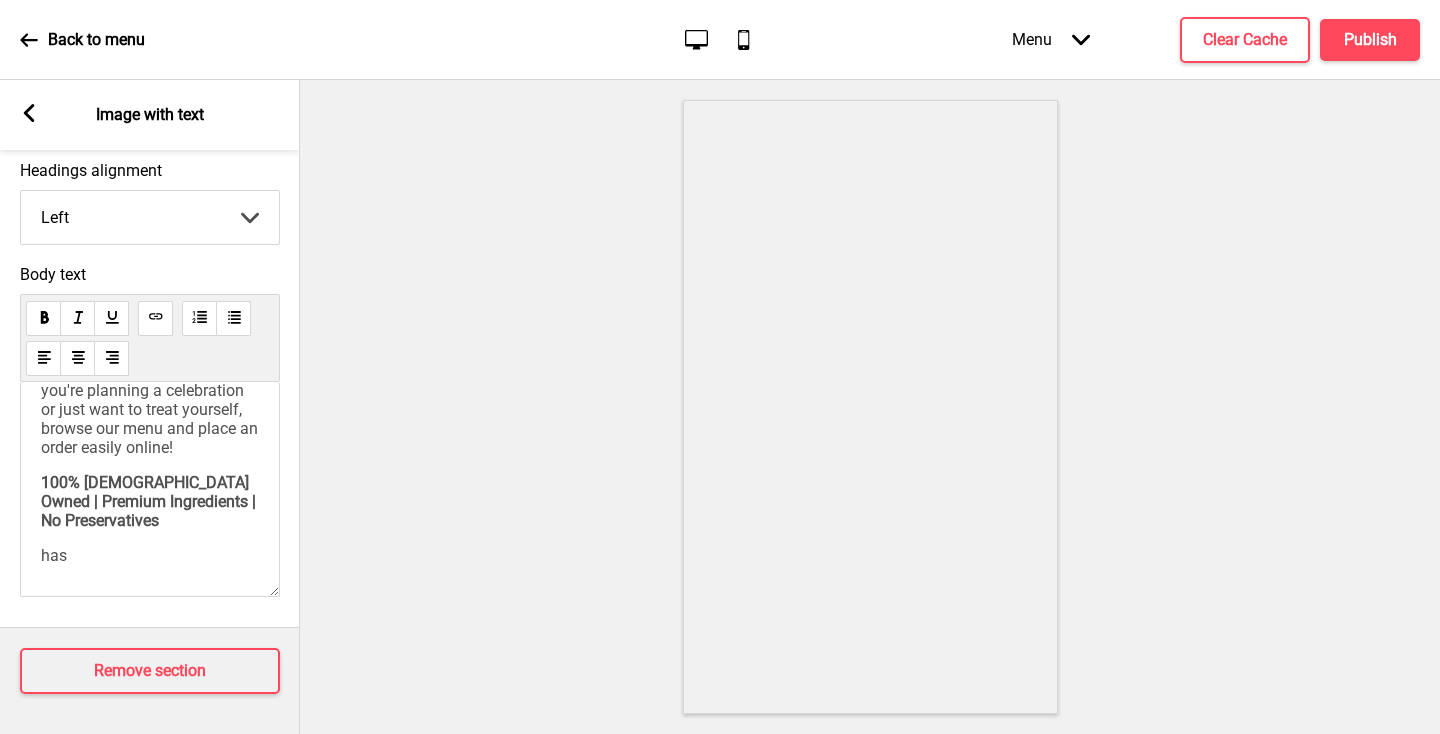 drag, startPoint x: 93, startPoint y: 586, endPoint x: 35, endPoint y: 587, distance: 58.00862 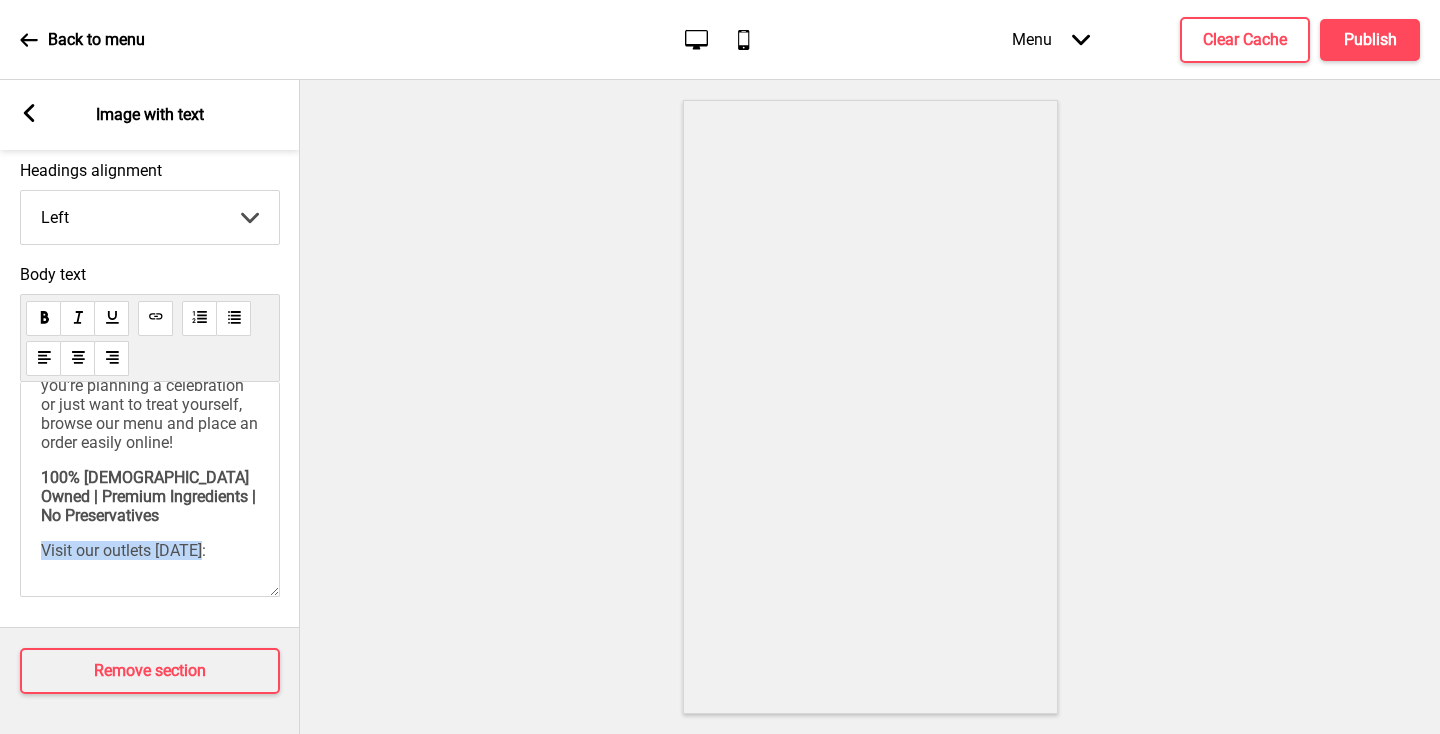 drag, startPoint x: 217, startPoint y: 572, endPoint x: 41, endPoint y: 570, distance: 176.01137 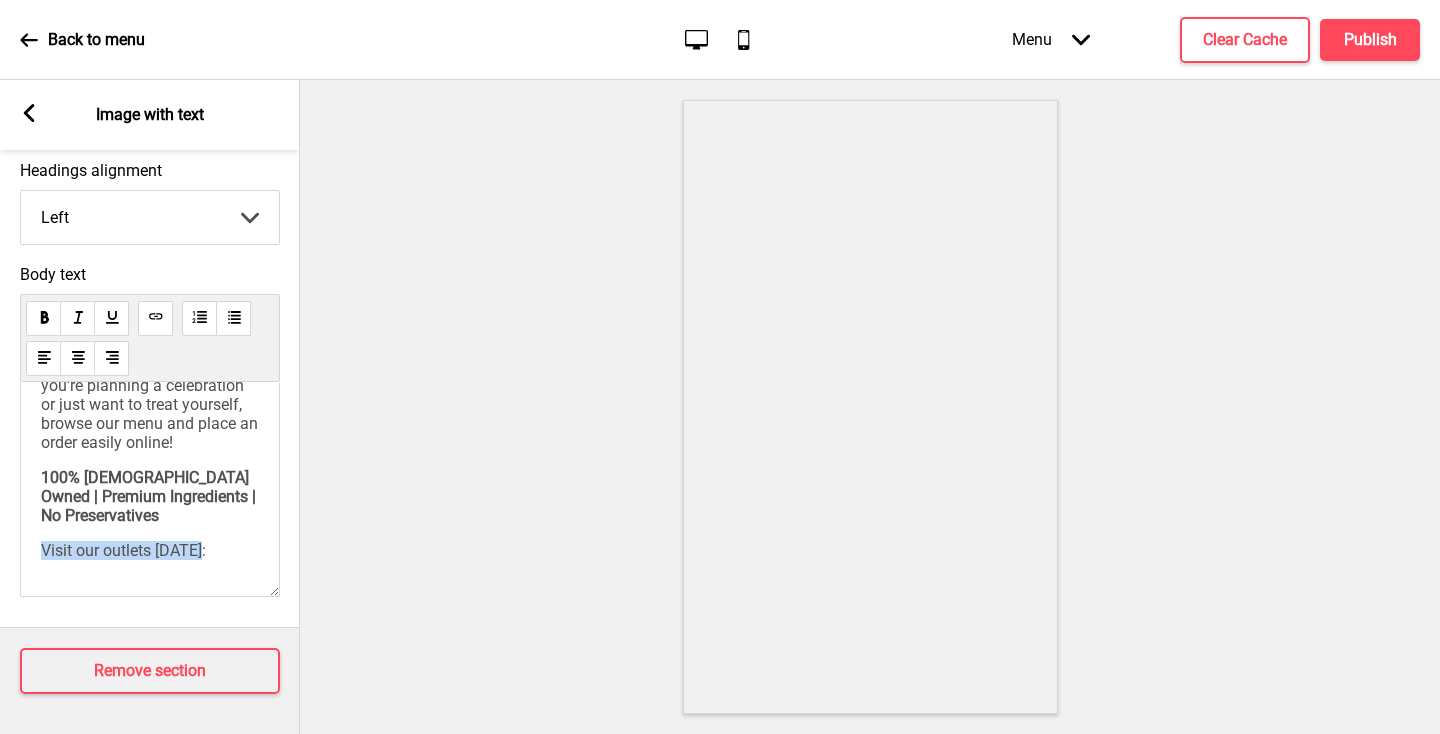 click on "Visit our outlets [DATE]:" at bounding box center [150, 550] 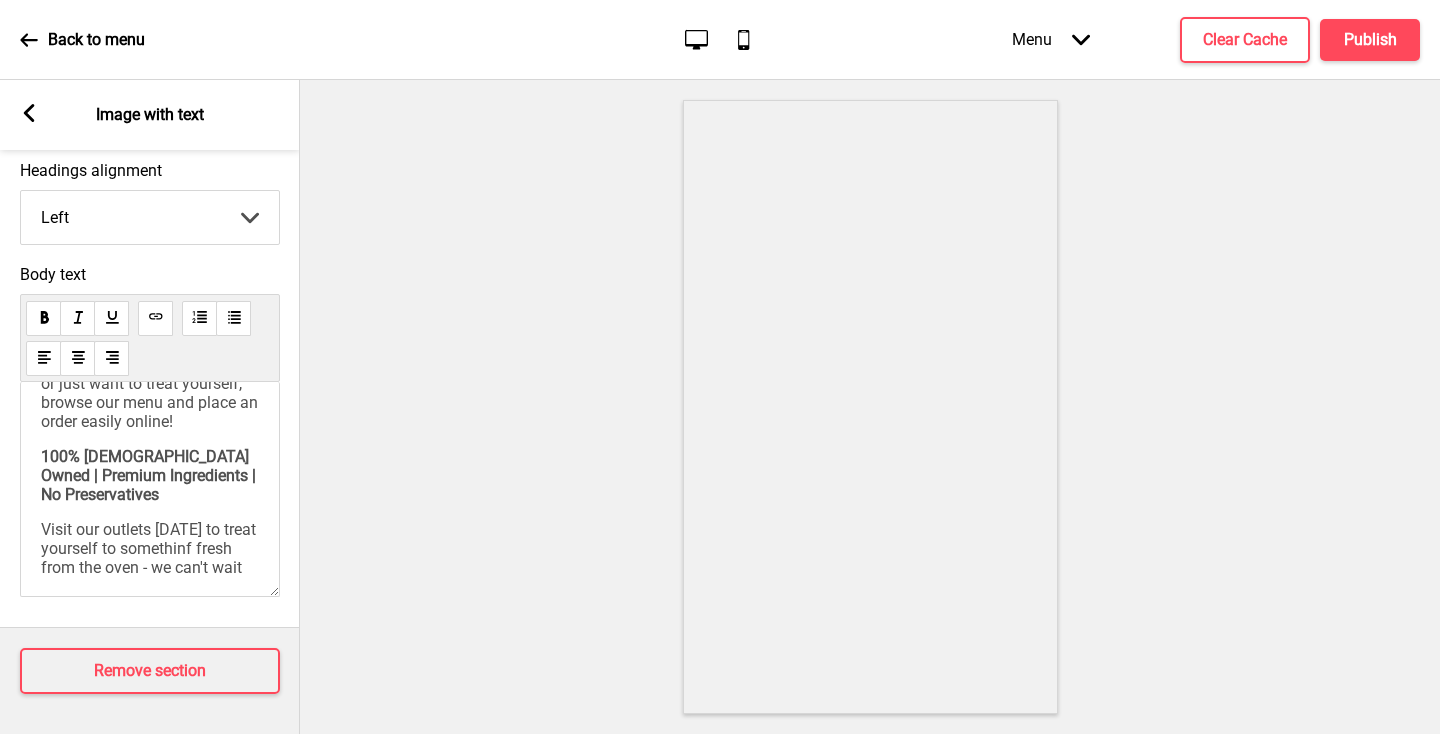 scroll, scrollTop: 389, scrollLeft: 0, axis: vertical 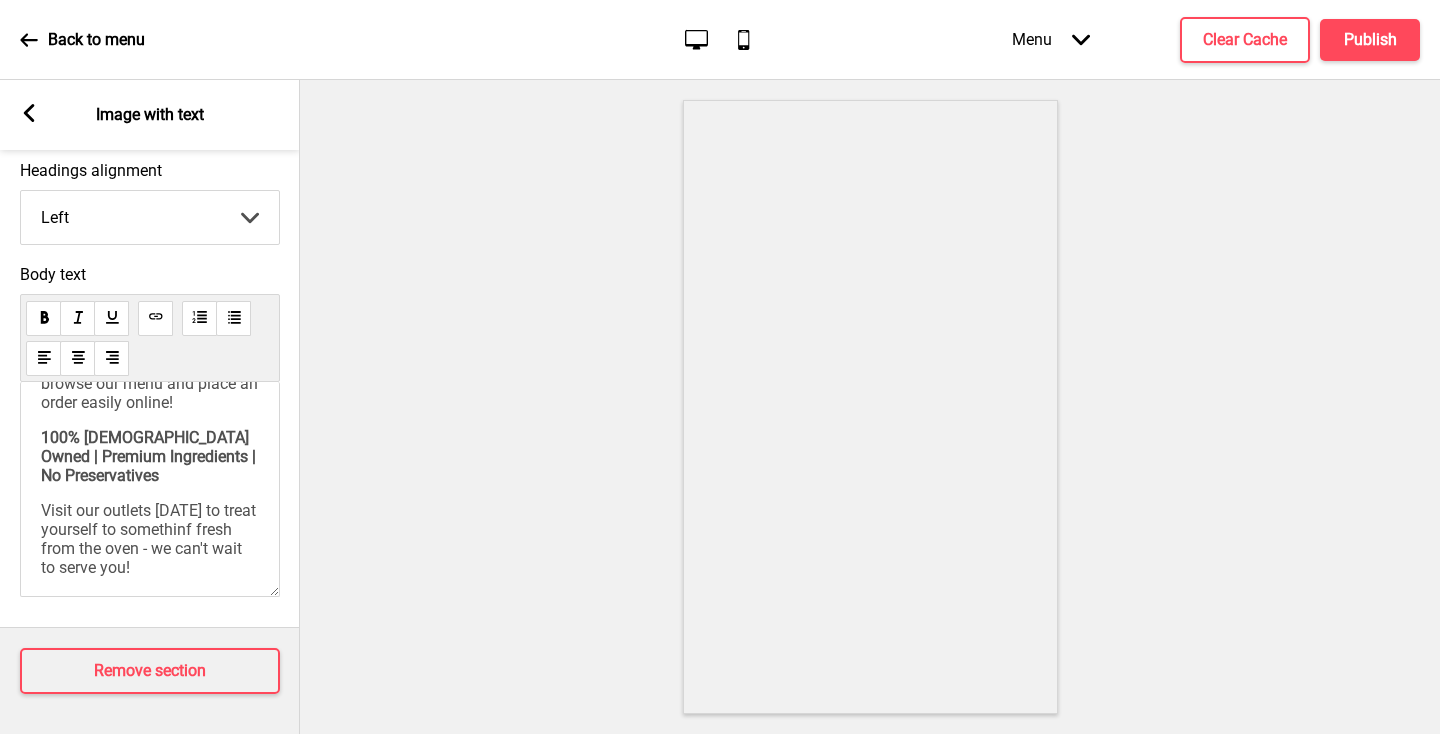 click on "Visit our outlets [DATE] to treat yourself to somethinf fresh from the oven - we can't wait to serve you!" at bounding box center [150, 539] 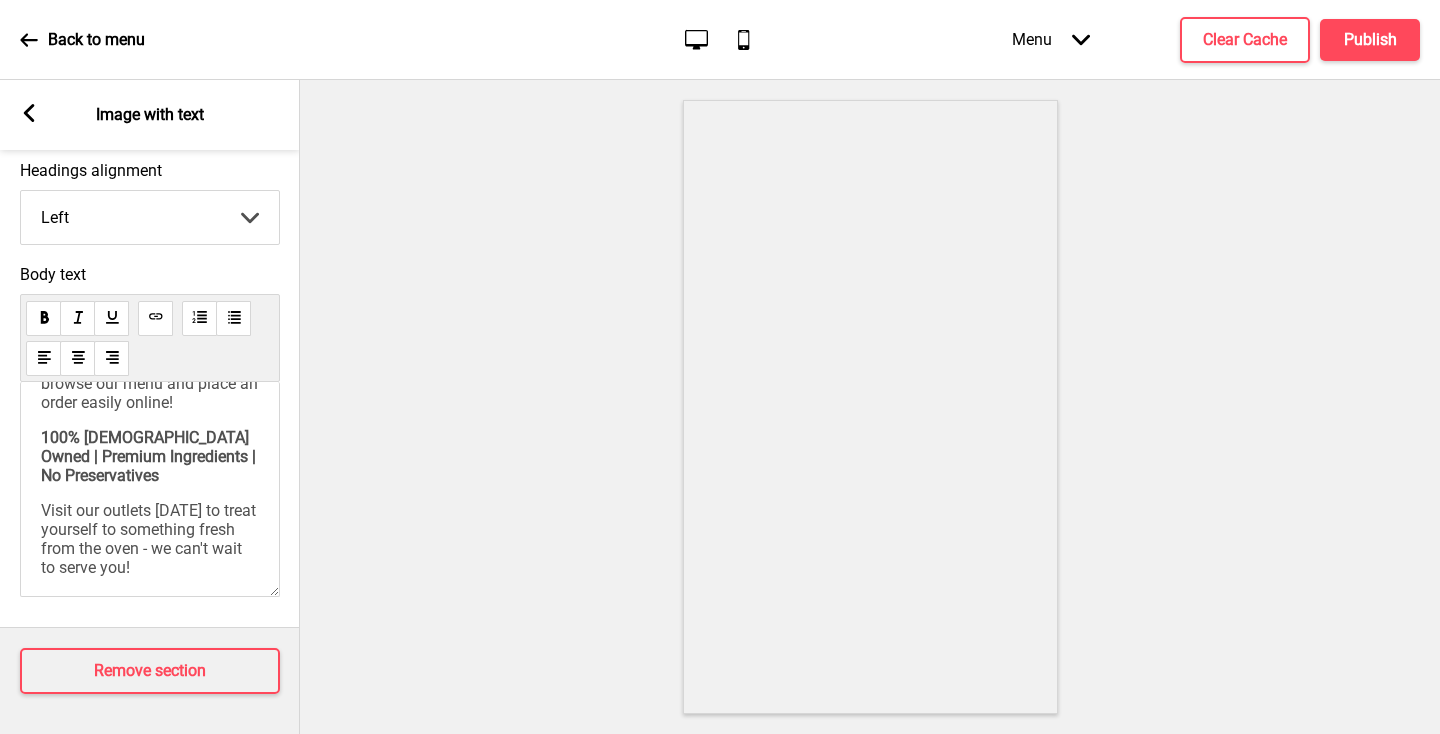 click 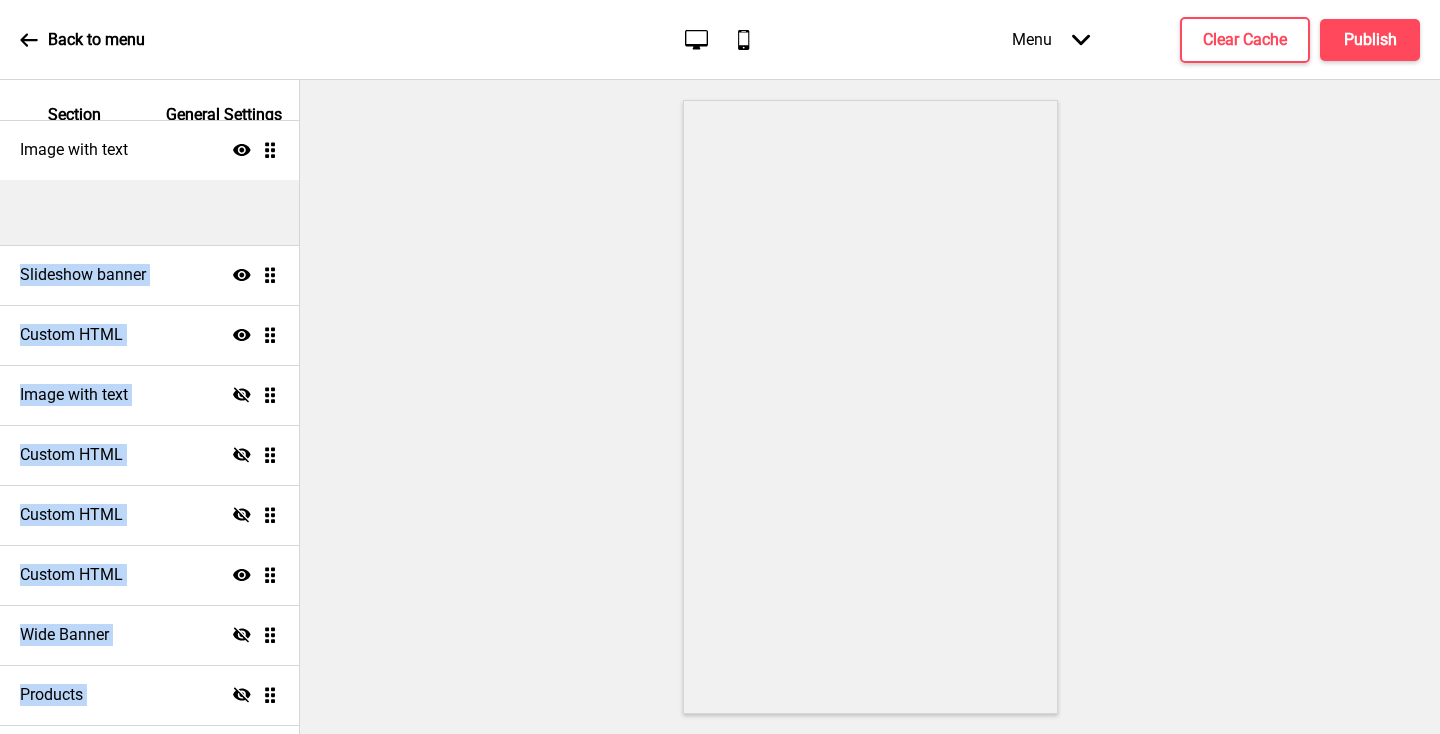 scroll, scrollTop: 0, scrollLeft: 0, axis: both 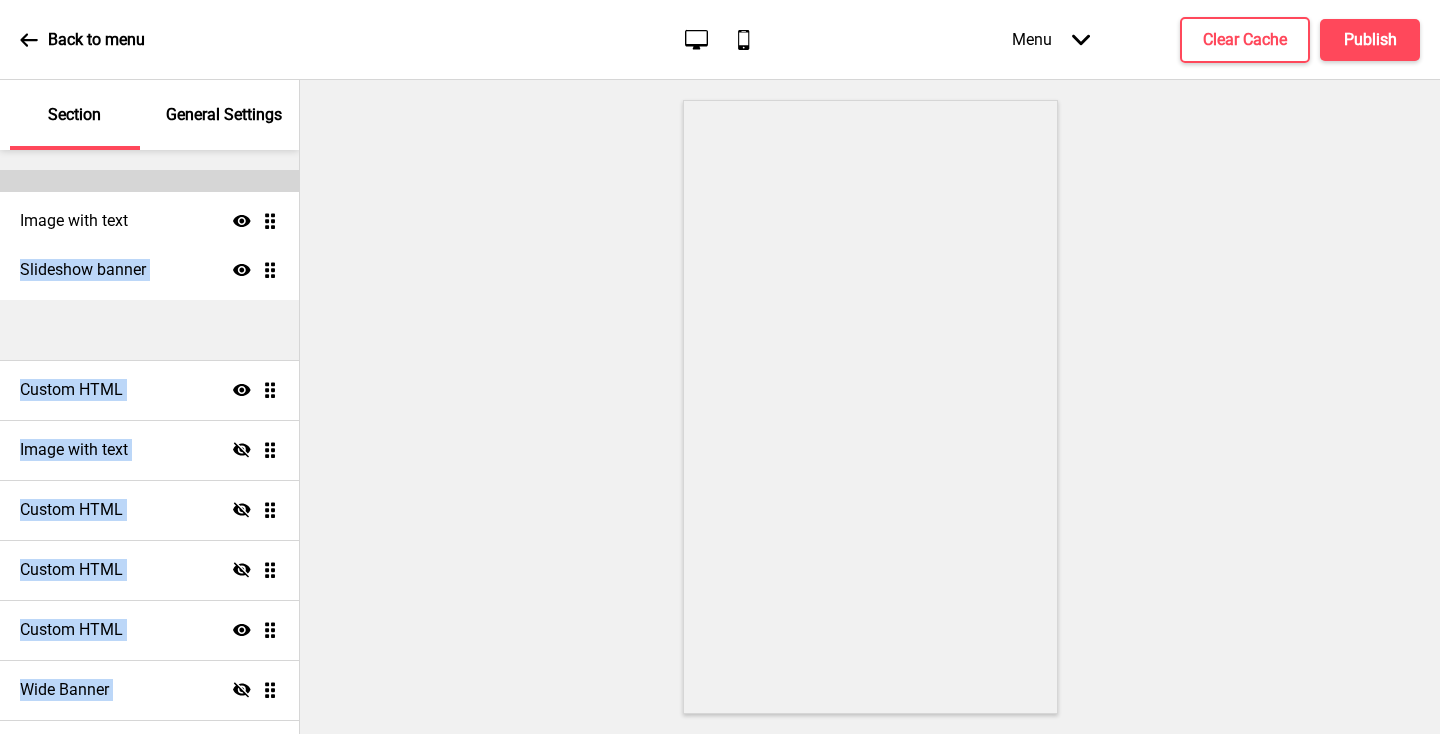 drag, startPoint x: 267, startPoint y: 634, endPoint x: 266, endPoint y: 223, distance: 411.00122 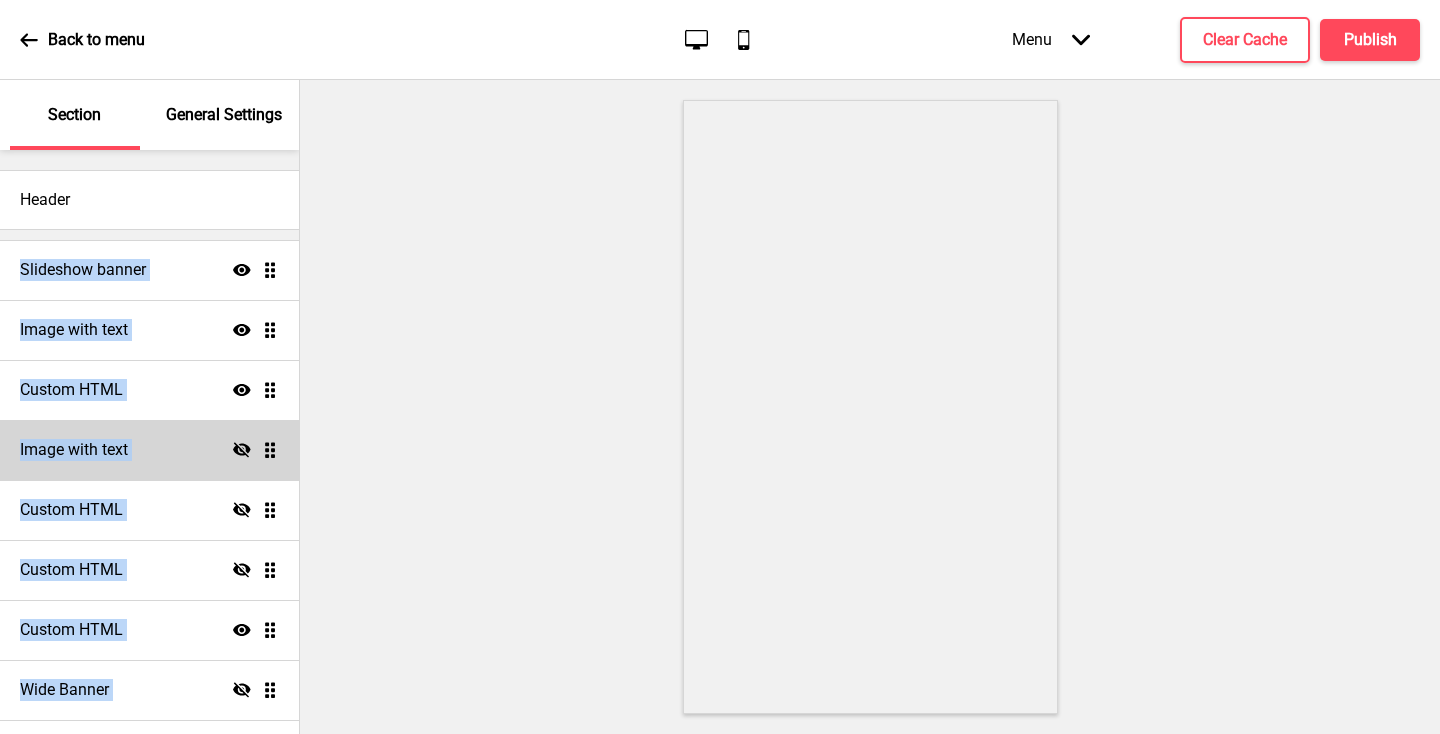 click on "Image with text Hide Drag" at bounding box center [149, 450] 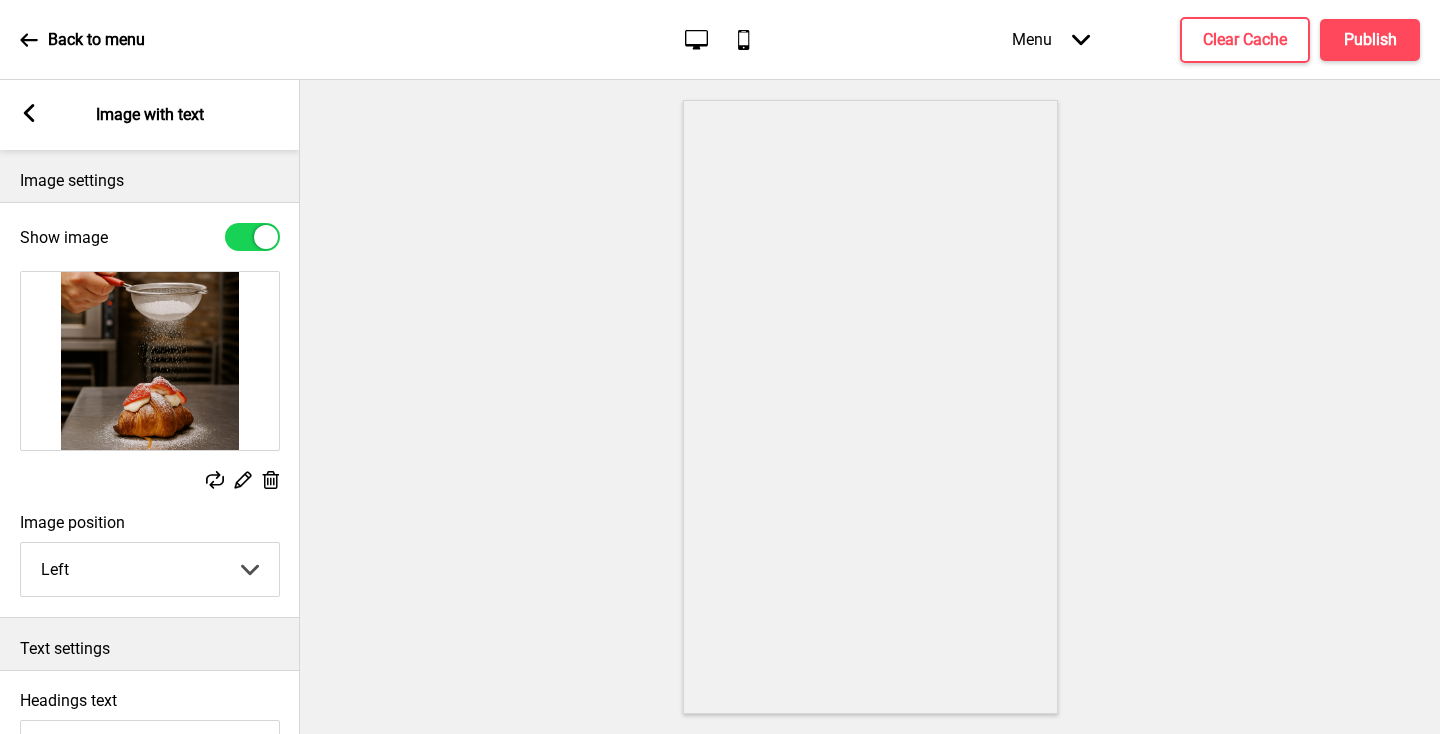 click on "Arrow left Image with text" at bounding box center [150, 115] 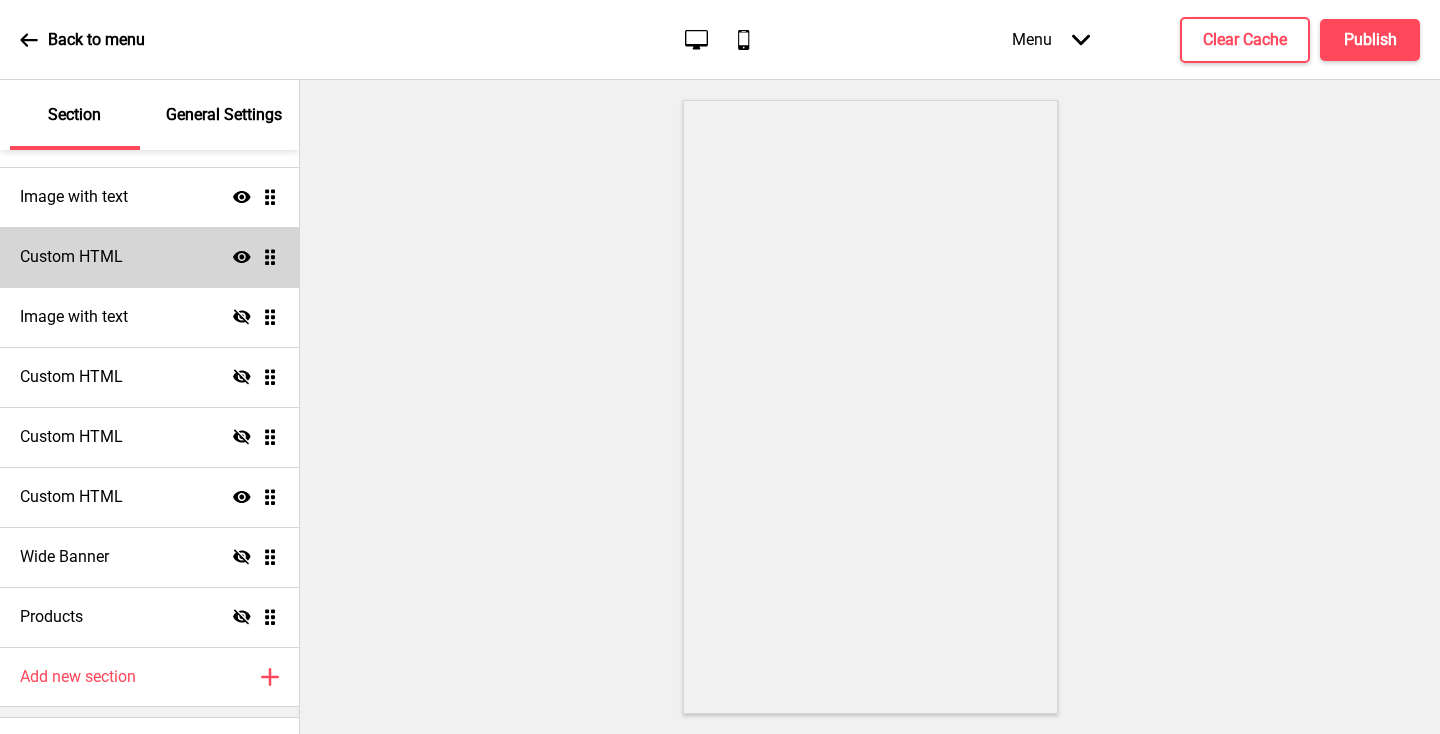scroll, scrollTop: 121, scrollLeft: 0, axis: vertical 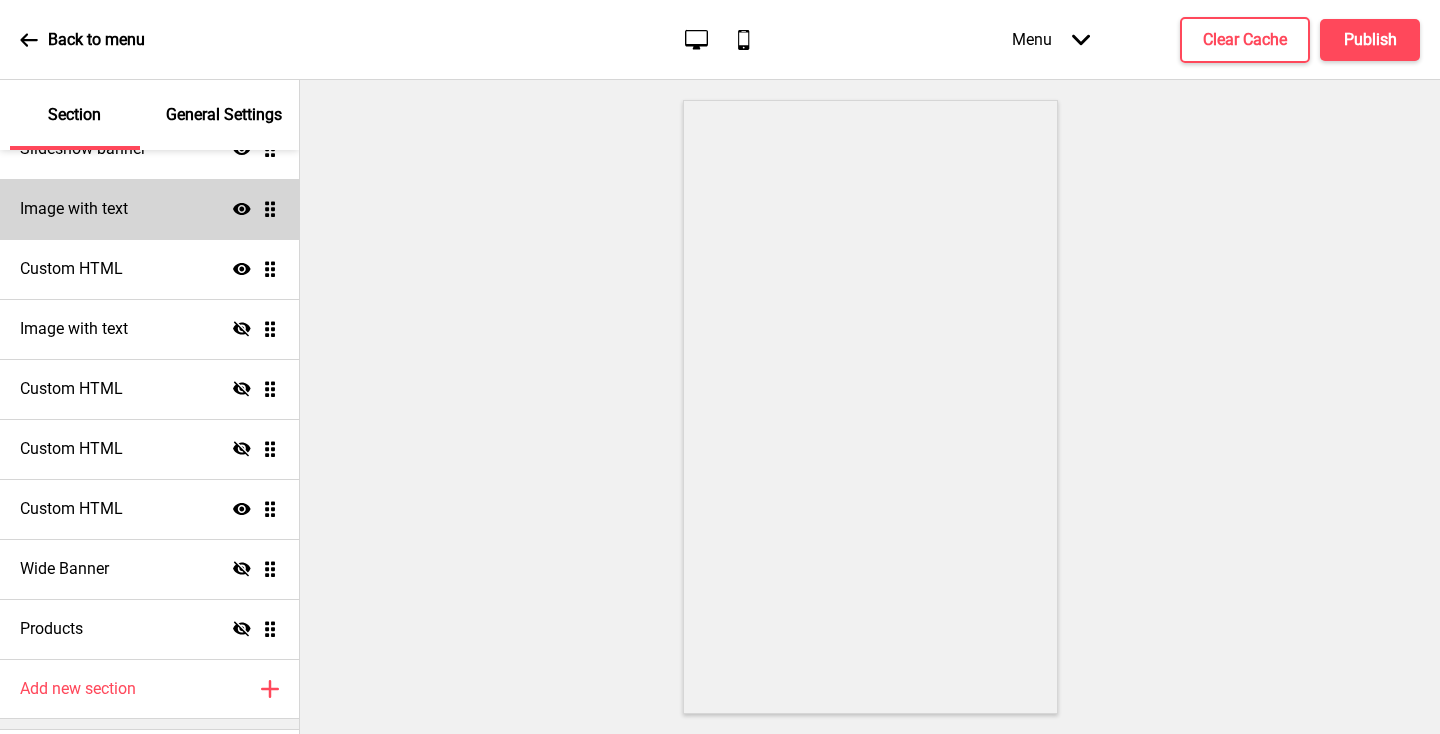 click on "Image with text Show Drag" at bounding box center [149, 209] 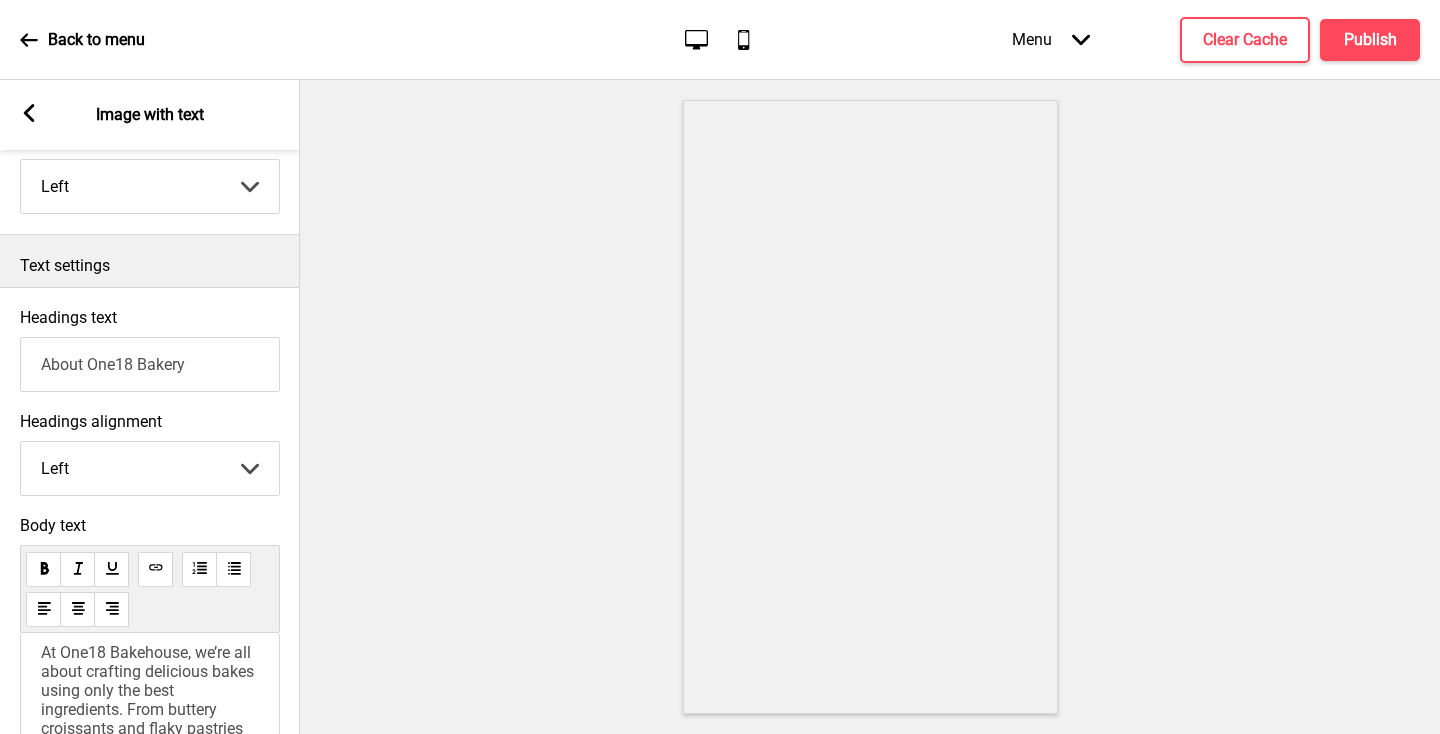 scroll, scrollTop: 555, scrollLeft: 0, axis: vertical 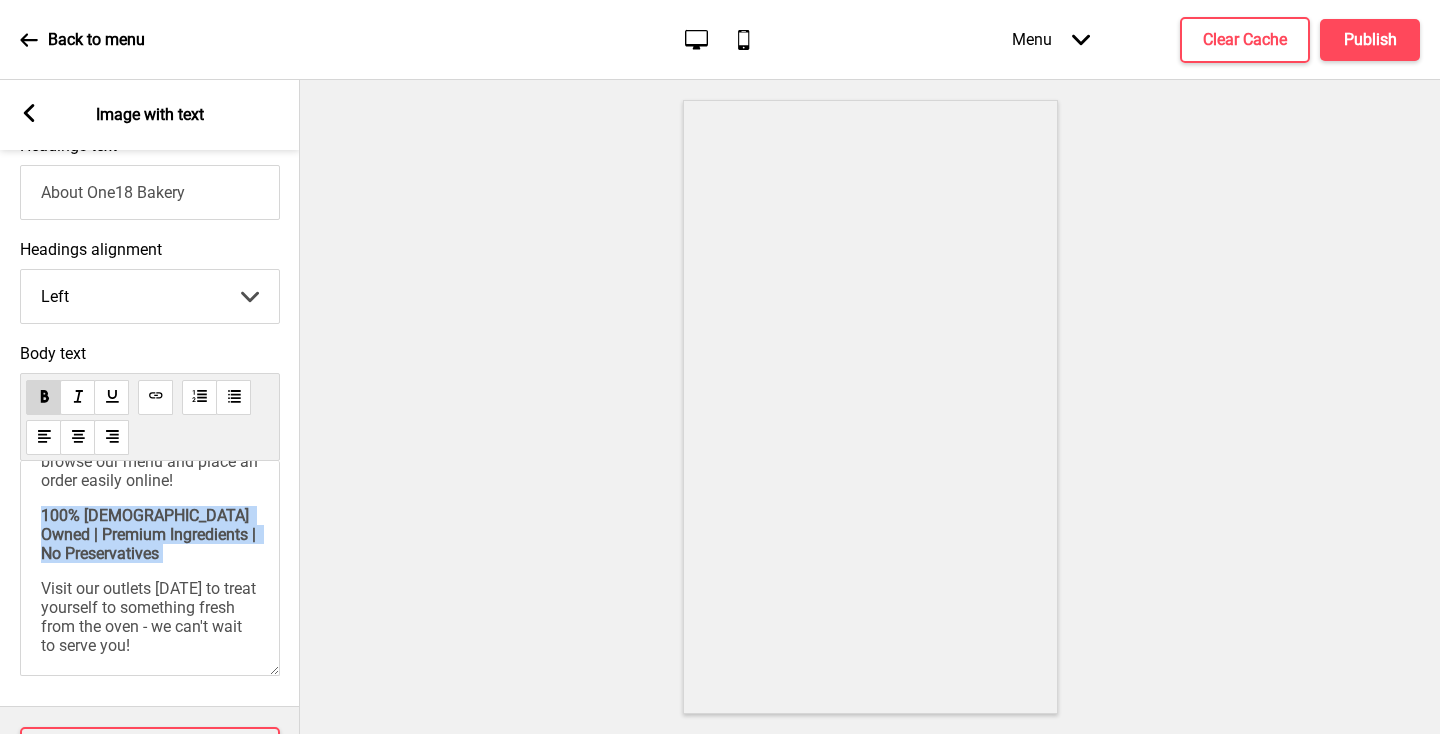 drag, startPoint x: 153, startPoint y: 541, endPoint x: 40, endPoint y: 500, distance: 120.20815 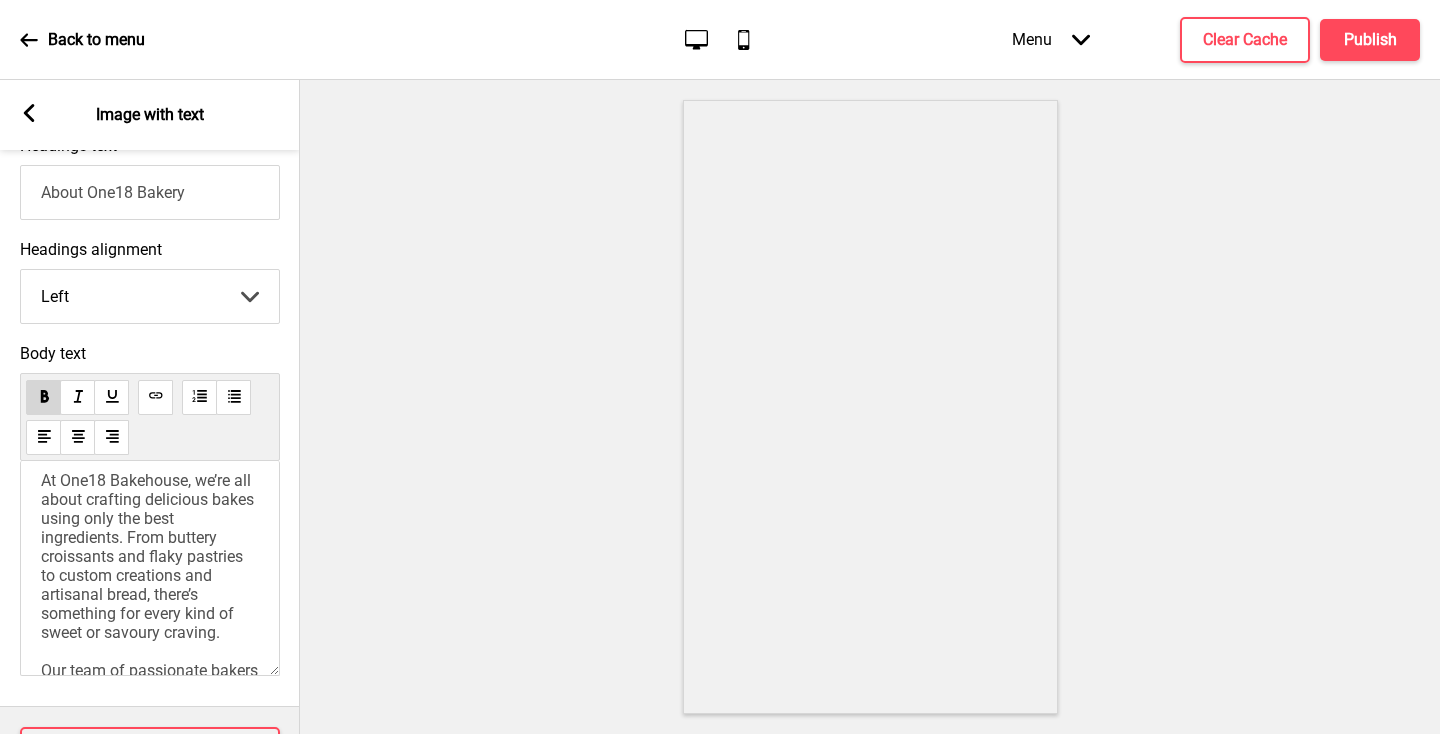 scroll, scrollTop: 634, scrollLeft: 0, axis: vertical 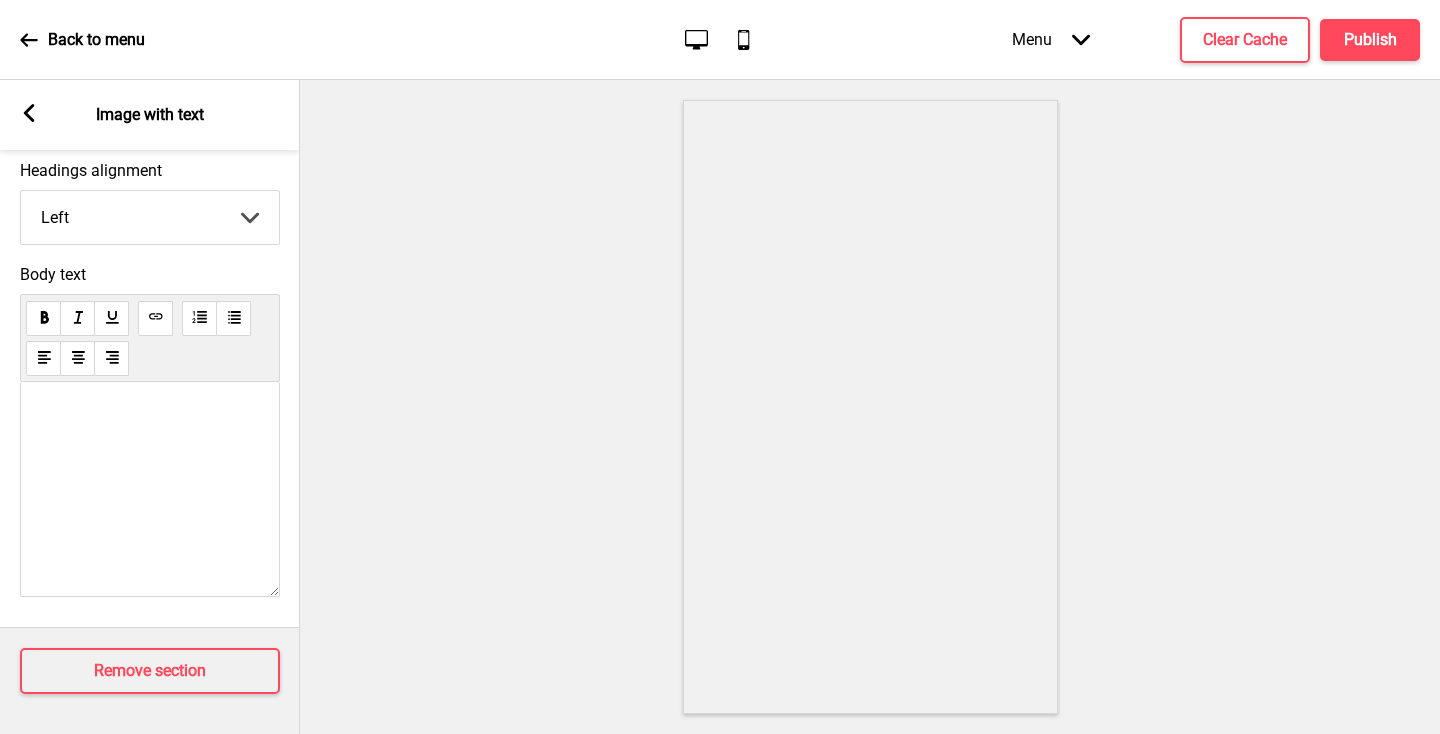 click on "Arrow down" 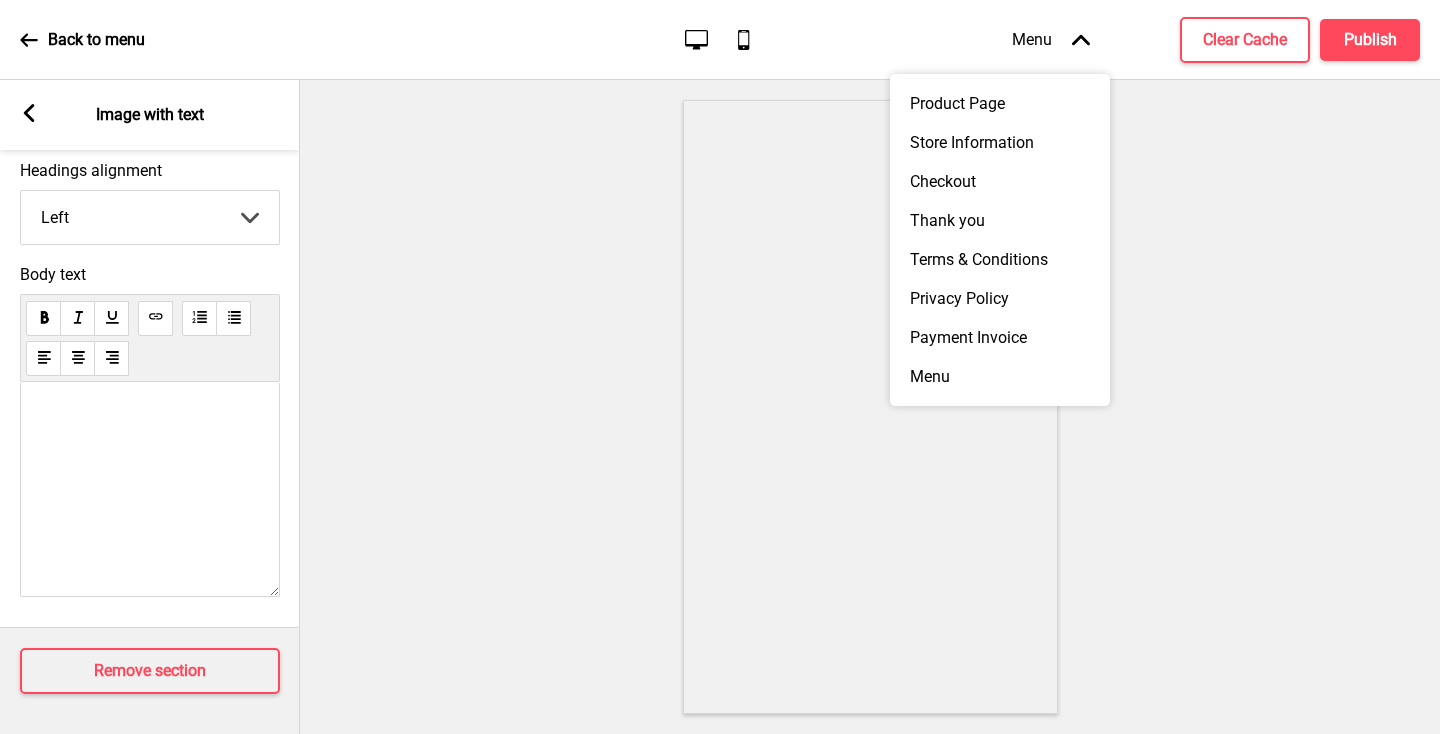click on "Arrow up" 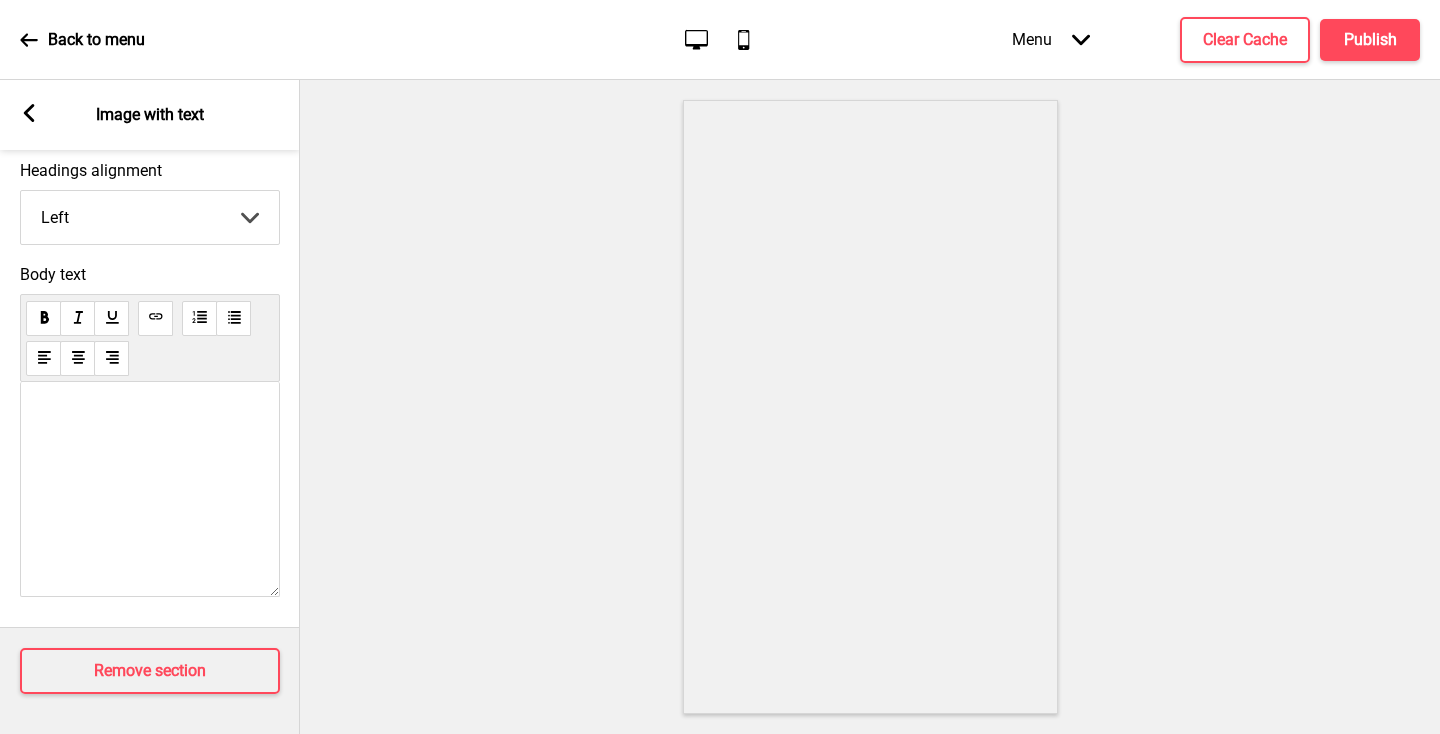 click 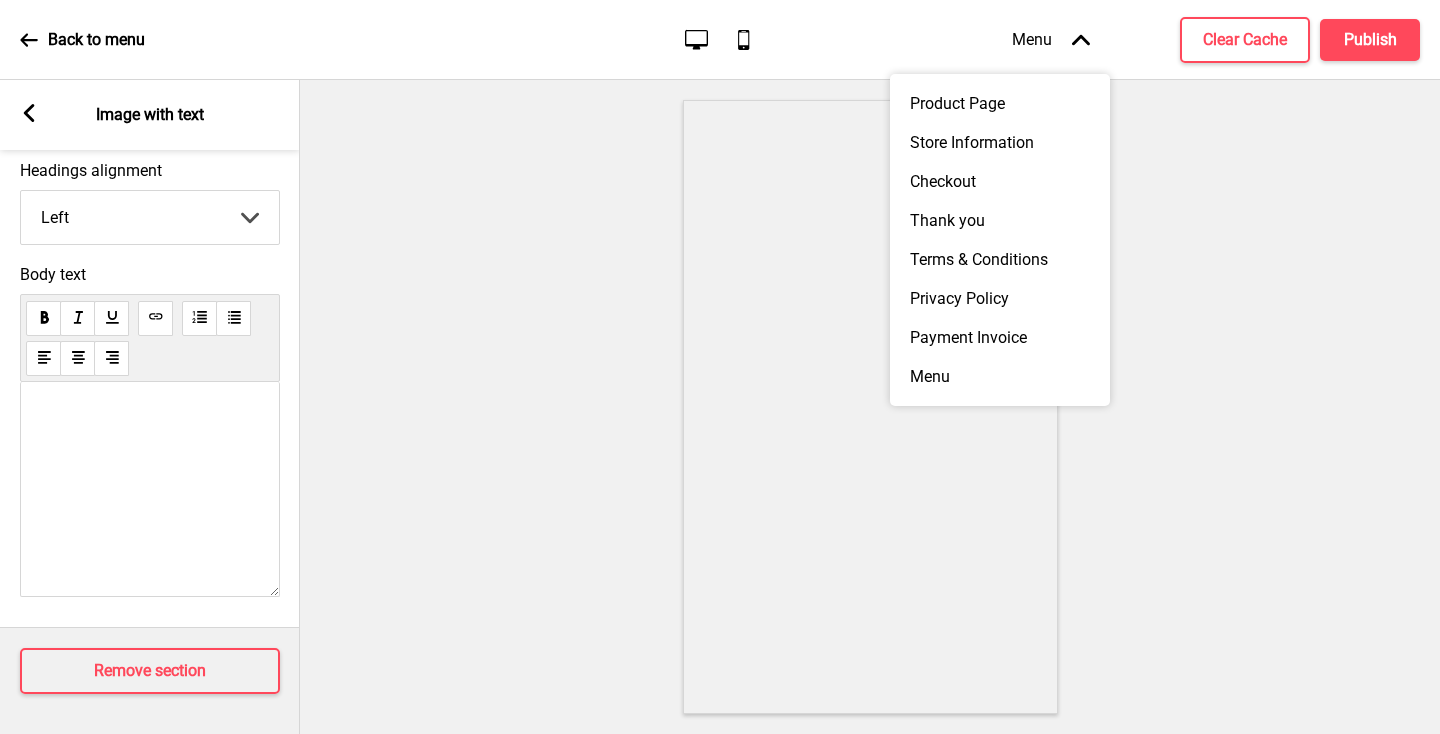 click at bounding box center (150, 489) 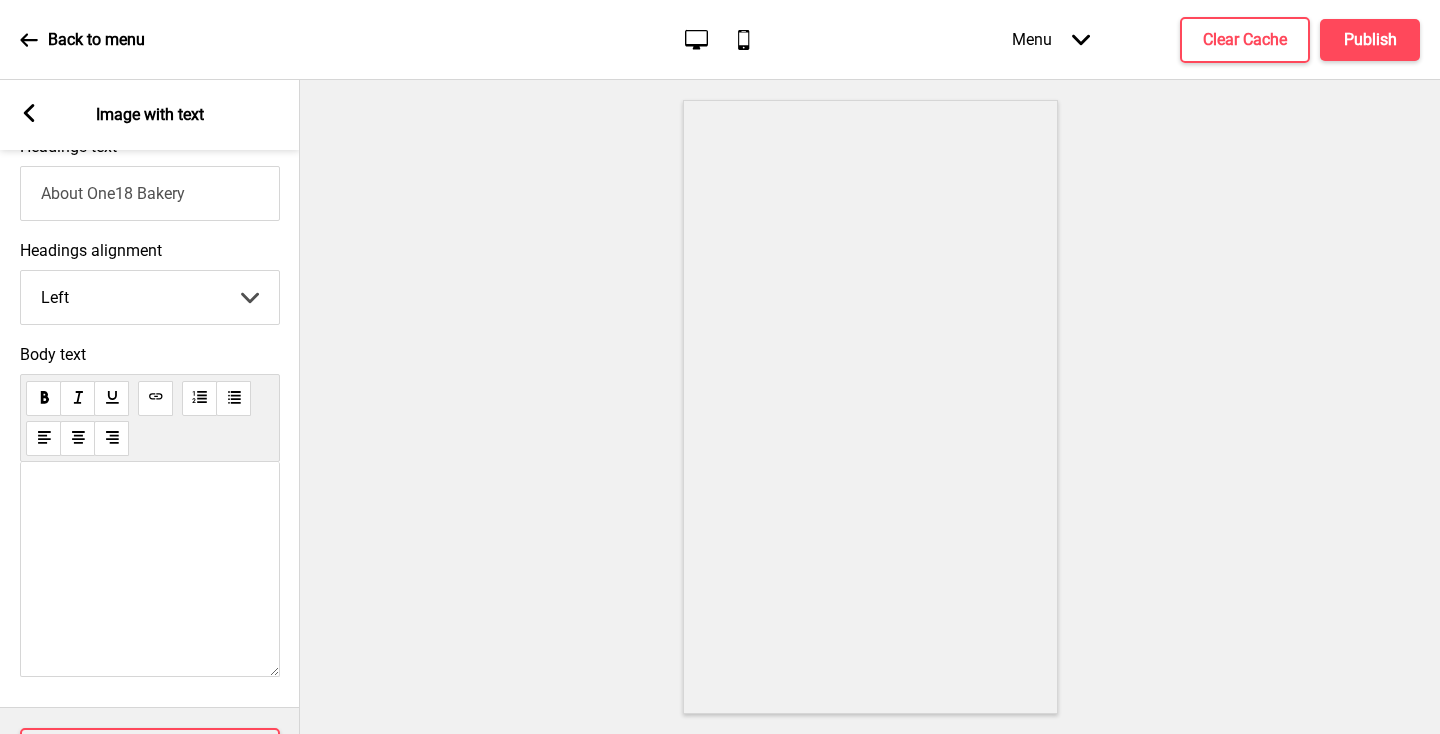 scroll, scrollTop: 555, scrollLeft: 0, axis: vertical 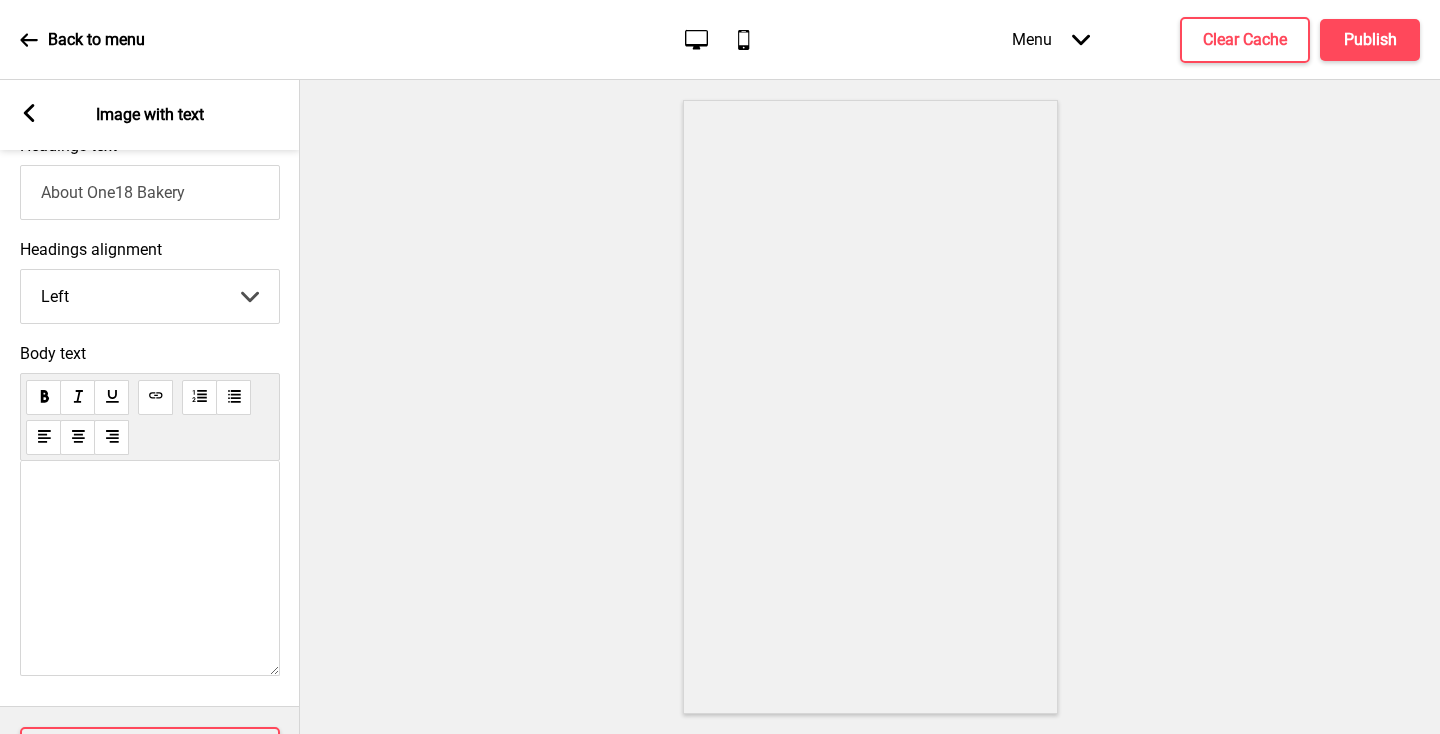 click at bounding box center [150, 417] 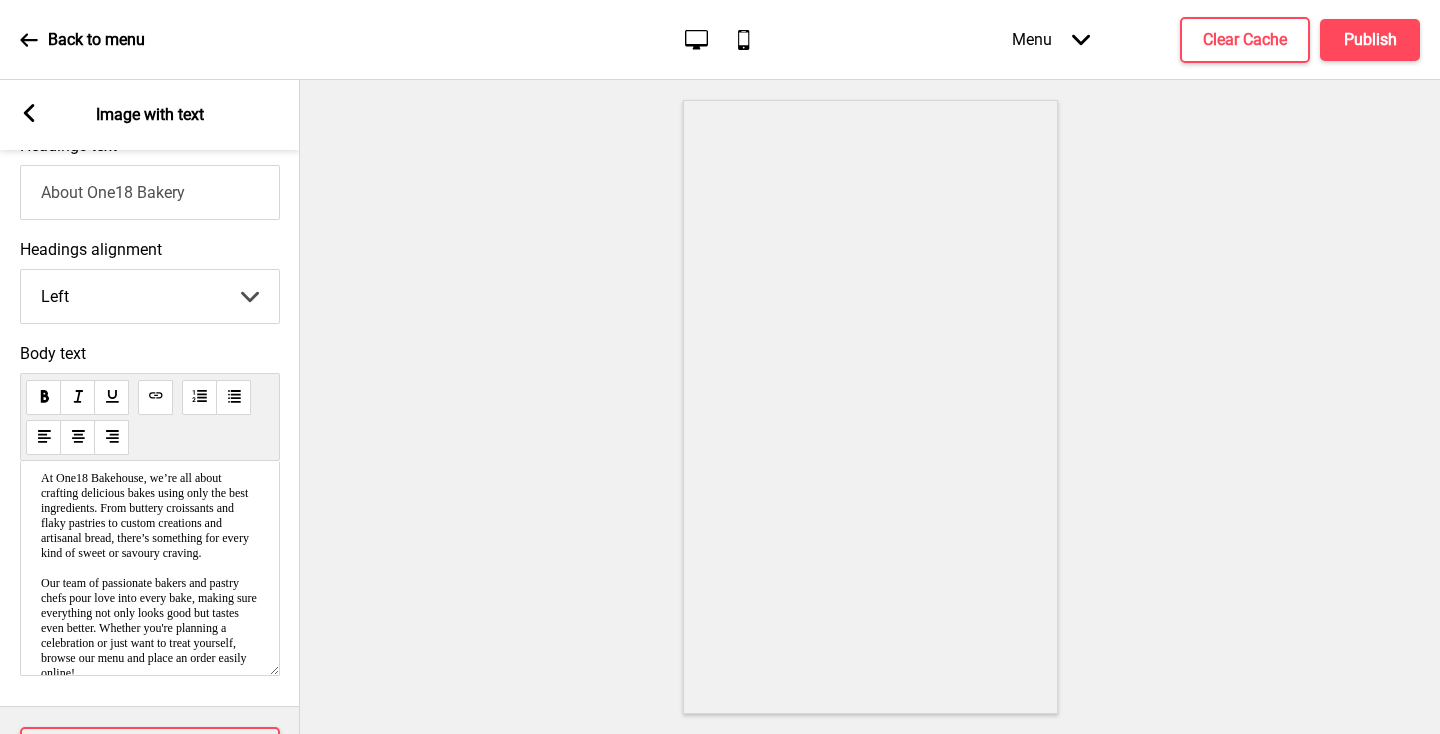 scroll, scrollTop: 56, scrollLeft: 0, axis: vertical 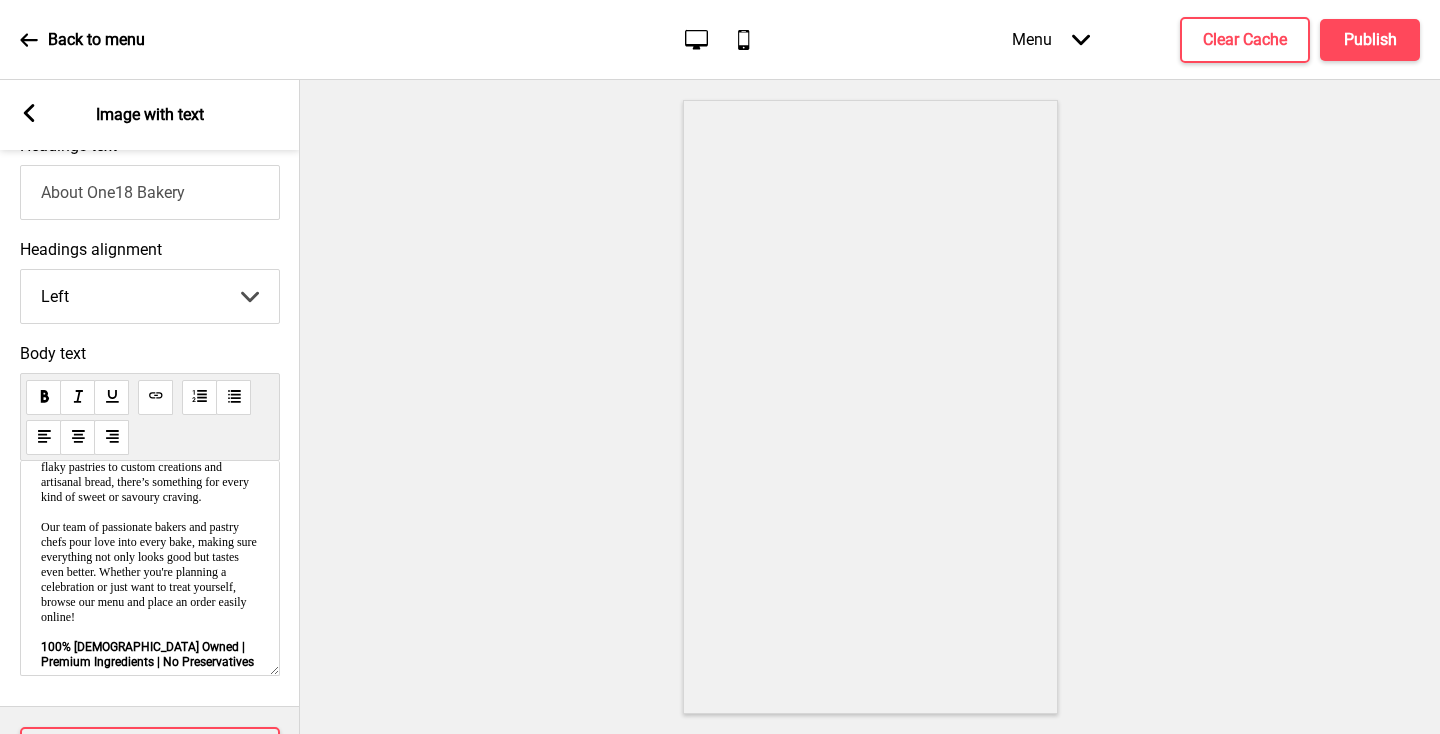 click on "Our team of passionate bakers and pastry chefs pour love into every bake, making sure everything not only looks good but tastes even better. Whether you're planning a celebration or just want to treat yourself, browse our menu and place an order easily online!" at bounding box center [150, 572] 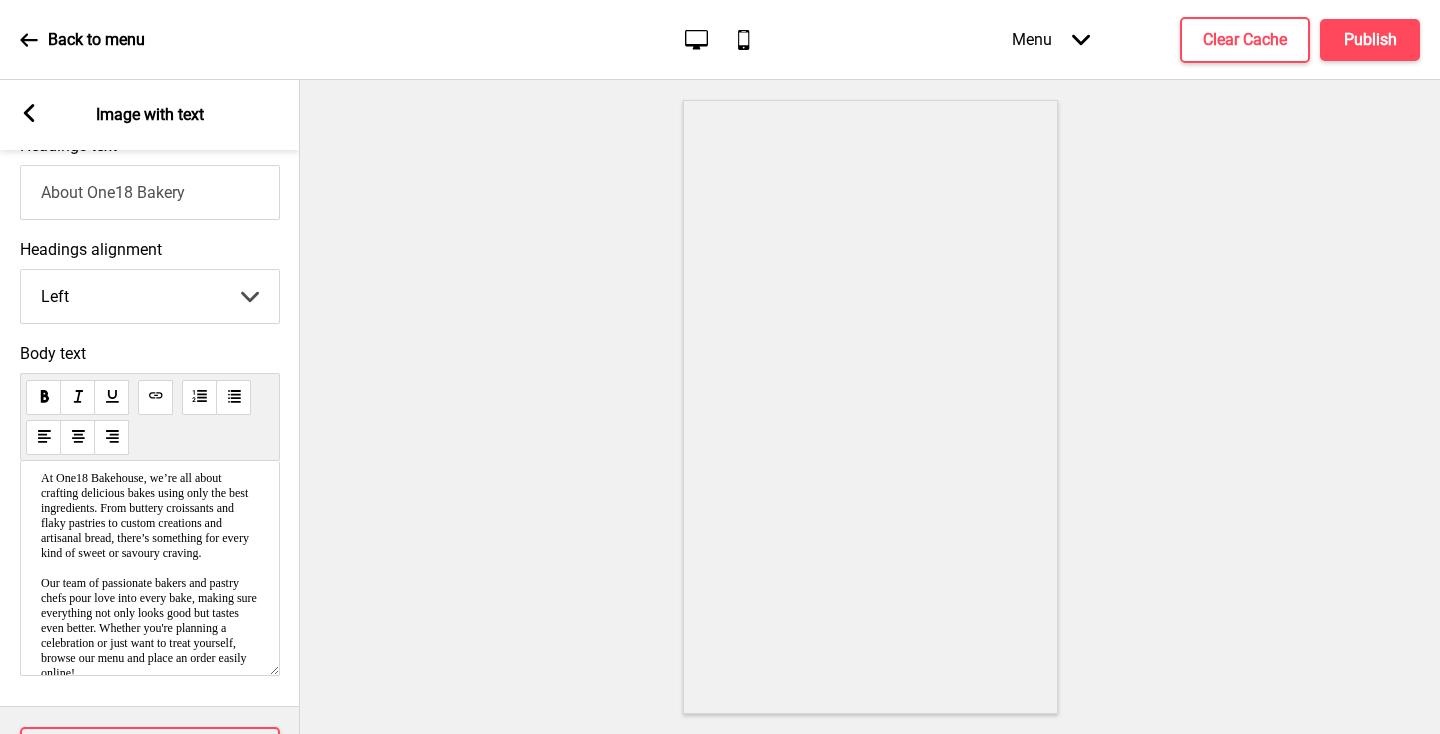 click on "At One18 Bakehouse, we’re all about crafting delicious bakes using only the best ingredients. From buttery croissants and flaky pastries to custom creations and artisanal bread, there’s something for every kind of sweet or savoury craving." at bounding box center (150, 516) 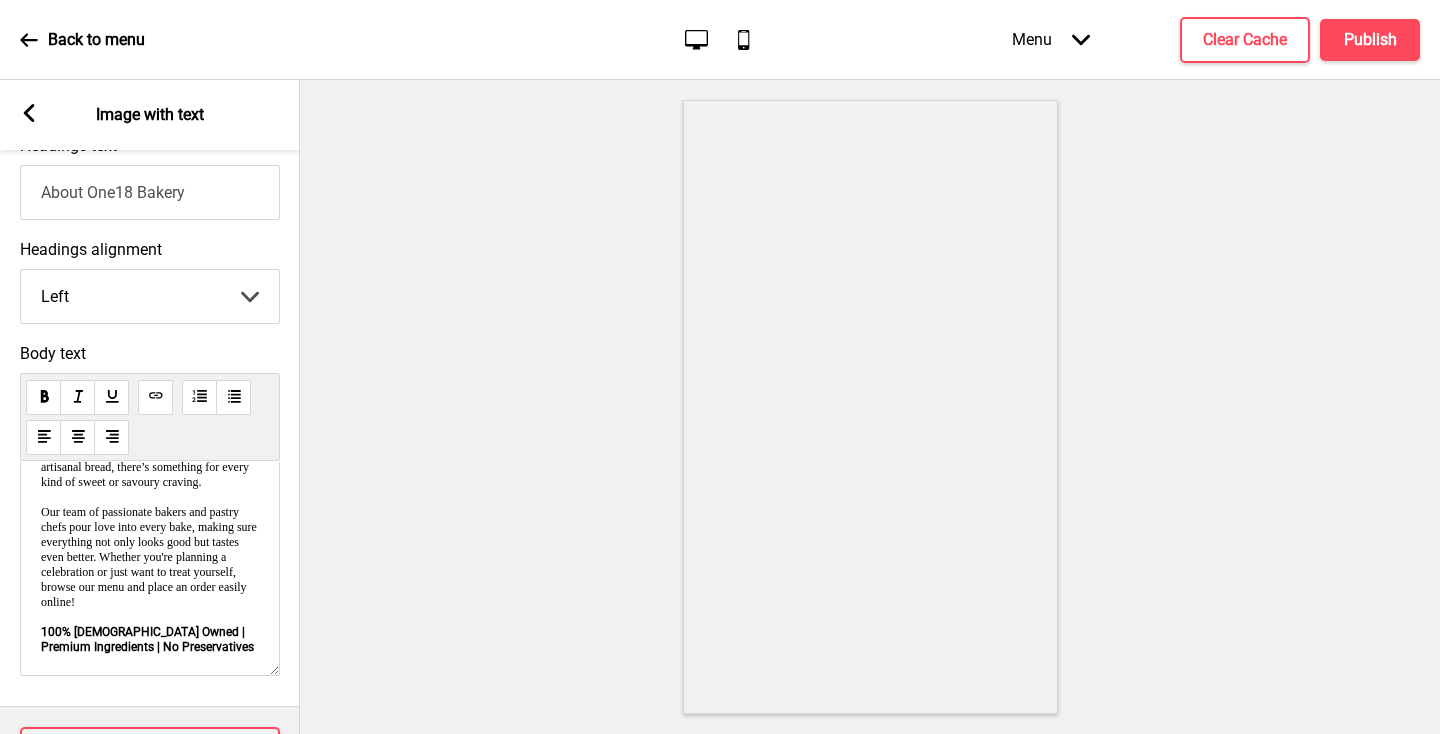 click 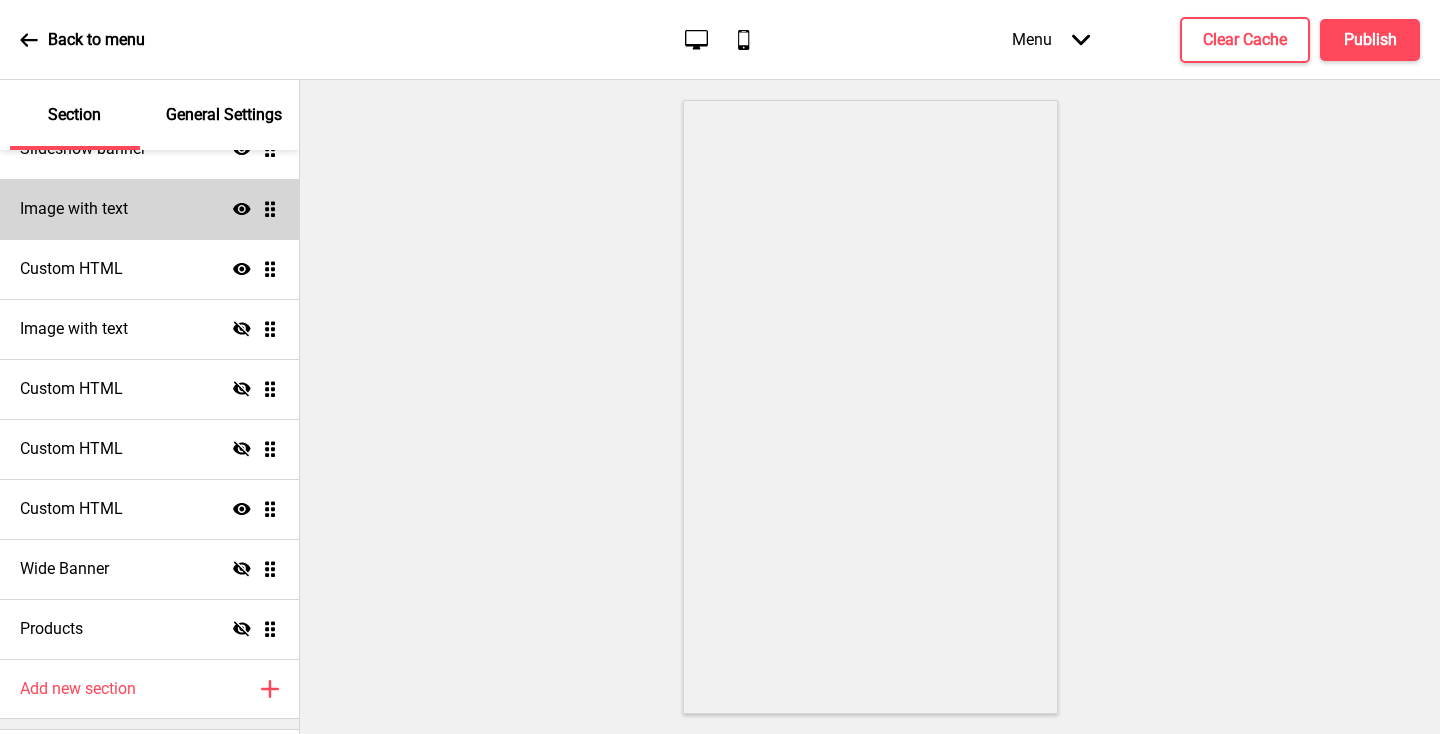 click on "Image with text Show Drag" at bounding box center [149, 209] 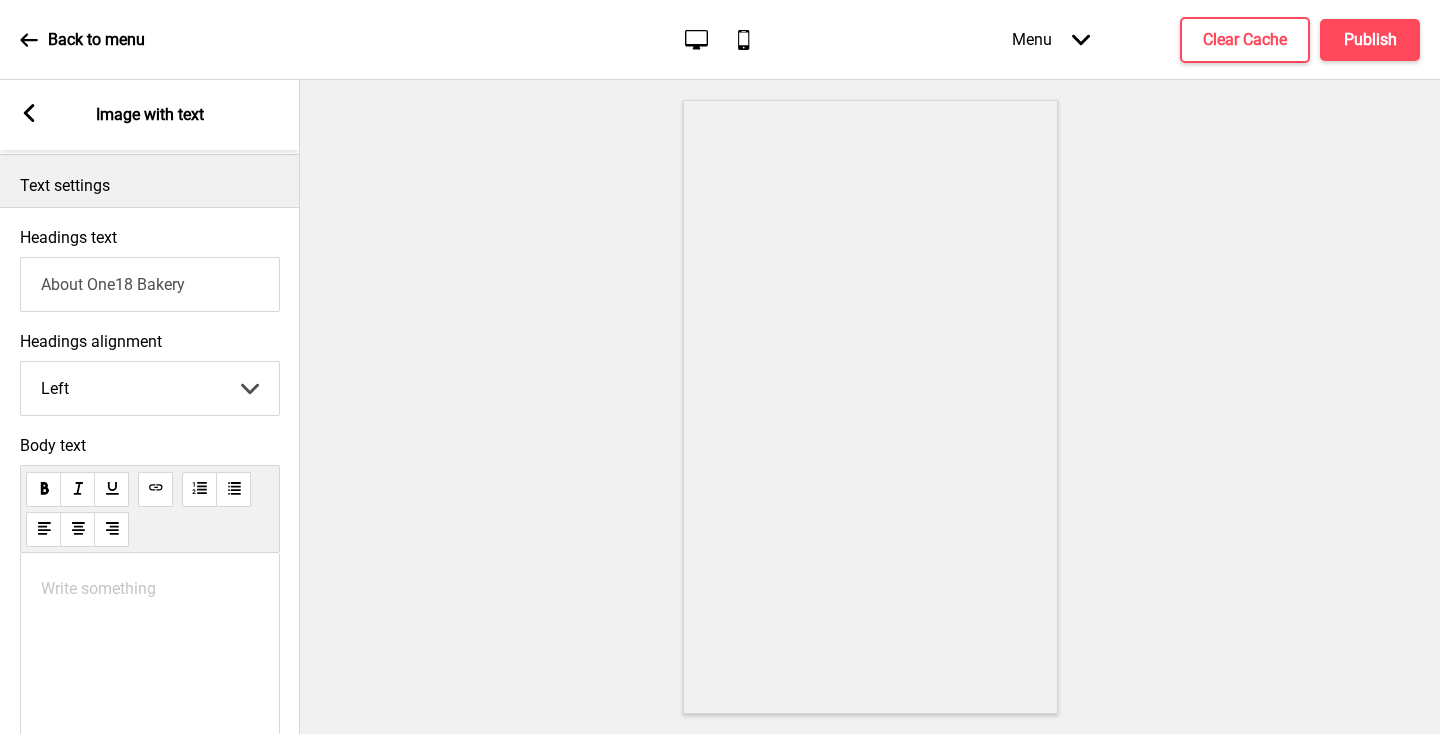 scroll, scrollTop: 634, scrollLeft: 0, axis: vertical 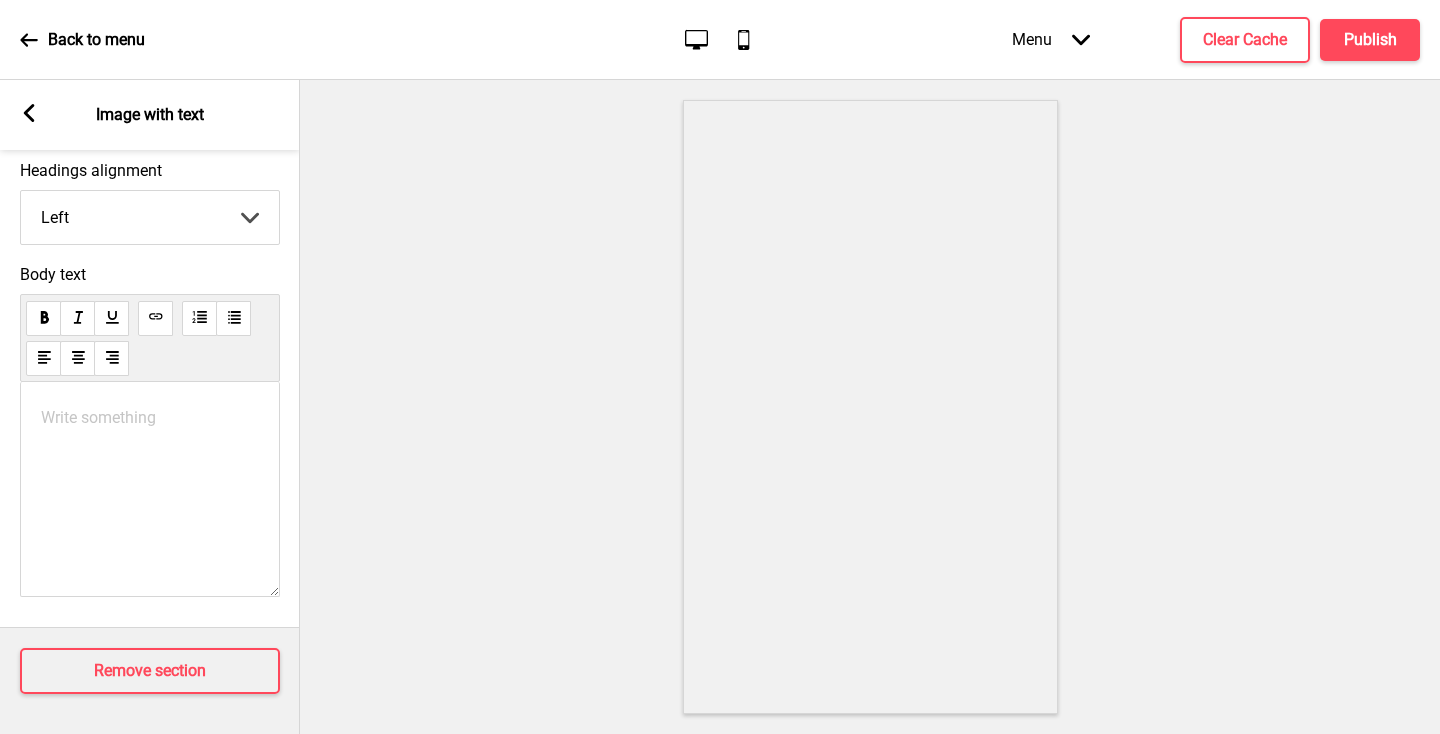 click on "Write something ﻿" at bounding box center (150, 489) 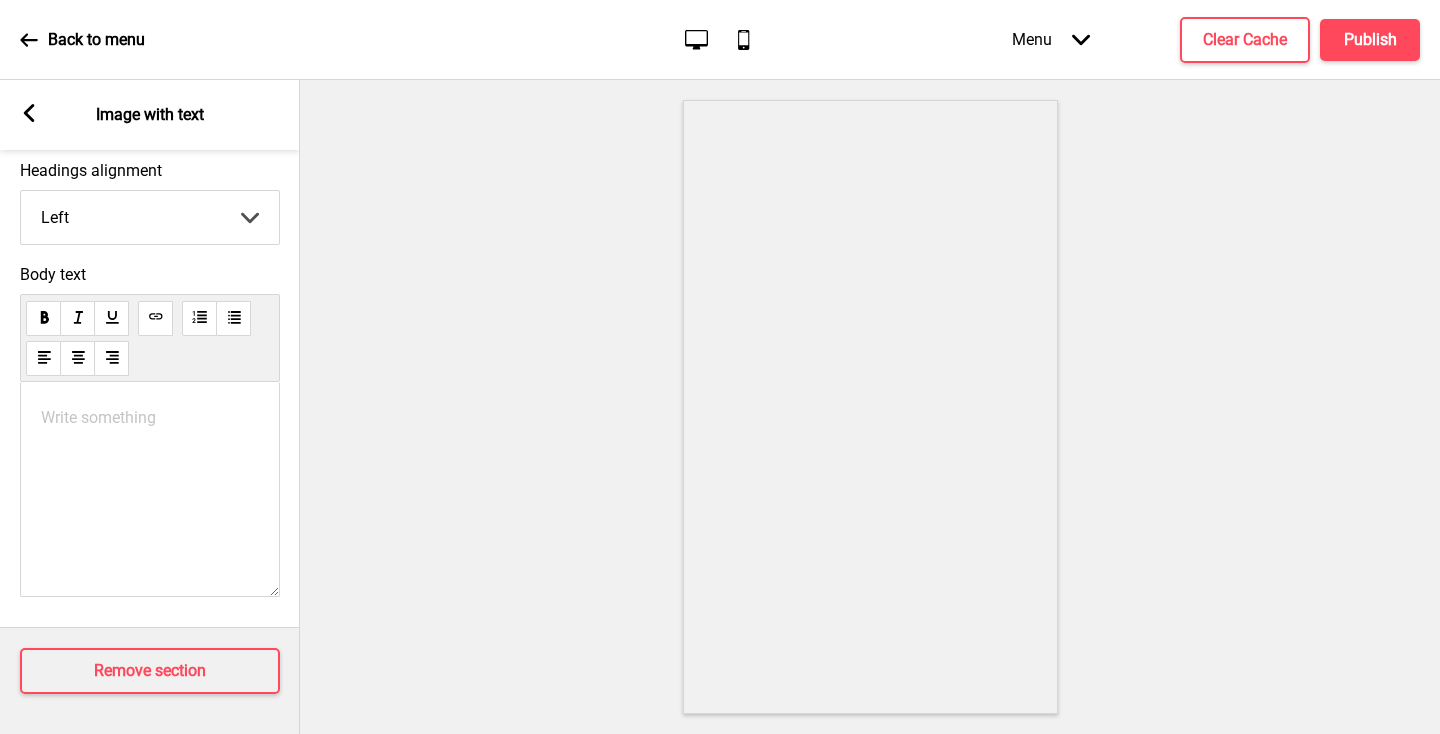 click on "Write something ﻿" at bounding box center [150, 417] 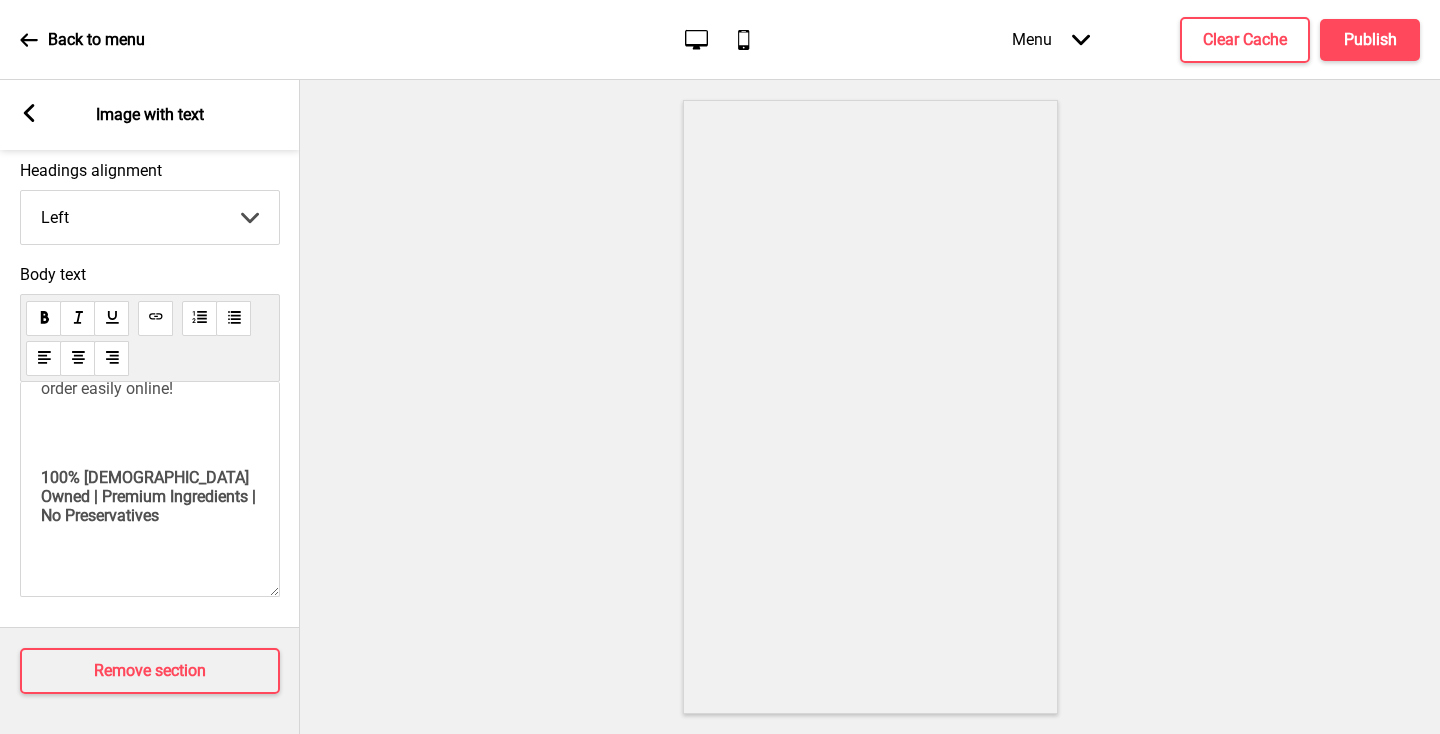 scroll, scrollTop: 460, scrollLeft: 0, axis: vertical 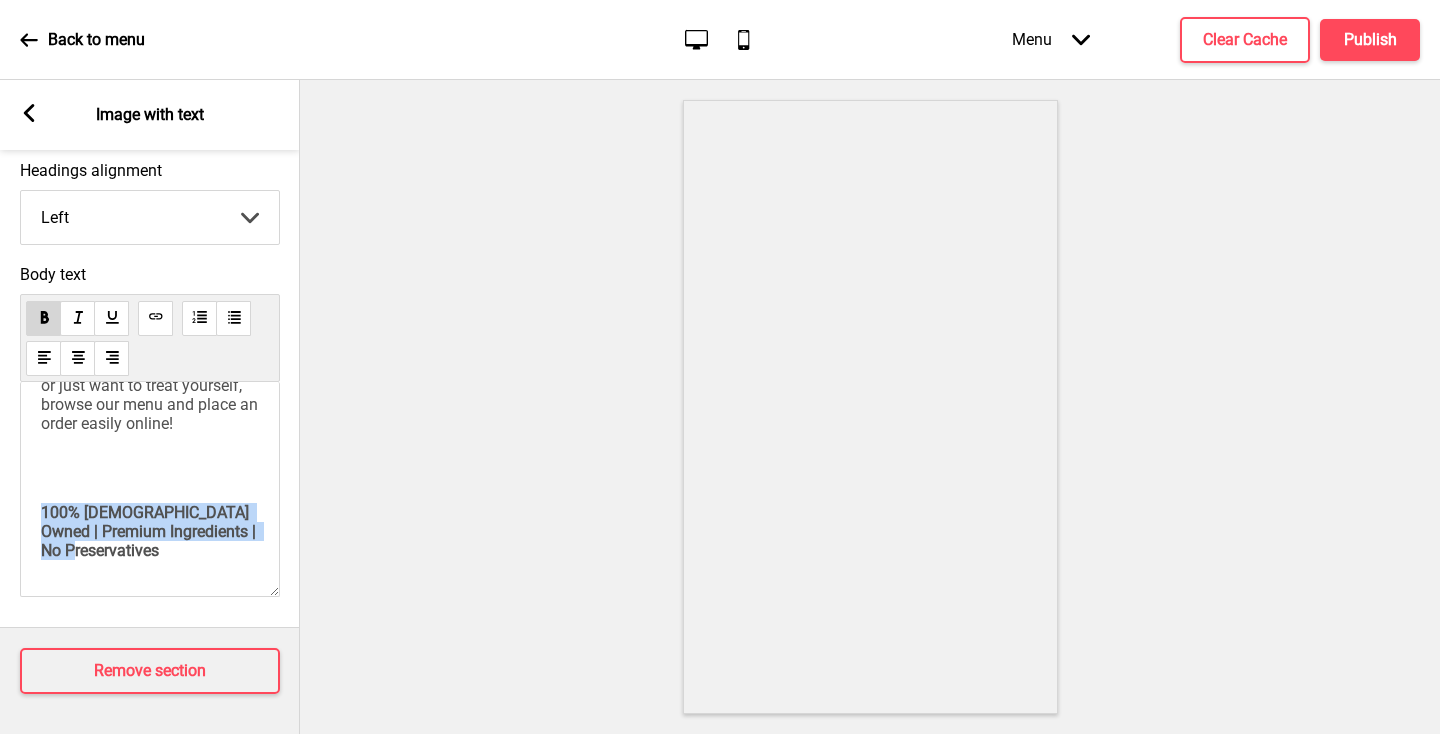drag, startPoint x: 145, startPoint y: 553, endPoint x: 42, endPoint y: 517, distance: 109.11004 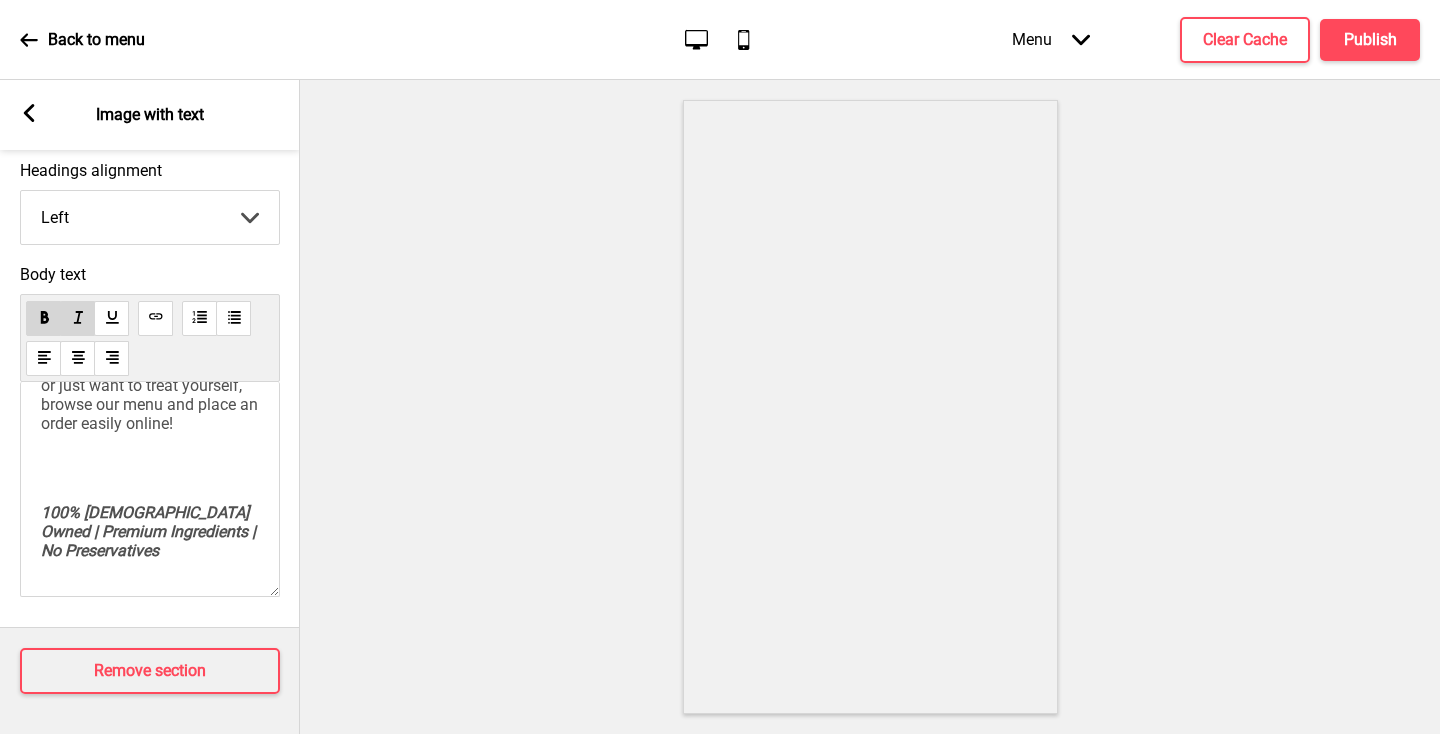 click on "100% [DEMOGRAPHIC_DATA] Owned | Premium Ingredients | No Preservatives" at bounding box center (150, 531) 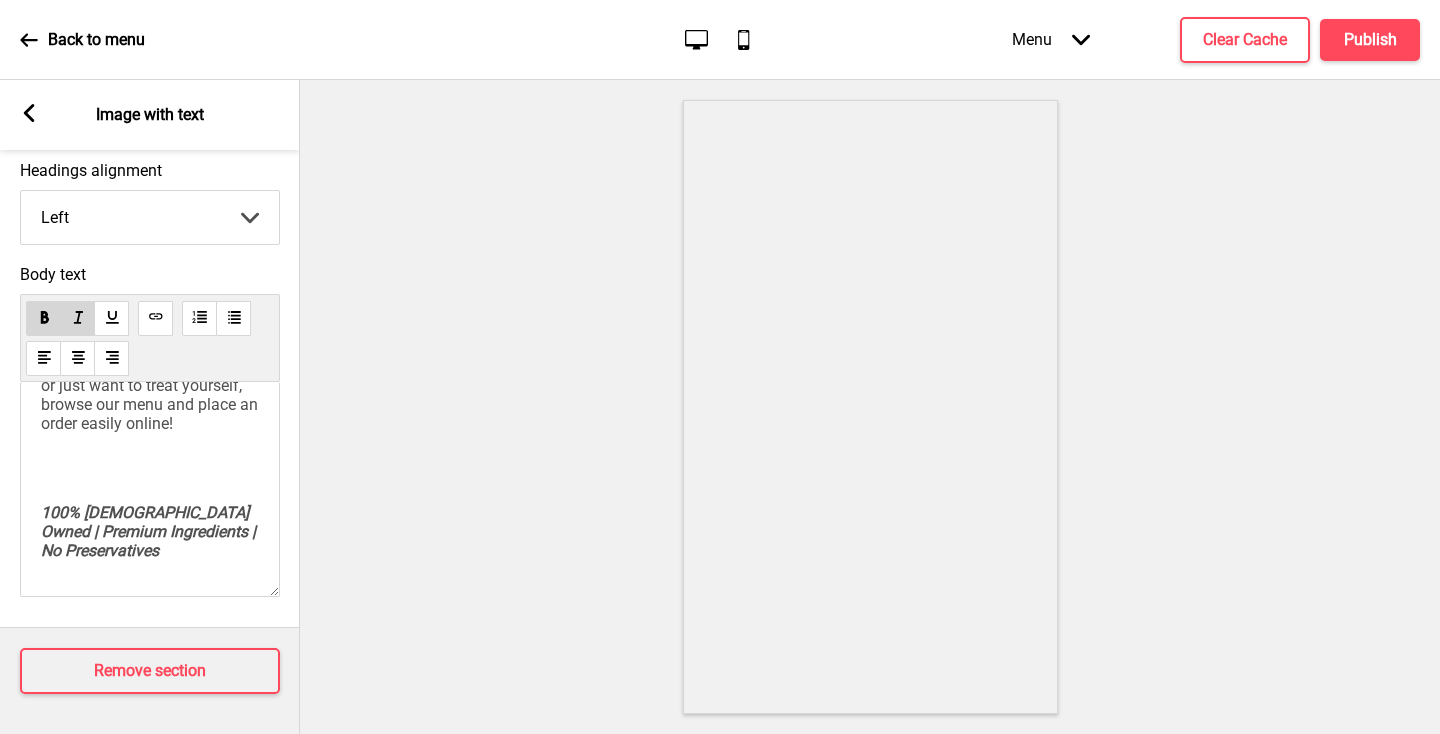 click on "At One18 Bakehouse, we’re all about crafting delicious bakes using only the best ingredients. From buttery croissants and flaky pastries to custom creations and artisanal bread, there’s something for every kind of sweet or savoury craving.
Our team of passionate bakers and pastry chefs pour love into every bake, making sure everything not only looks good but tastes even better. Whether you're planning a celebration or just want to treat yourself, browse our menu and place an order easily online!
100% [DEMOGRAPHIC_DATA] Owned | Premium Ingredients | No Preservatives" at bounding box center (150, 263) 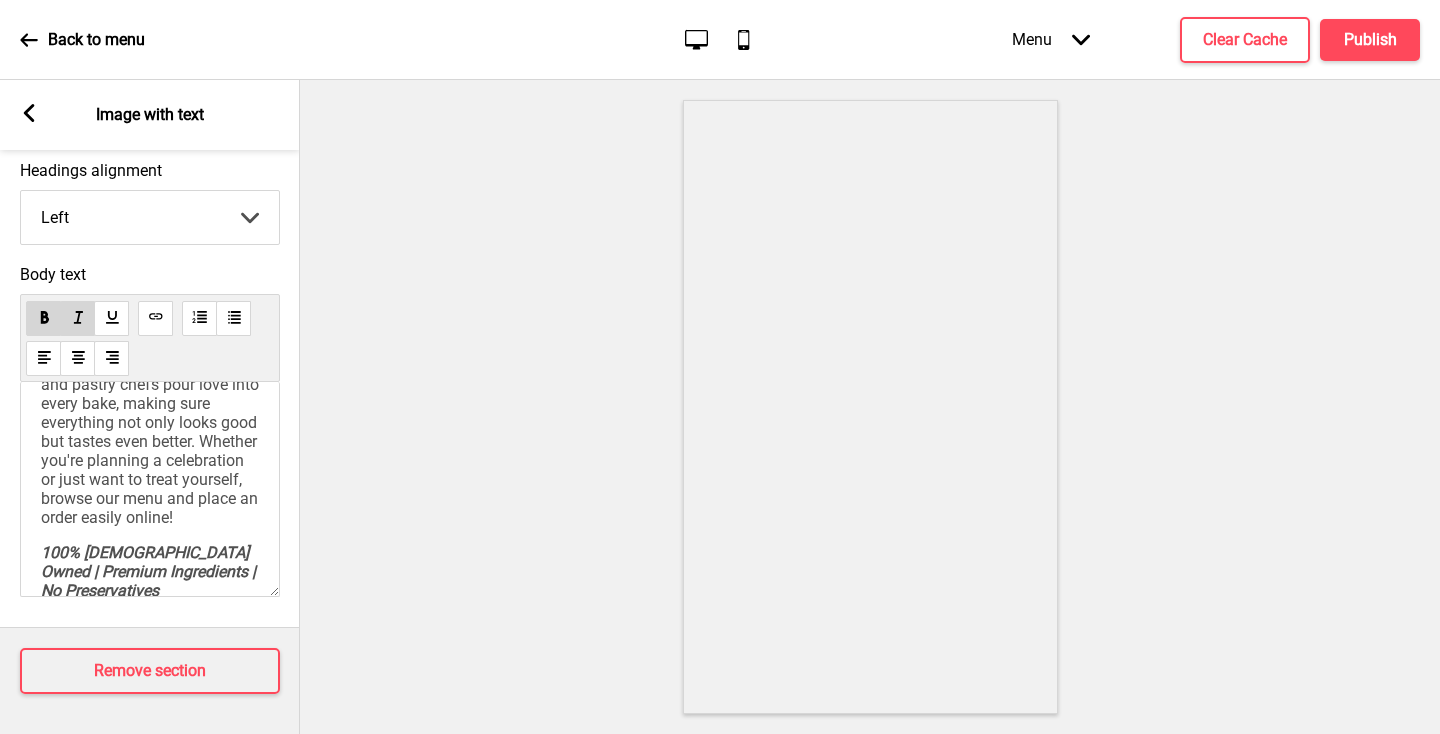 scroll, scrollTop: 231, scrollLeft: 0, axis: vertical 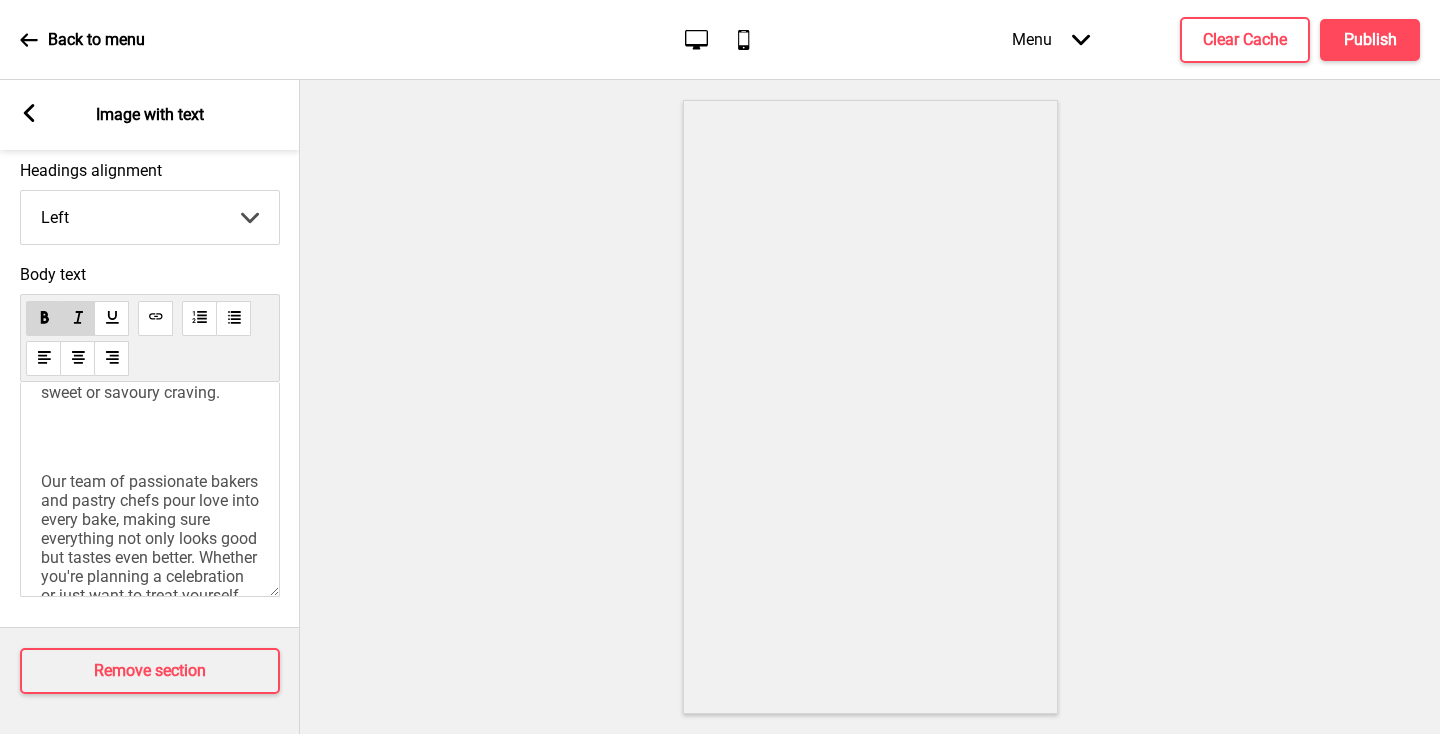 click on "Our team of passionate bakers and pastry chefs pour love into every bake, making sure everything not only looks good but tastes even better. Whether you're planning a celebration or just want to treat yourself, browse our menu and place an order easily online!" at bounding box center [152, 557] 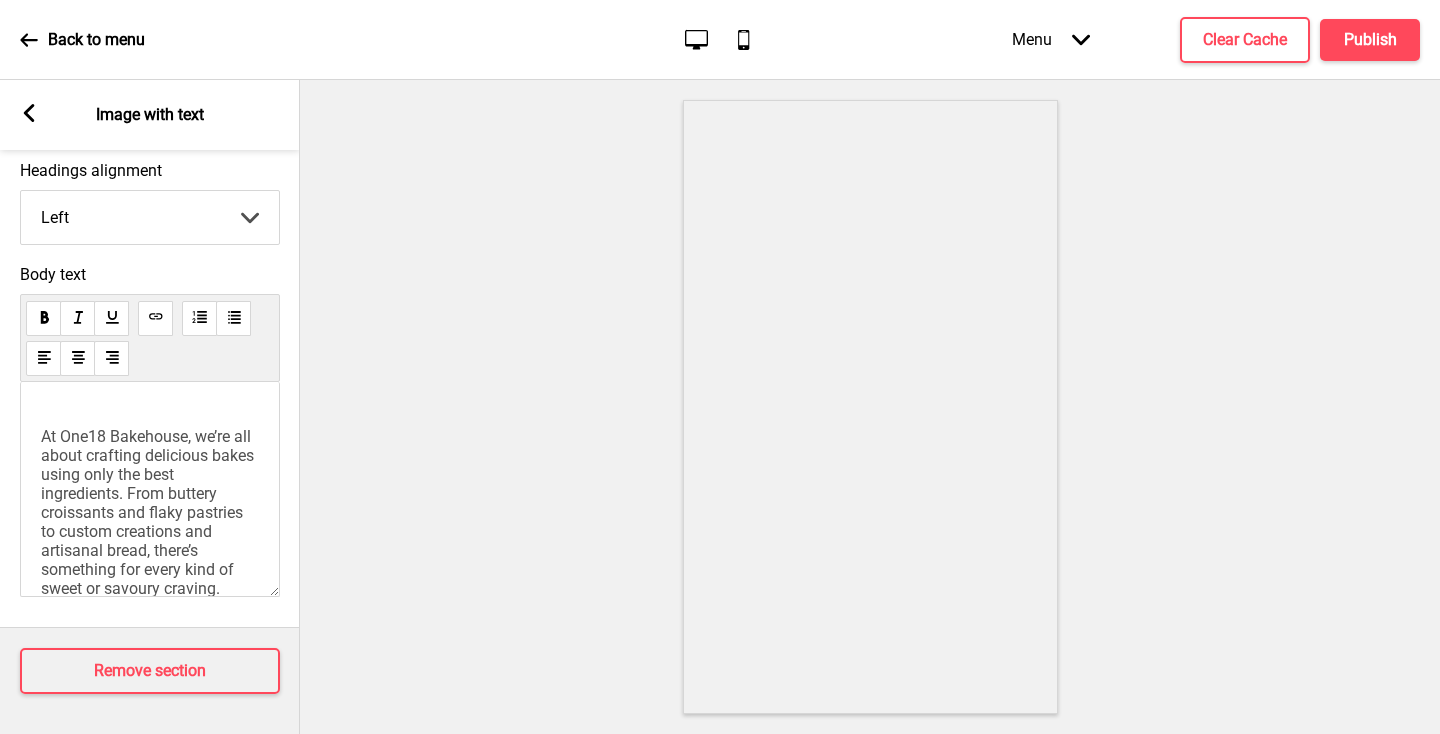 scroll, scrollTop: 0, scrollLeft: 0, axis: both 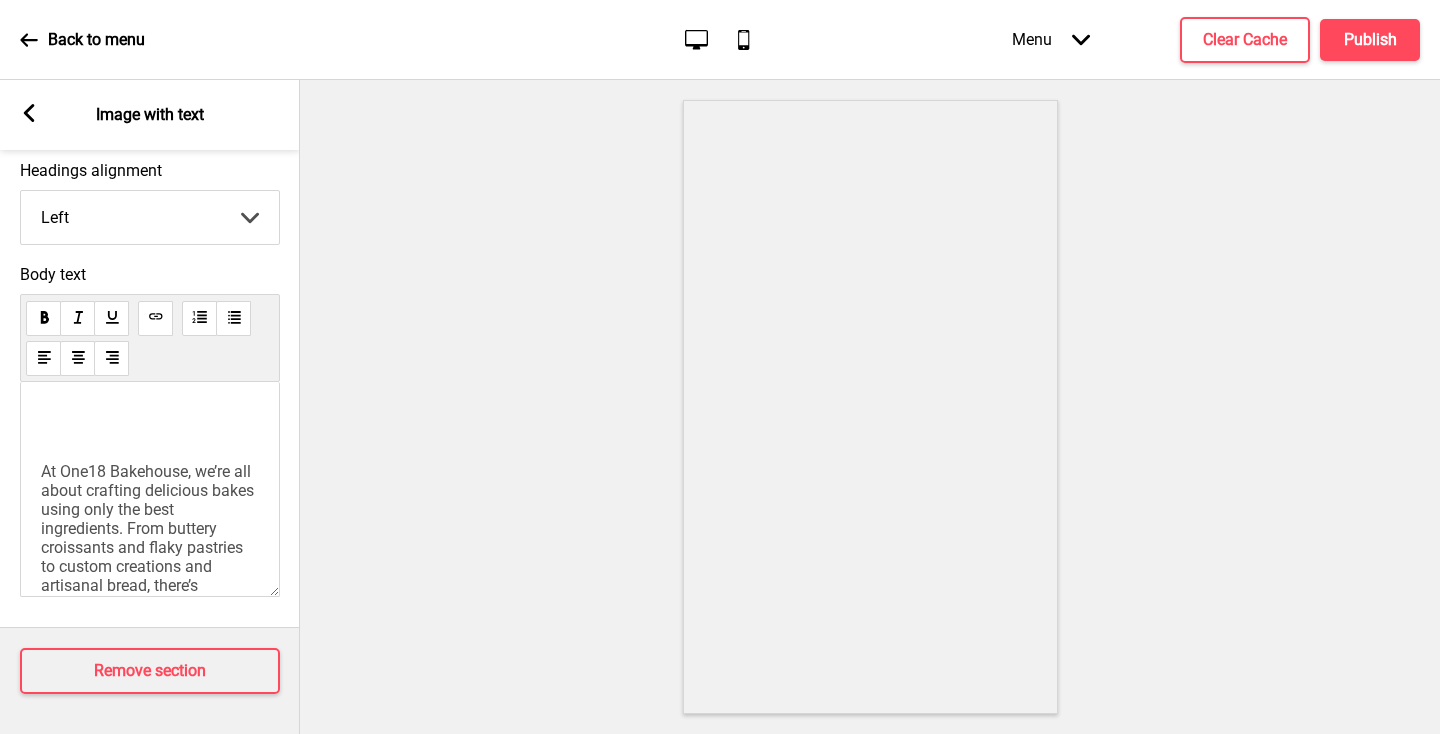 click on "At One18 Bakehouse, we’re all about crafting delicious bakes using only the best ingredients. From buttery croissants and flaky pastries to custom creations and artisanal bread, there’s something for every kind of sweet or savoury craving." at bounding box center (149, 547) 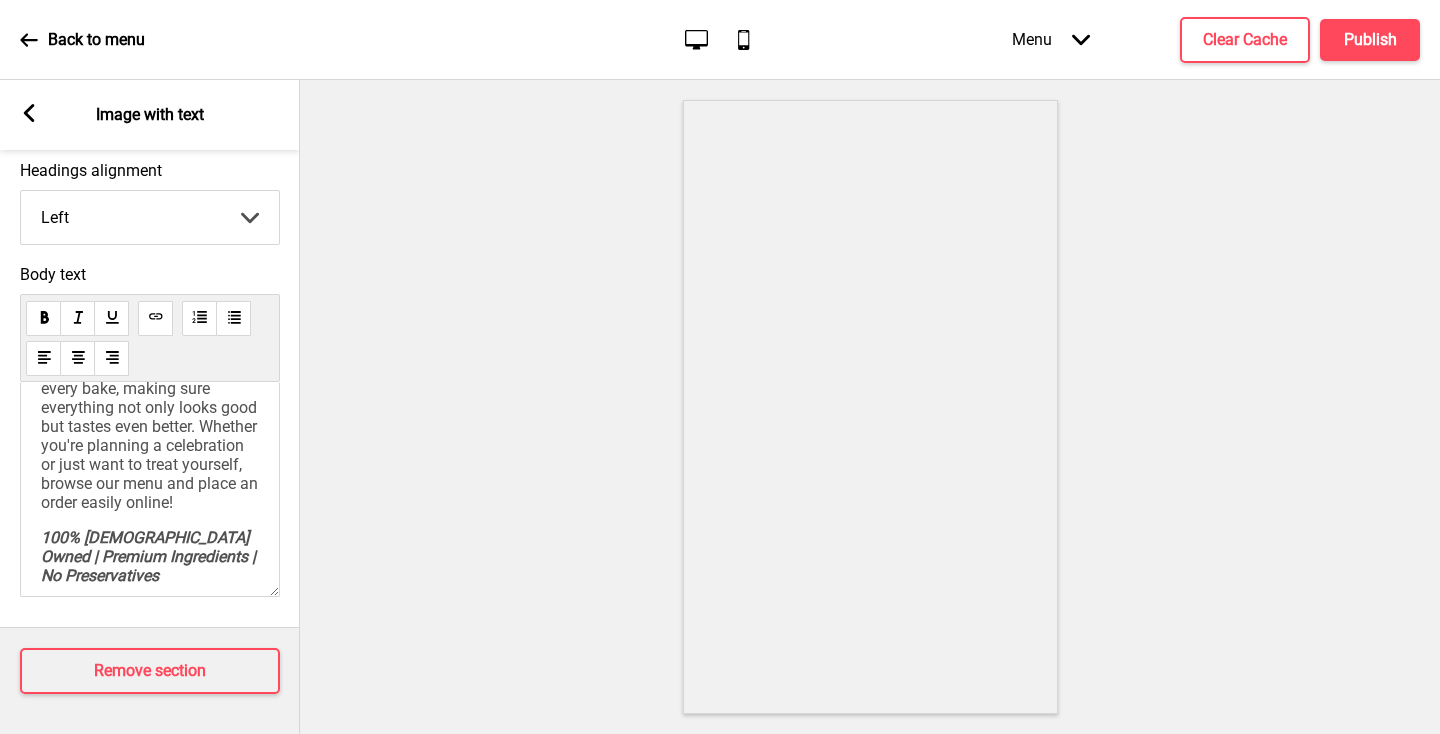 scroll, scrollTop: 333, scrollLeft: 0, axis: vertical 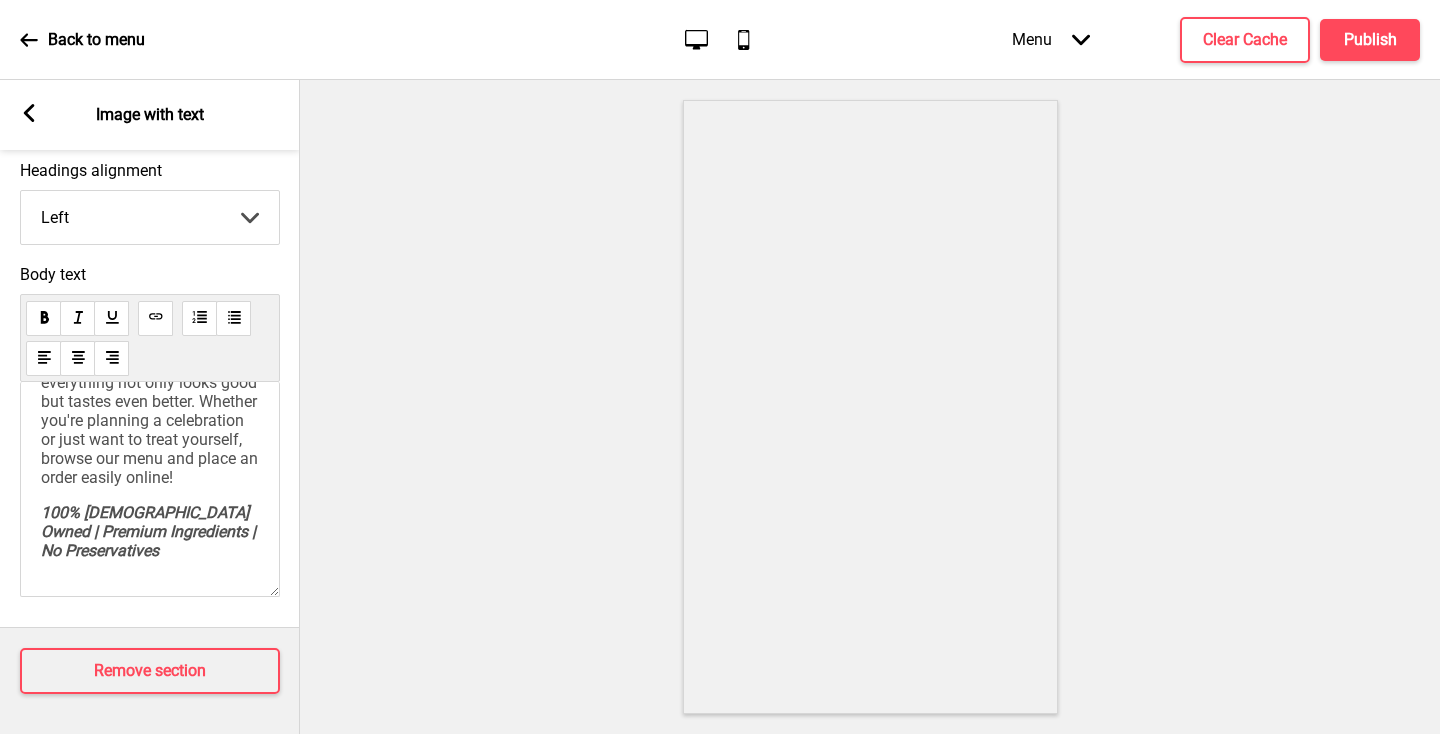 click on "100% [DEMOGRAPHIC_DATA] Owned | Premium Ingredients | No Preservatives" at bounding box center (150, 531) 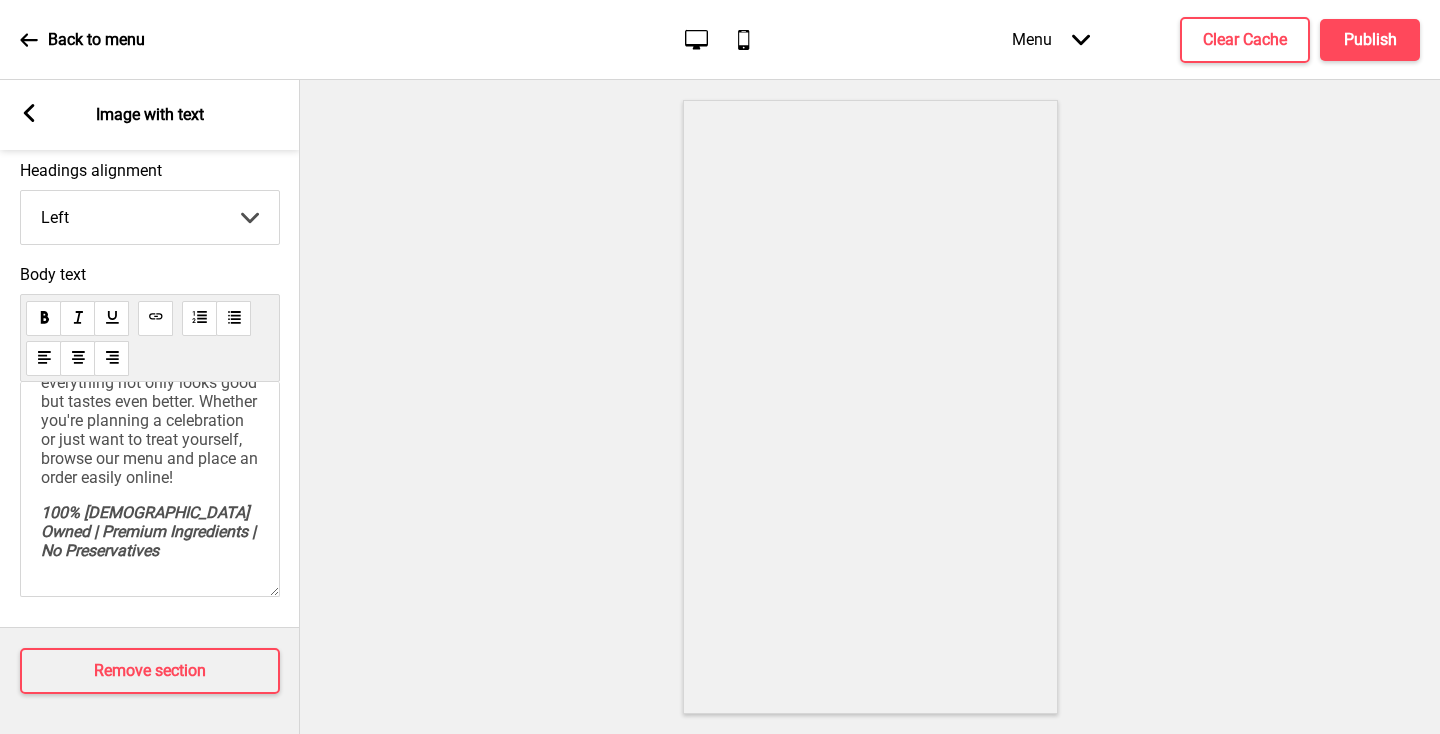 type 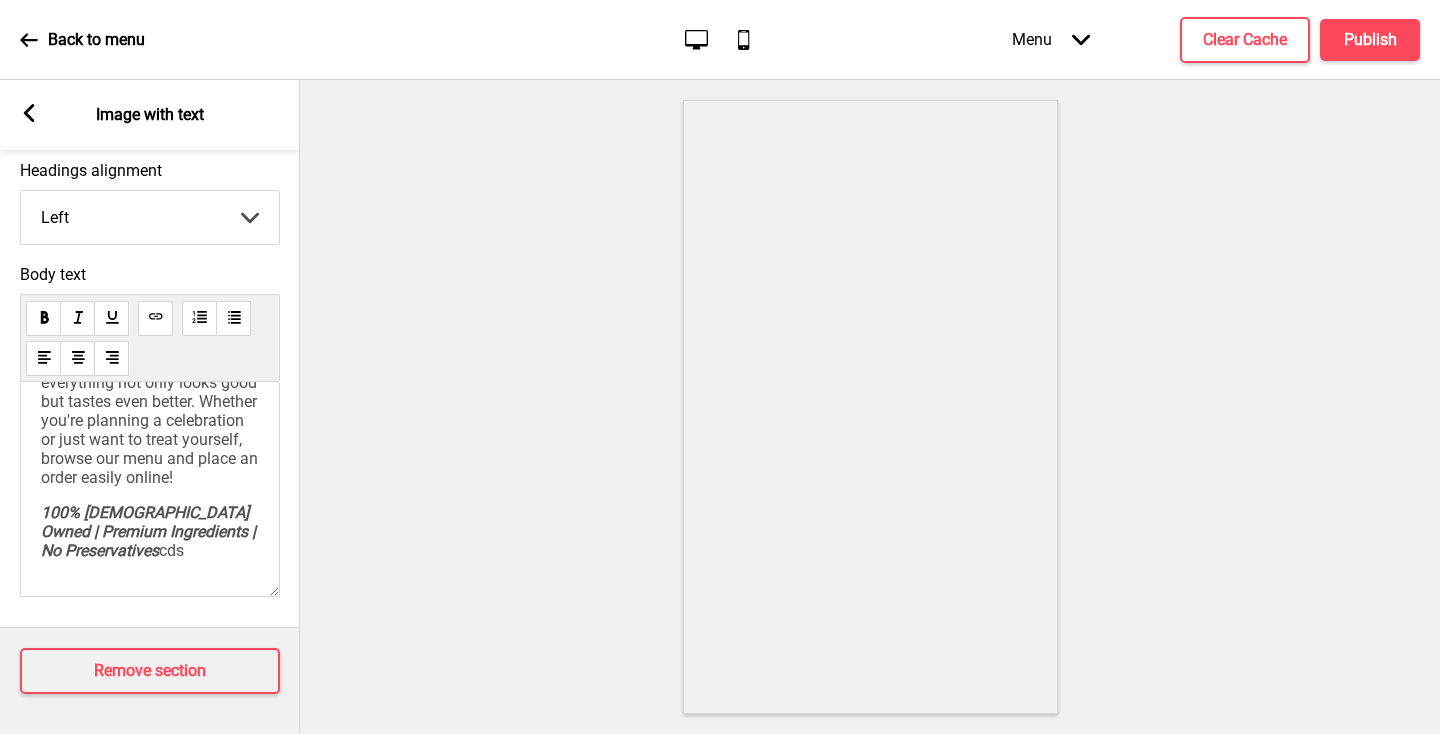 click on "cds" at bounding box center (171, 550) 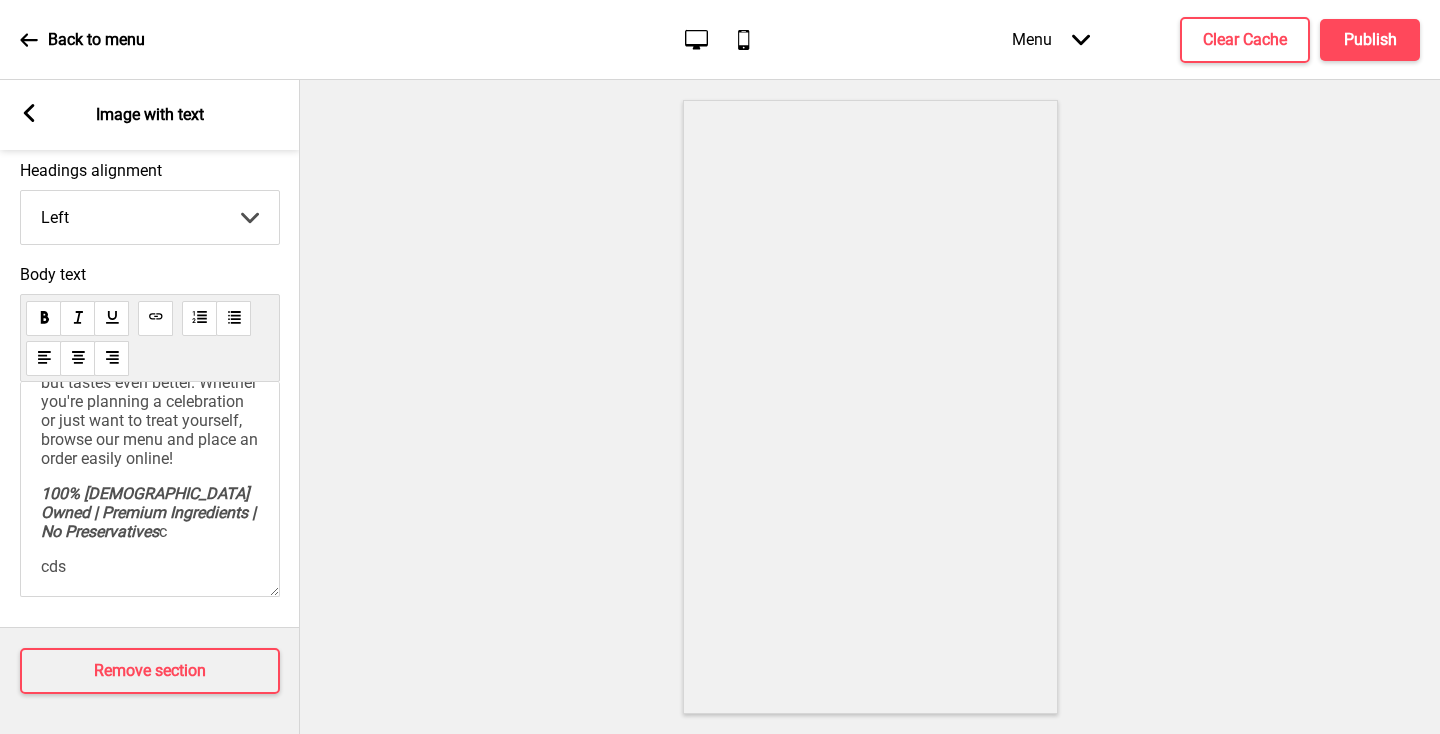 click on "100% [DEMOGRAPHIC_DATA] Owned | Premium Ingredients | No Preservatives   c" at bounding box center (150, 512) 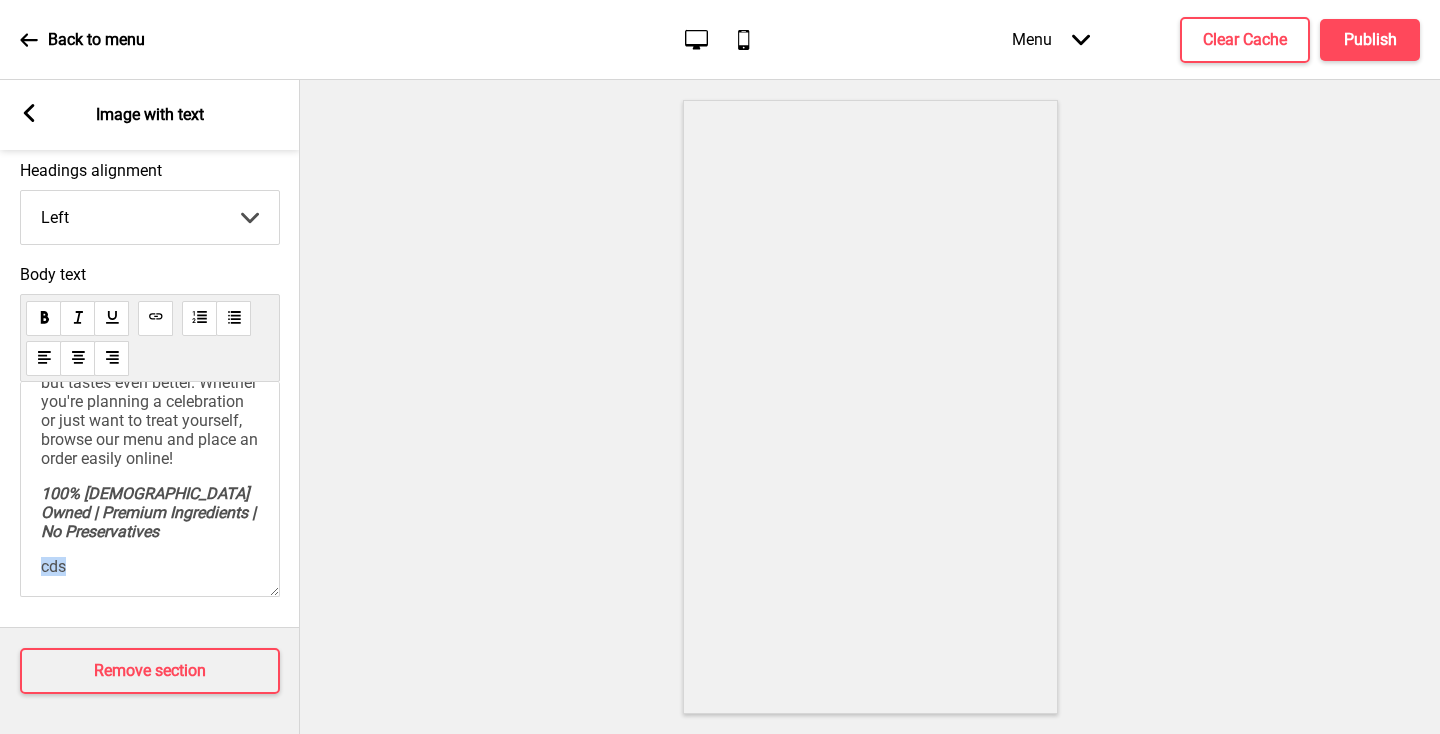 drag, startPoint x: 66, startPoint y: 583, endPoint x: 43, endPoint y: 586, distance: 23.194826 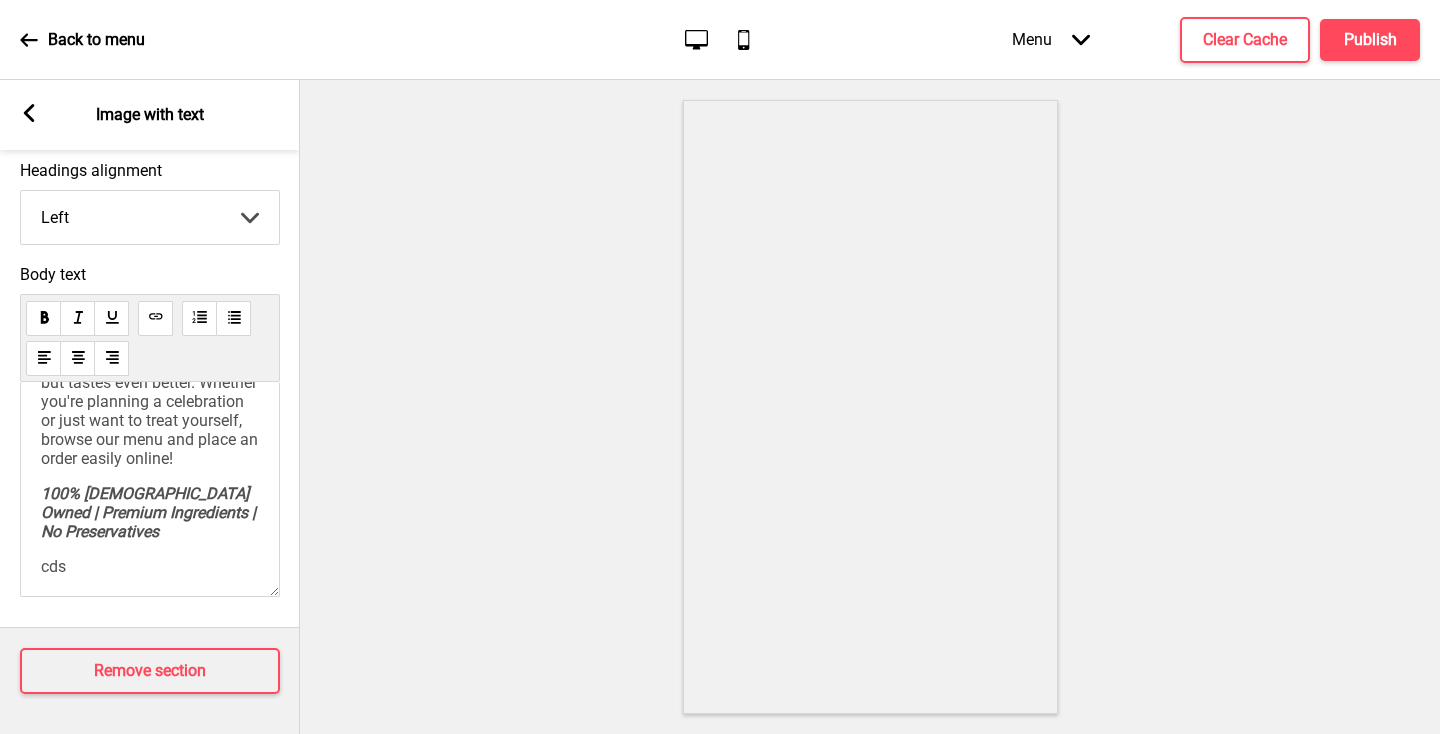 scroll, scrollTop: 424, scrollLeft: 0, axis: vertical 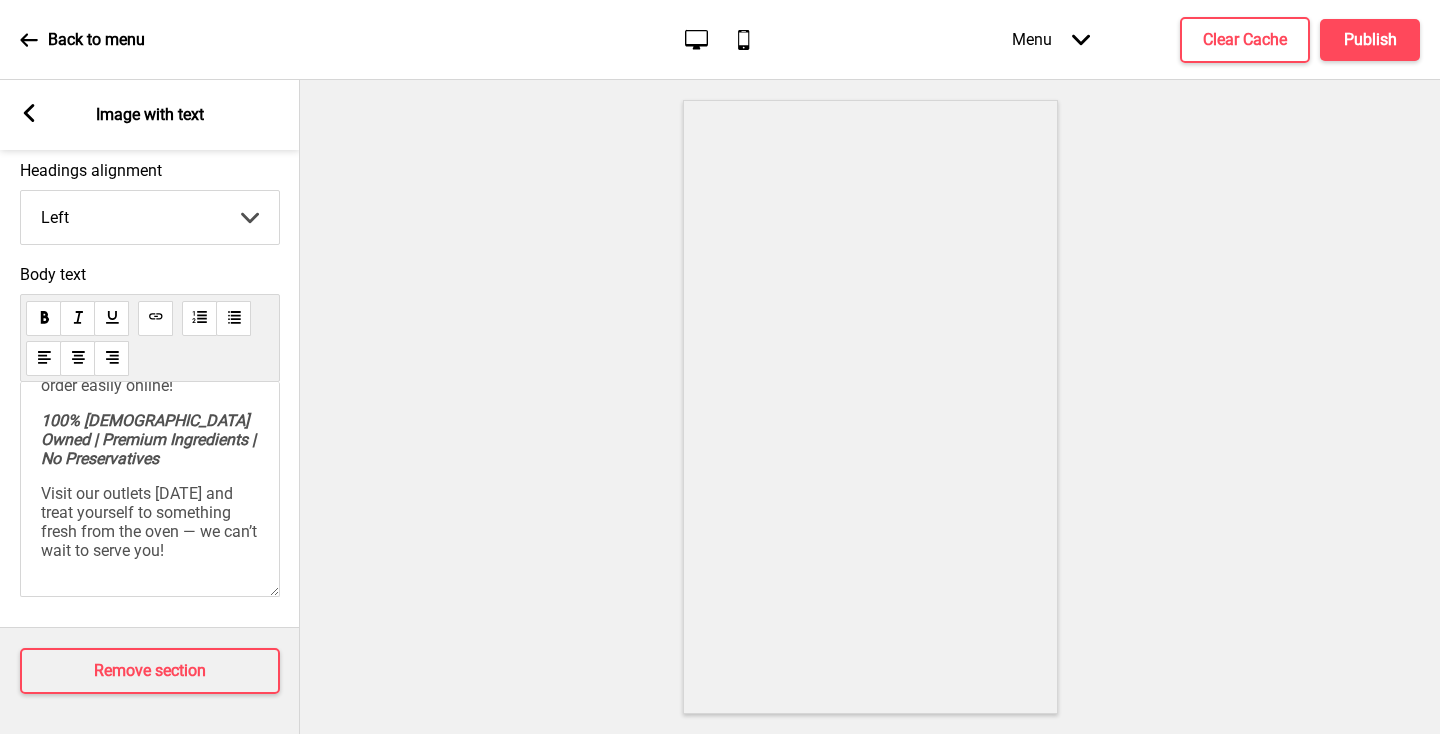 click on "At One18 Bakehouse, we’re all about crafting delicious bakes using only the best ingredients. From buttery croissants and flaky pastries to custom creations and artisanal bread, there’s something for every kind of sweet or savoury craving. ﻿ Our team of passionate bakers and pastry chefs pour love into every bake, making sure everything not only looks good but tastes even better. Whether you're planning a celebration or just want to treat yourself, browse our menu and place an order easily online! 100% [DEMOGRAPHIC_DATA] Owned | Premium Ingredients | No Preservatives    Visit our outlets [DATE] and treat yourself to something fresh from the oven — we can’t wait to serve you!" at bounding box center [150, 489] 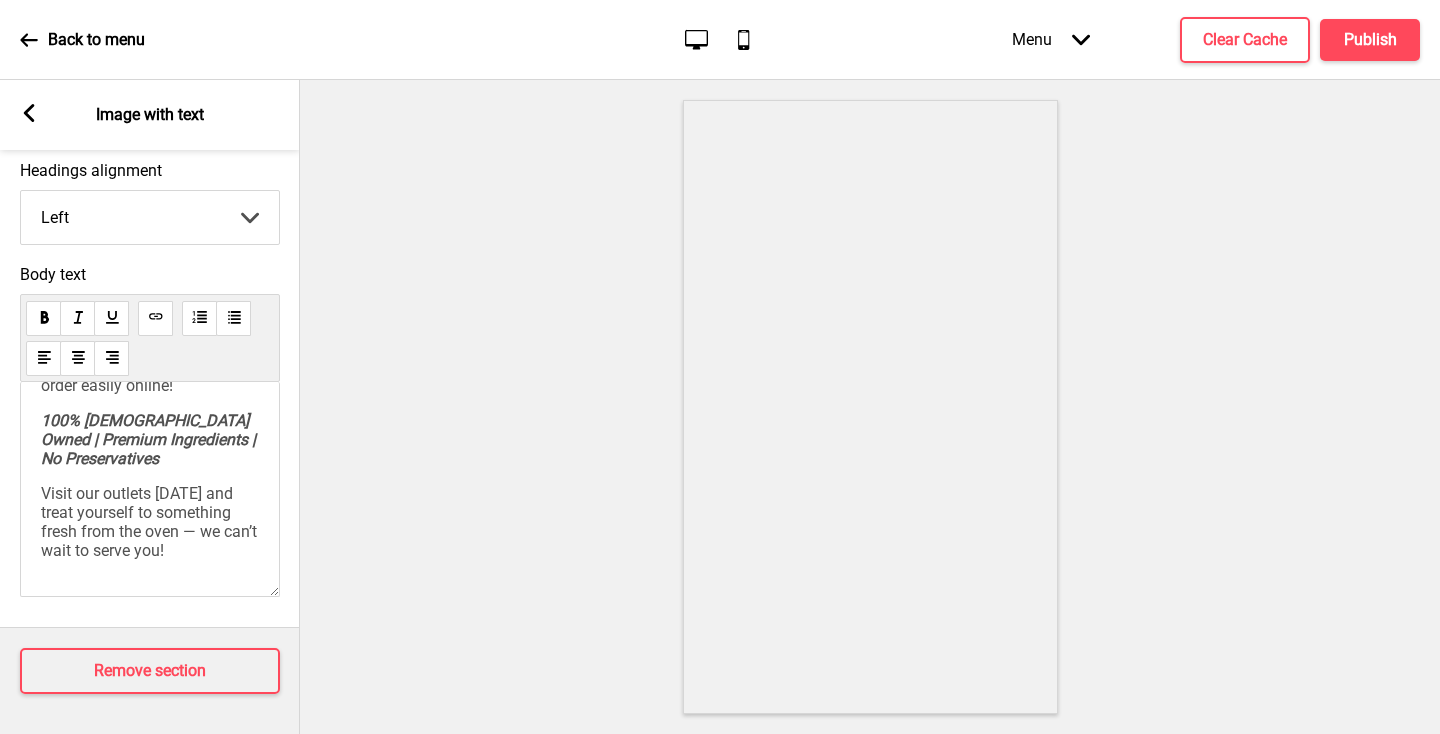 click on "At One18 Bakehouse, we’re all about crafting delicious bakes using only the best ingredients. From buttery croissants and flaky pastries to custom creations and artisanal bread, there’s something for every kind of sweet or savoury craving. ﻿ Our team of passionate bakers and pastry chefs pour love into every bake, making sure everything not only looks good but tastes even better. Whether you're planning a celebration or just want to treat yourself, browse our menu and place an order easily online! 100% [DEMOGRAPHIC_DATA] Owned | Premium Ingredients | No Preservatives    Visit our outlets [DATE] and treat yourself to something fresh from the oven — we can’t wait to serve you!" at bounding box center (150, 489) 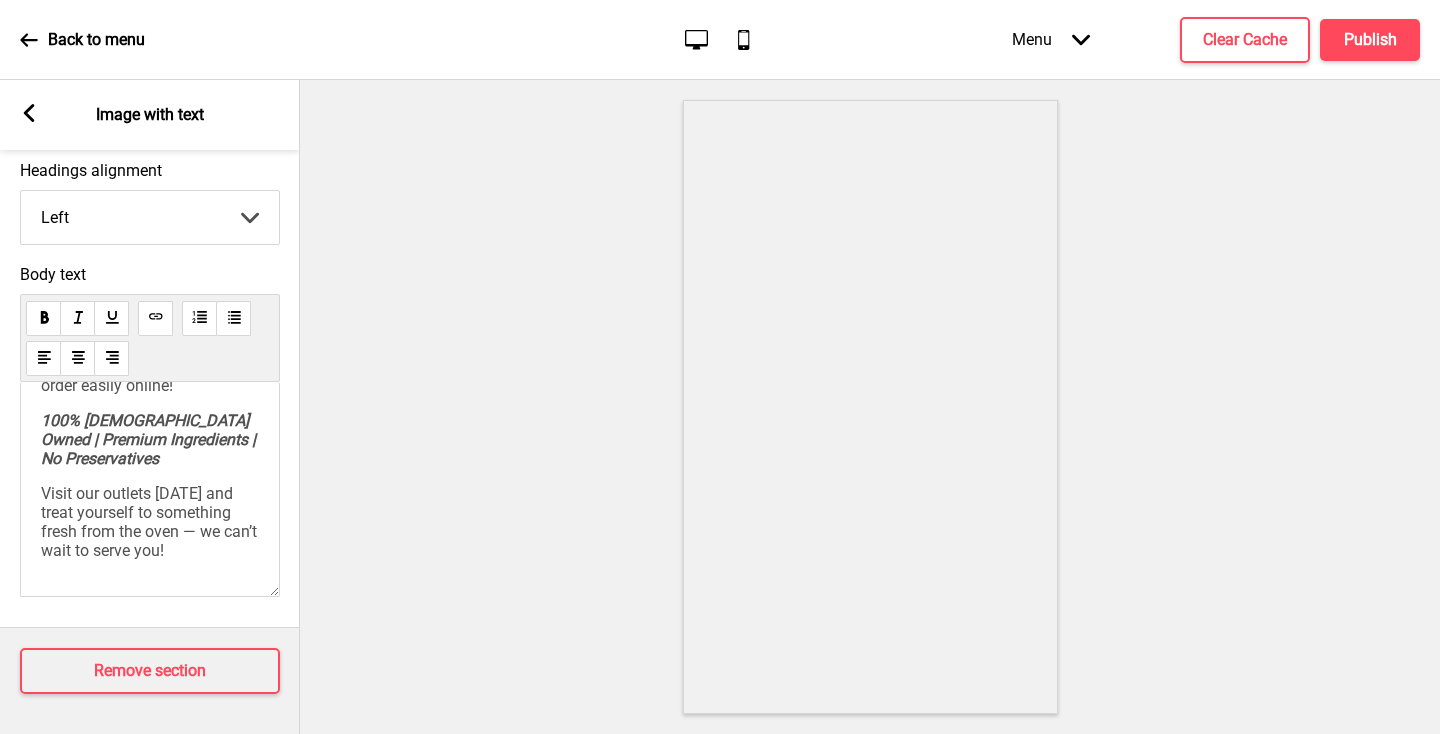 click on "Desktop" 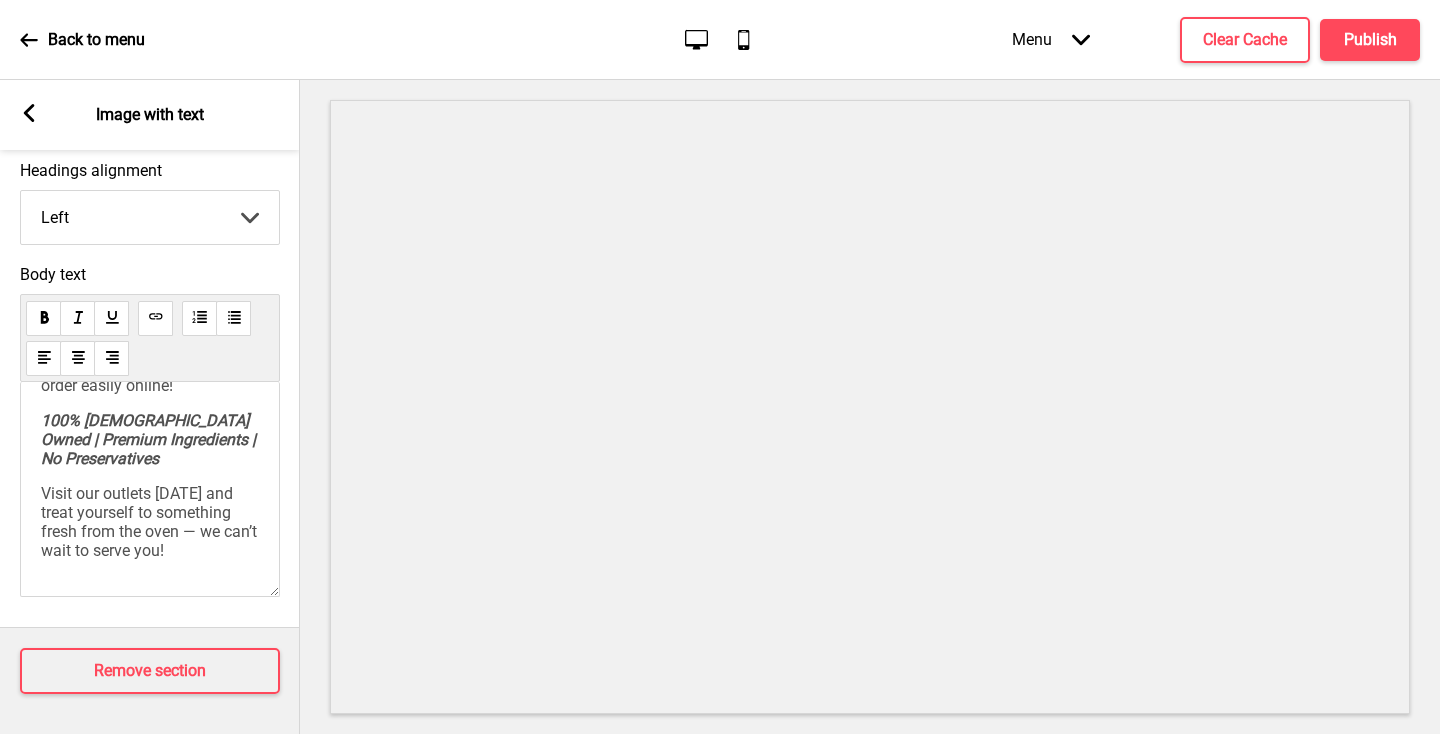 click on "Visit our outlets [DATE] and treat yourself to something fresh from the oven — we can’t wait to serve you!" at bounding box center (151, 522) 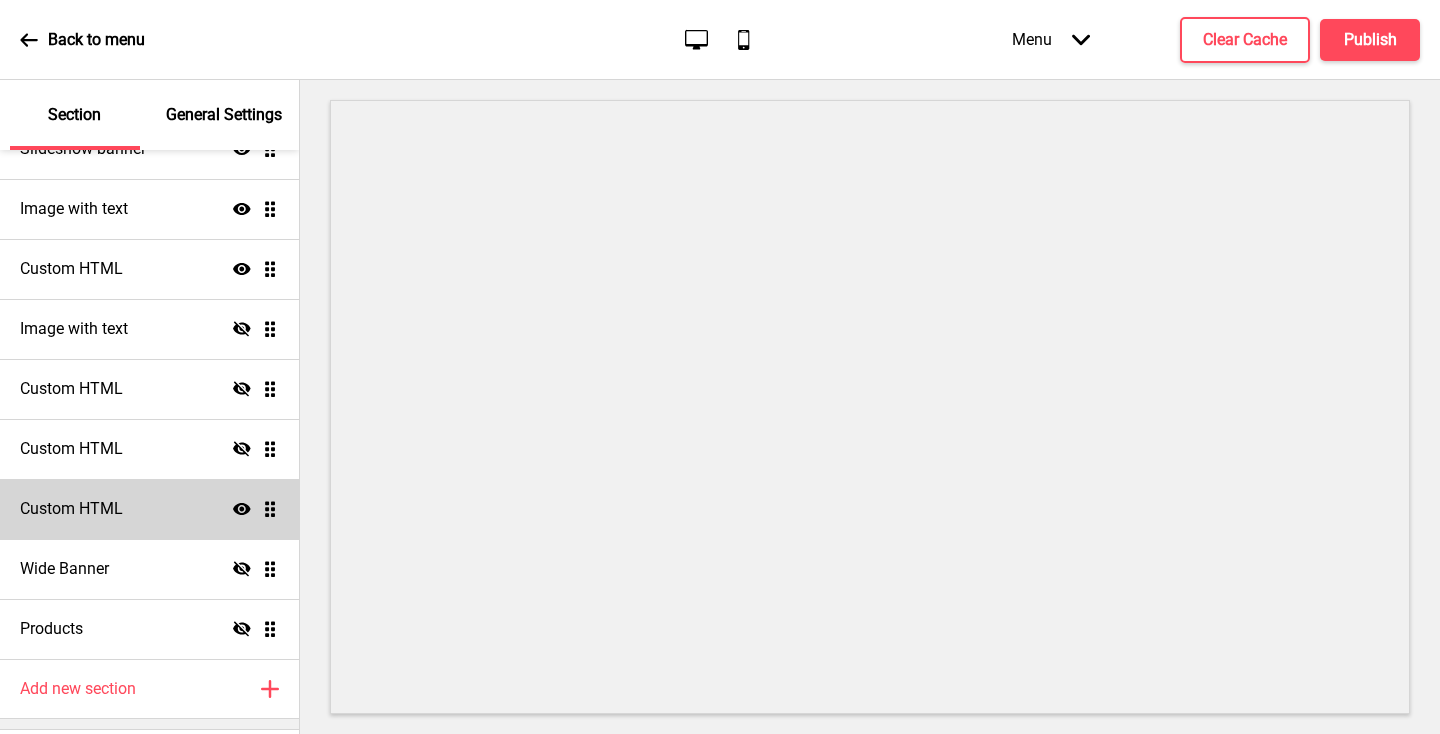 scroll, scrollTop: 0, scrollLeft: 0, axis: both 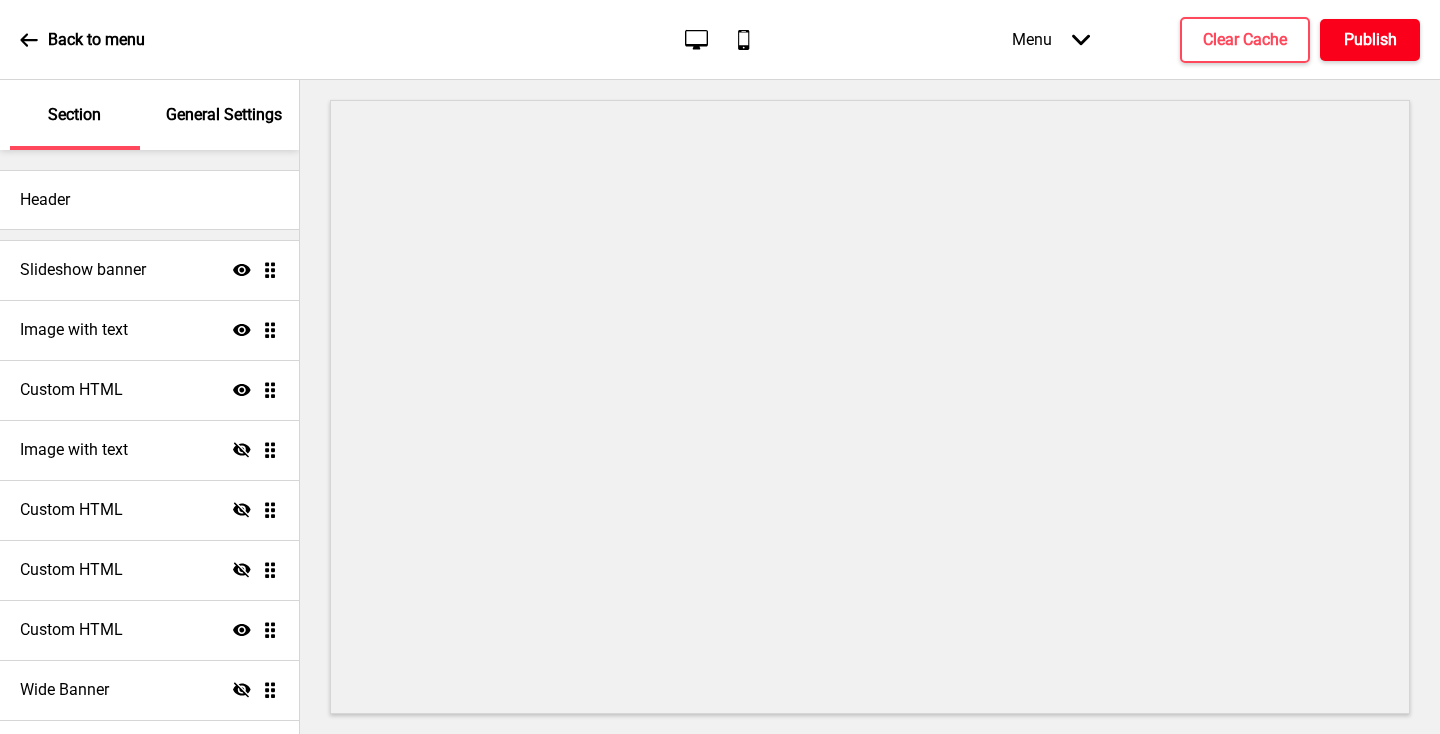click on "Publish" at bounding box center [1370, 40] 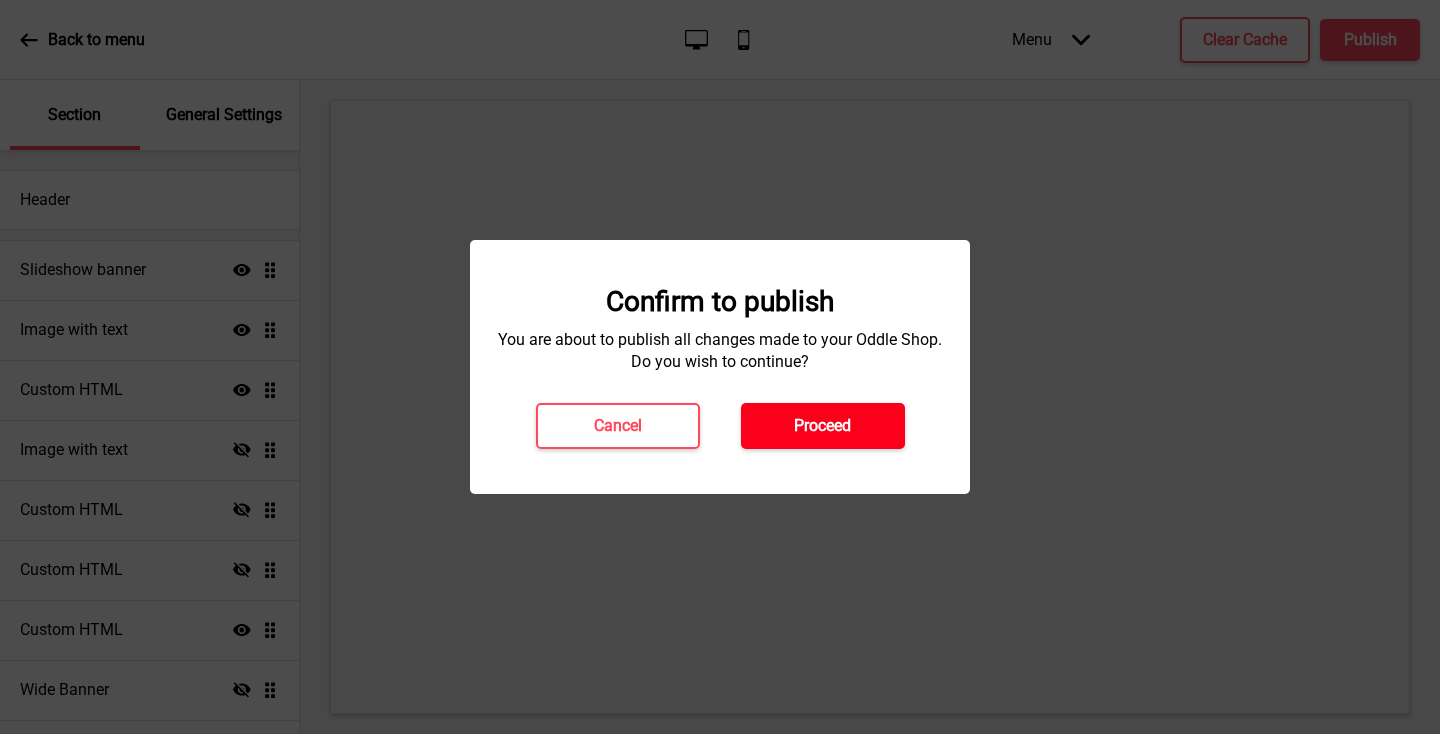 click on "Proceed" at bounding box center [823, 426] 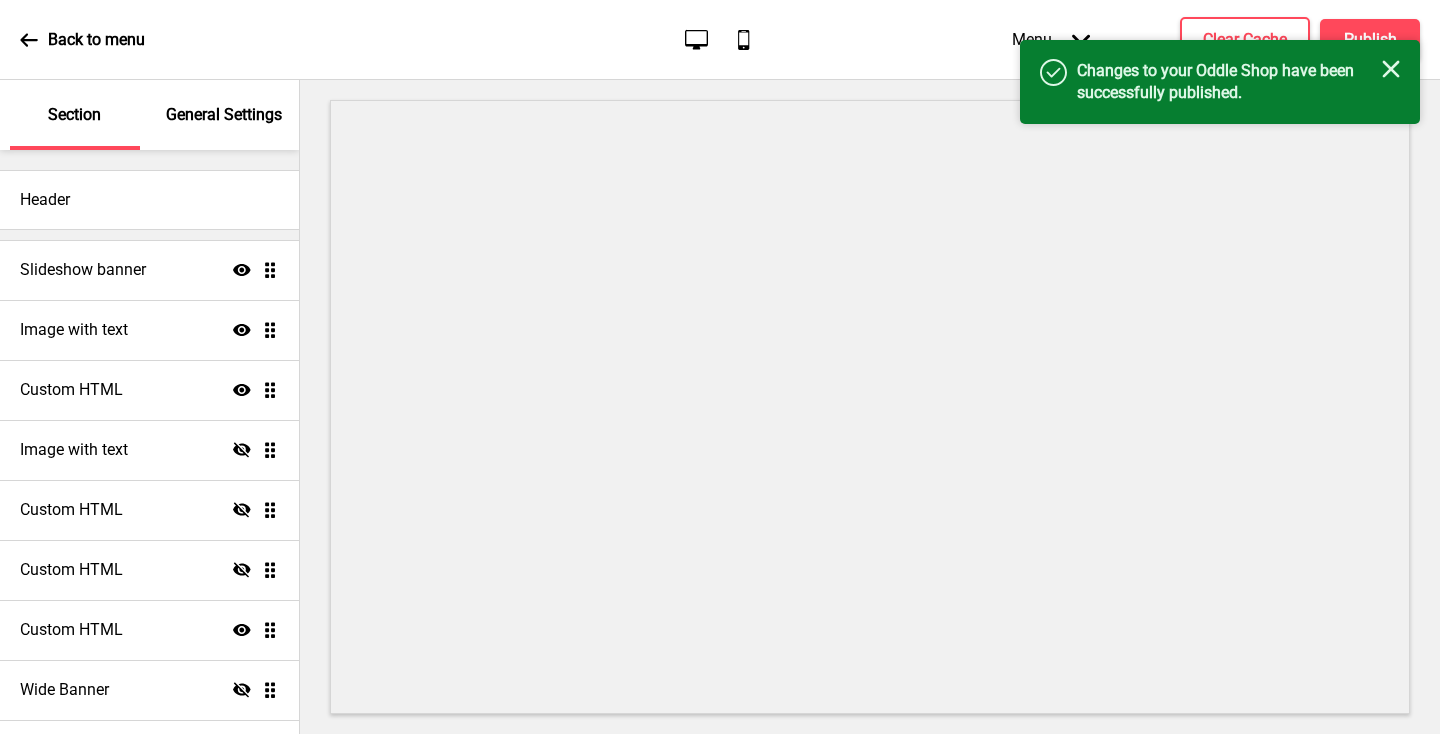 click on "Close" 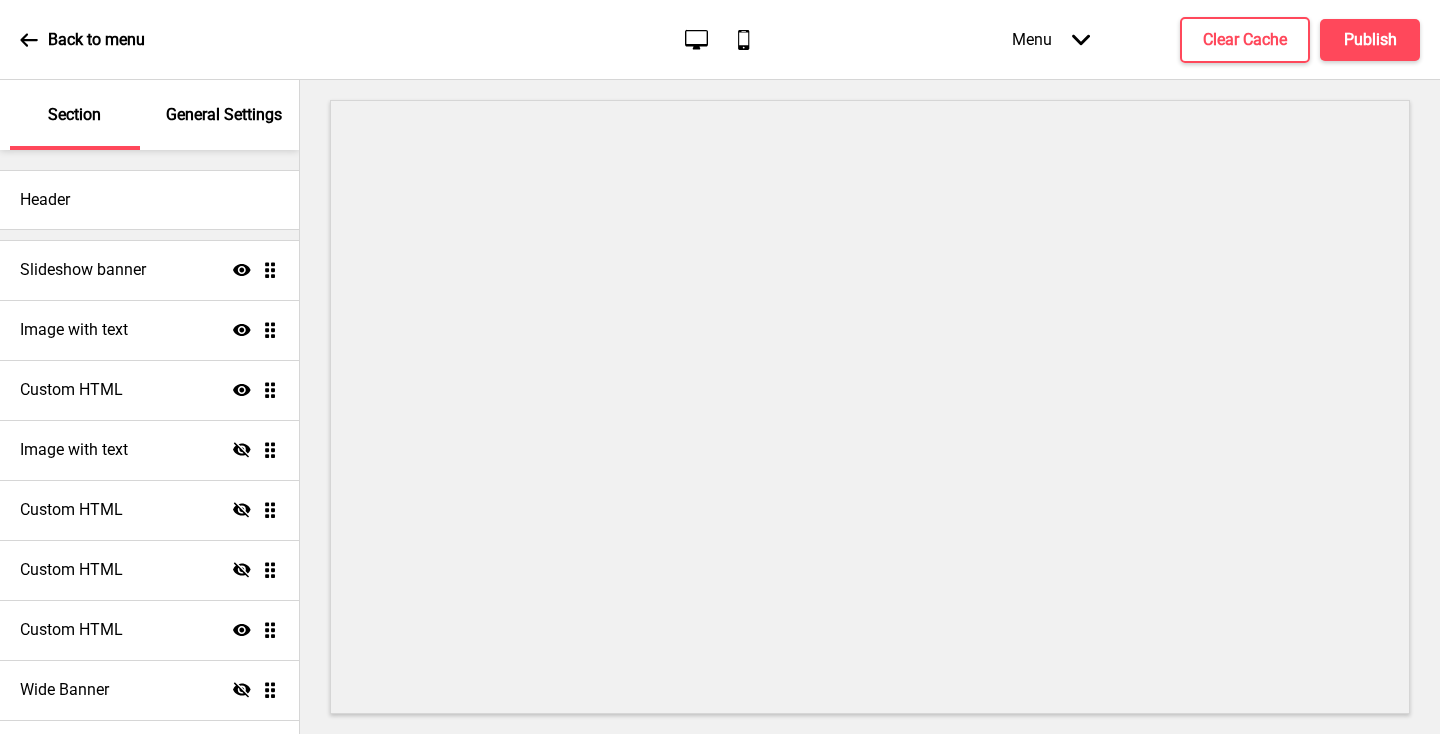 click on "Arrow down" 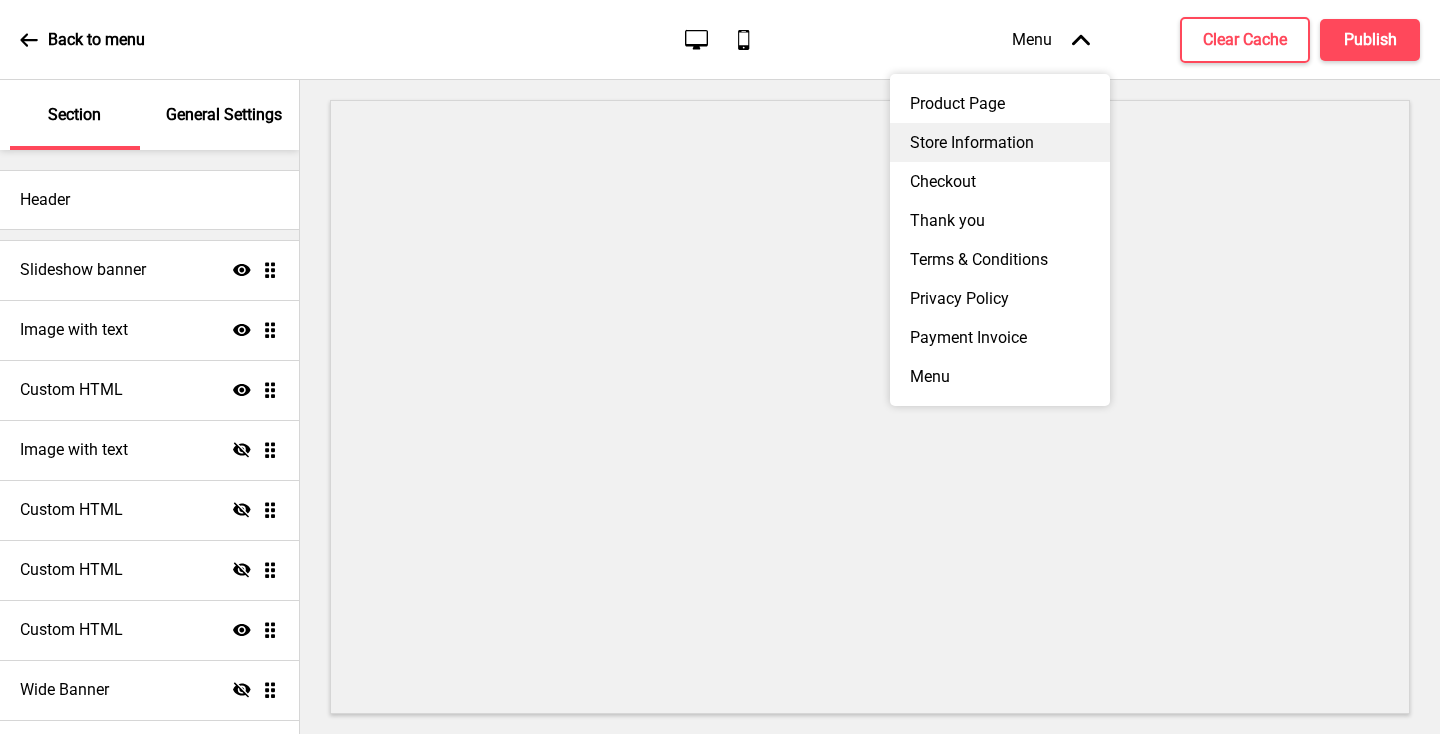 click on "Store Information" at bounding box center (1000, 142) 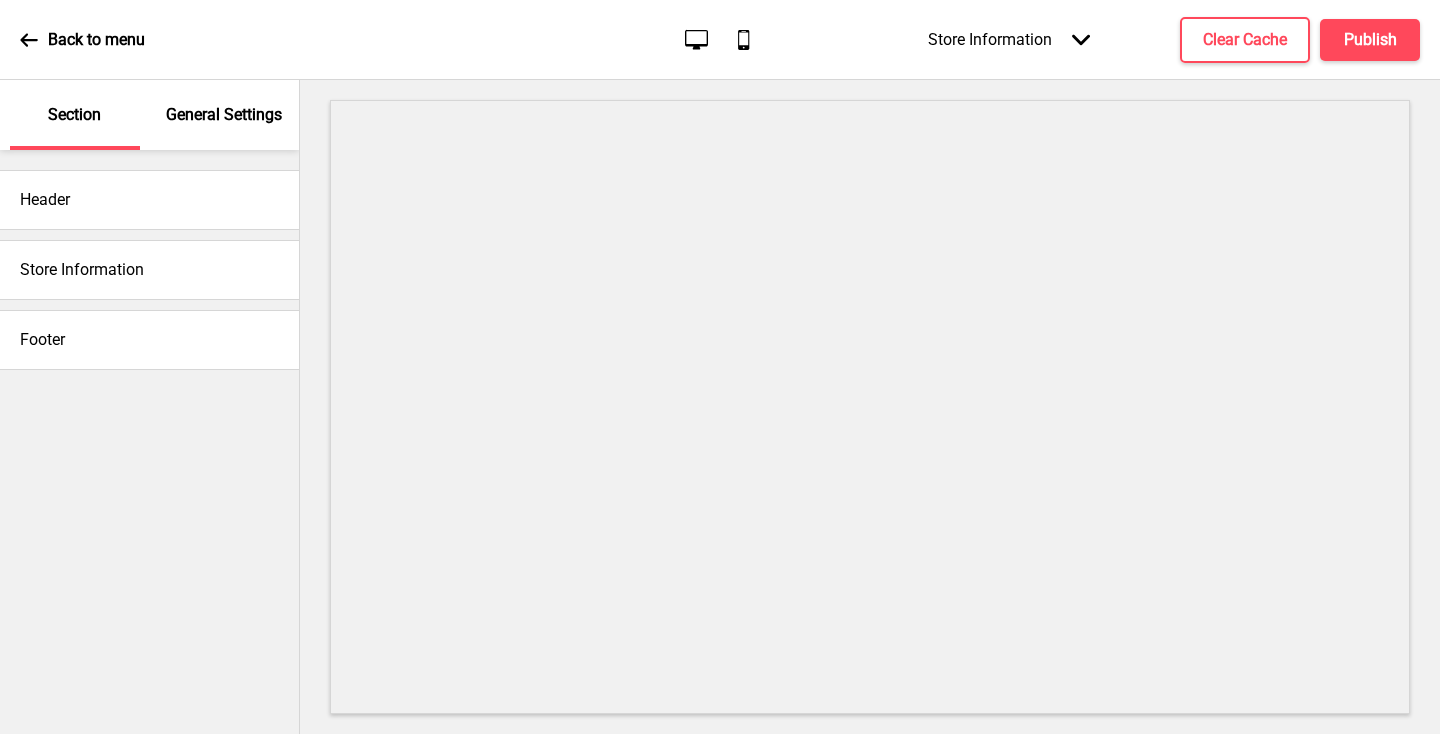 click on "Store Information" at bounding box center [149, 270] 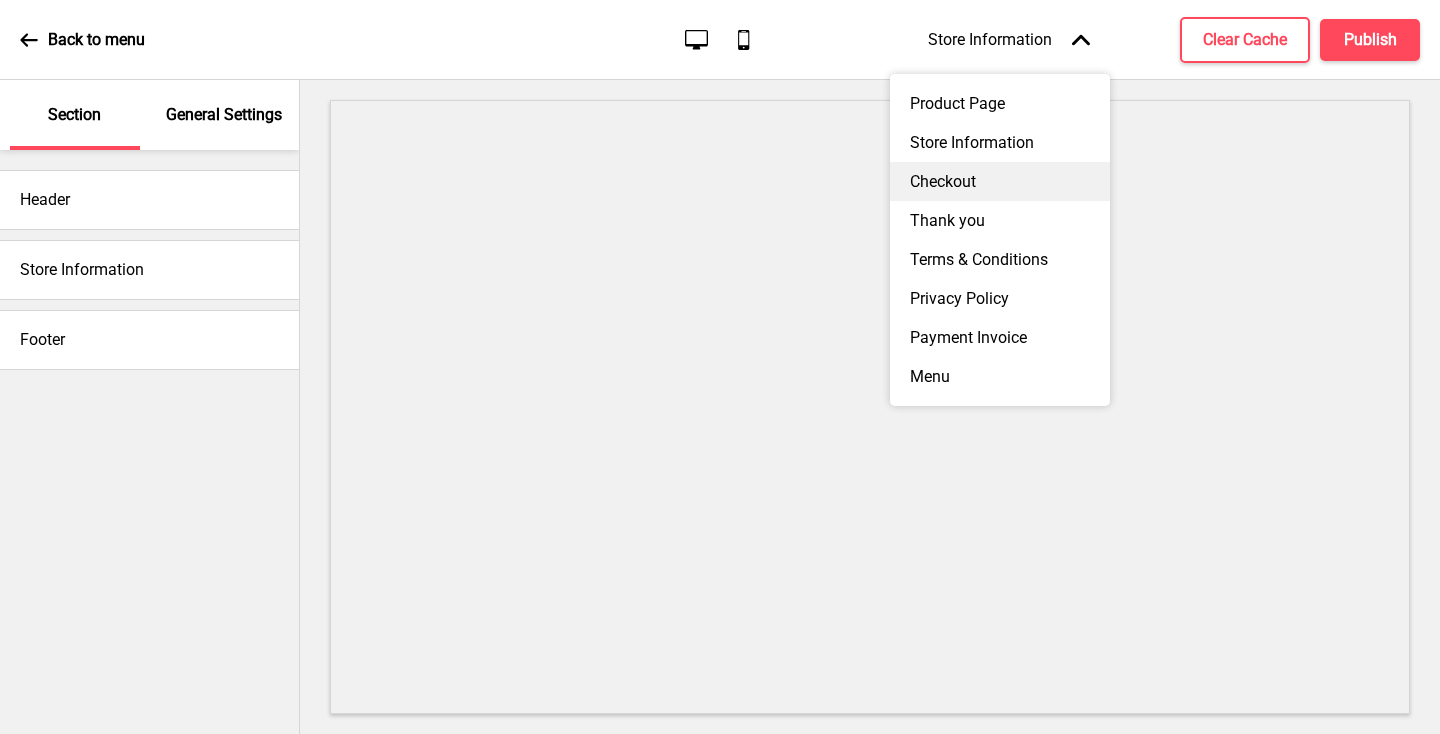 click on "Checkout" at bounding box center (1000, 181) 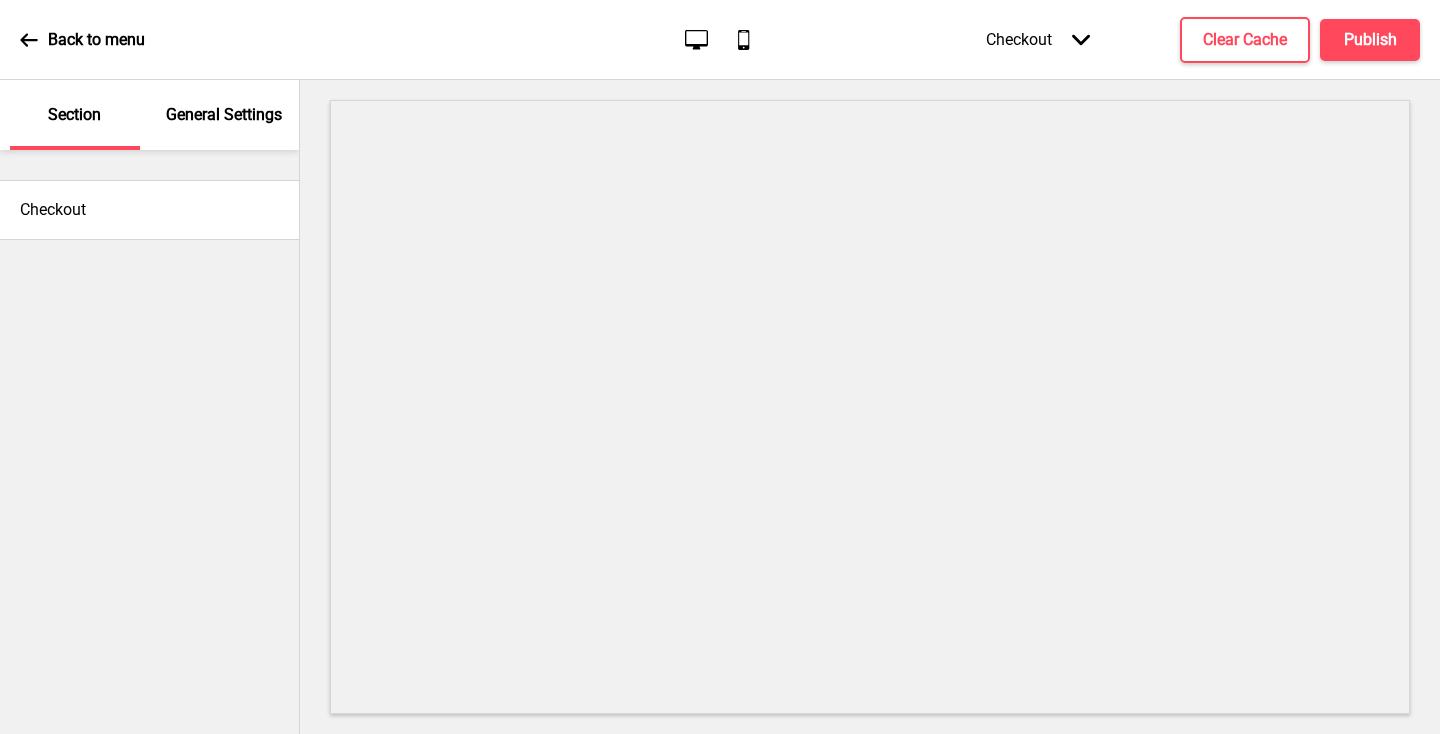 click on "Checkout Arrow down" at bounding box center [1038, 39] 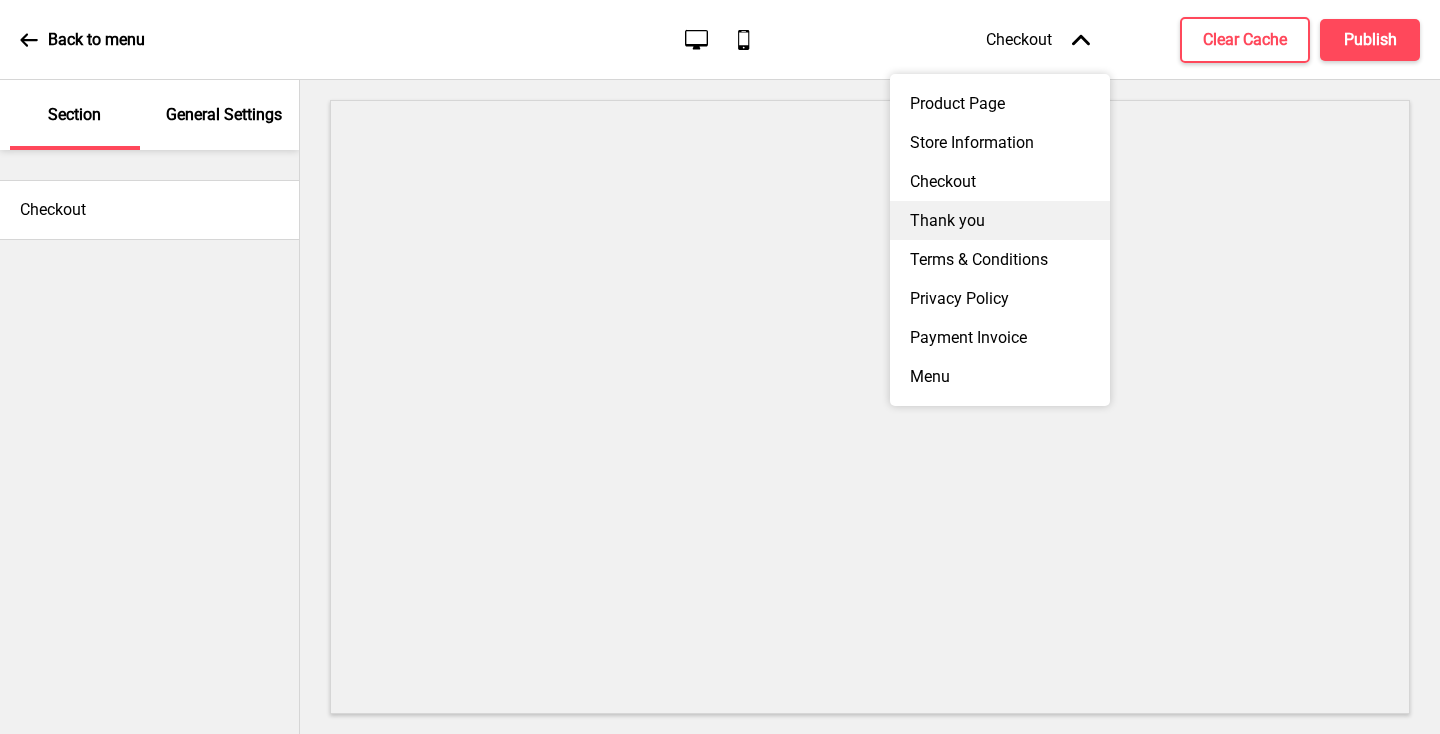 click on "Thank you" at bounding box center [1000, 220] 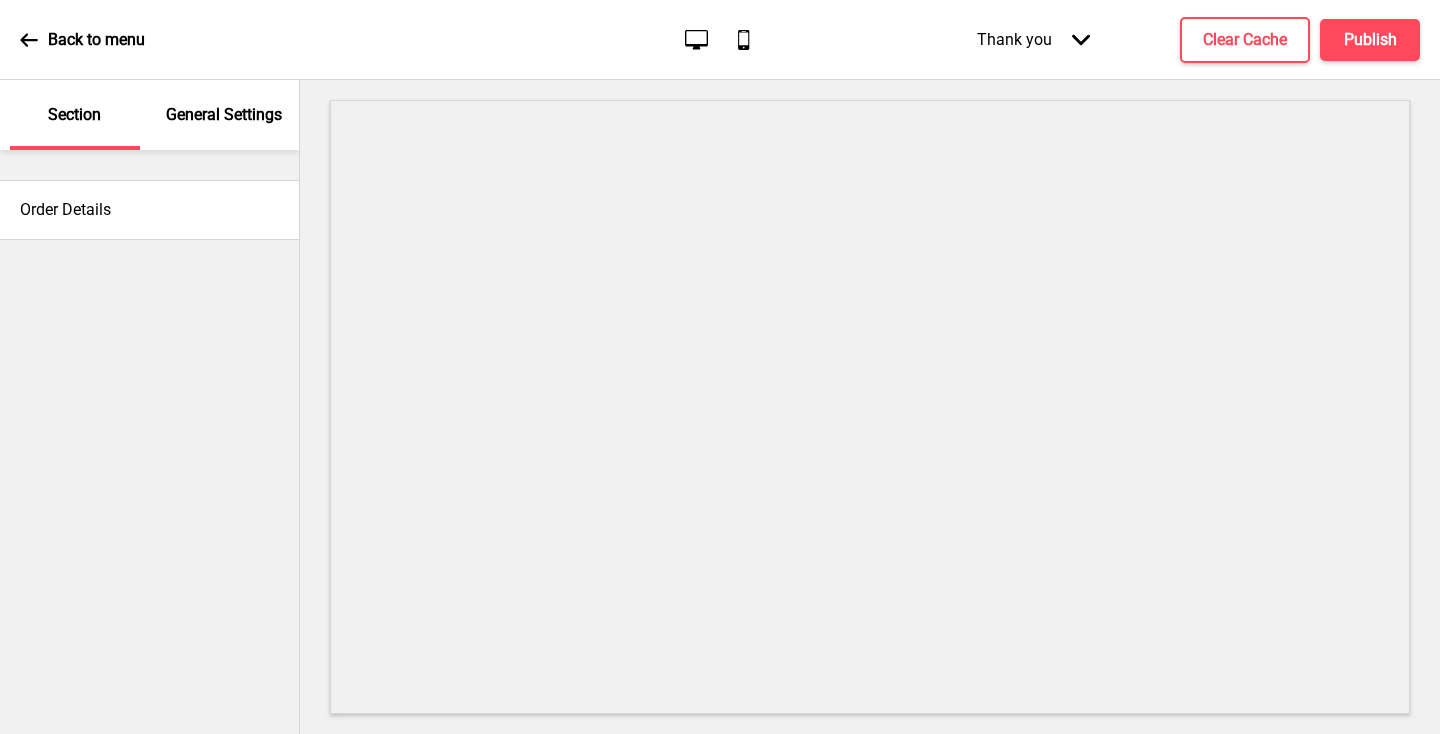 click on "Thank you Arrow down" at bounding box center (1033, 39) 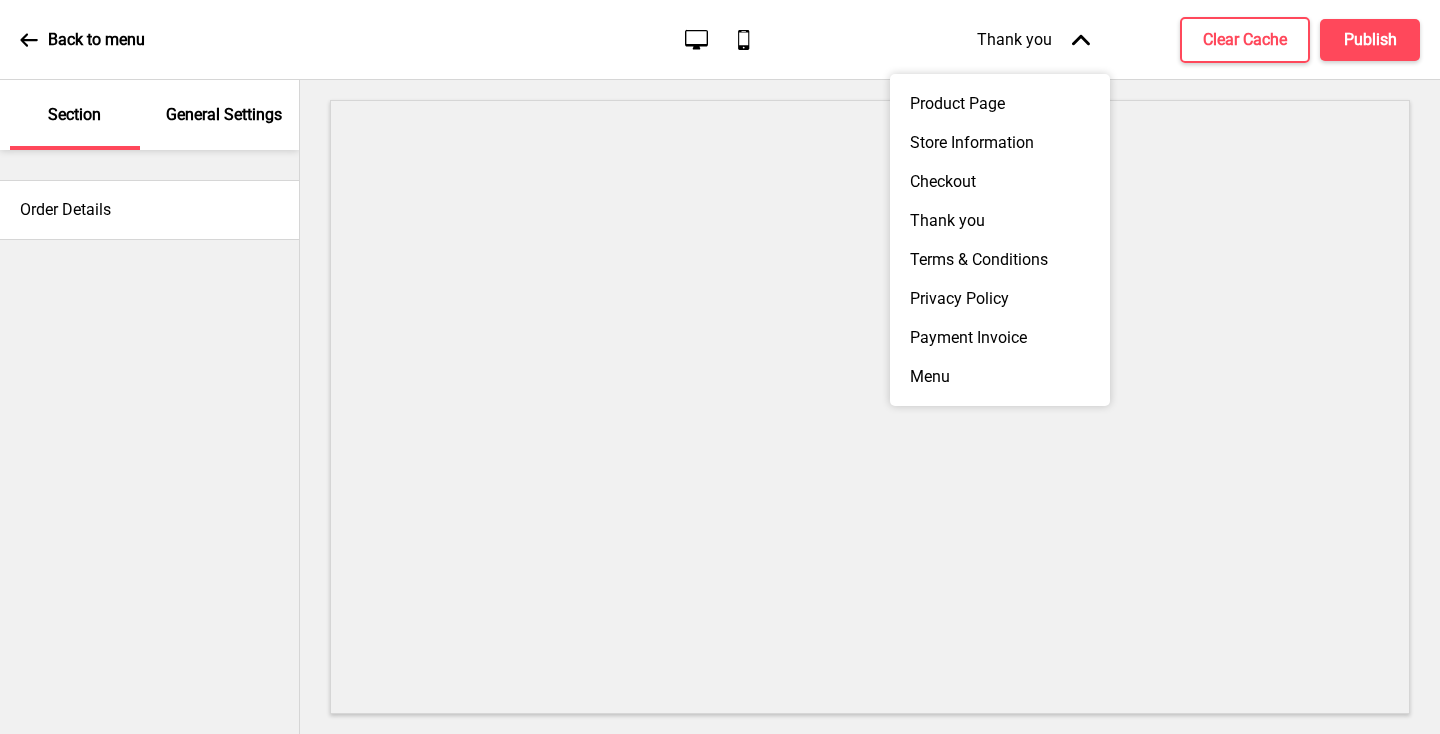 click on "Back to menu Desktop Mobile Thank you Arrow up Product Page Store Information Checkout Thank you Terms & Conditions Privacy Policy Payment Invoice Menu Clear Cache Publish" at bounding box center [720, 40] 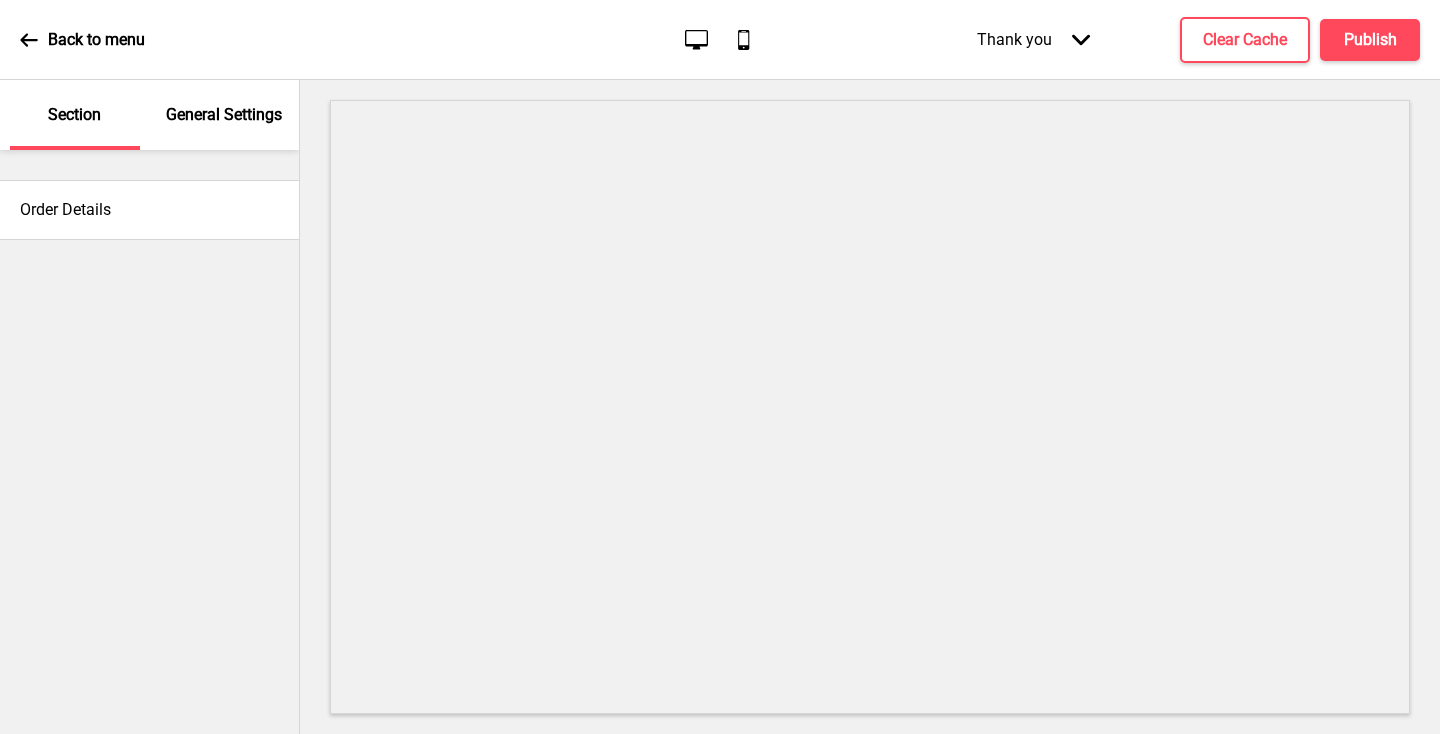click on "Back to menu" at bounding box center (96, 40) 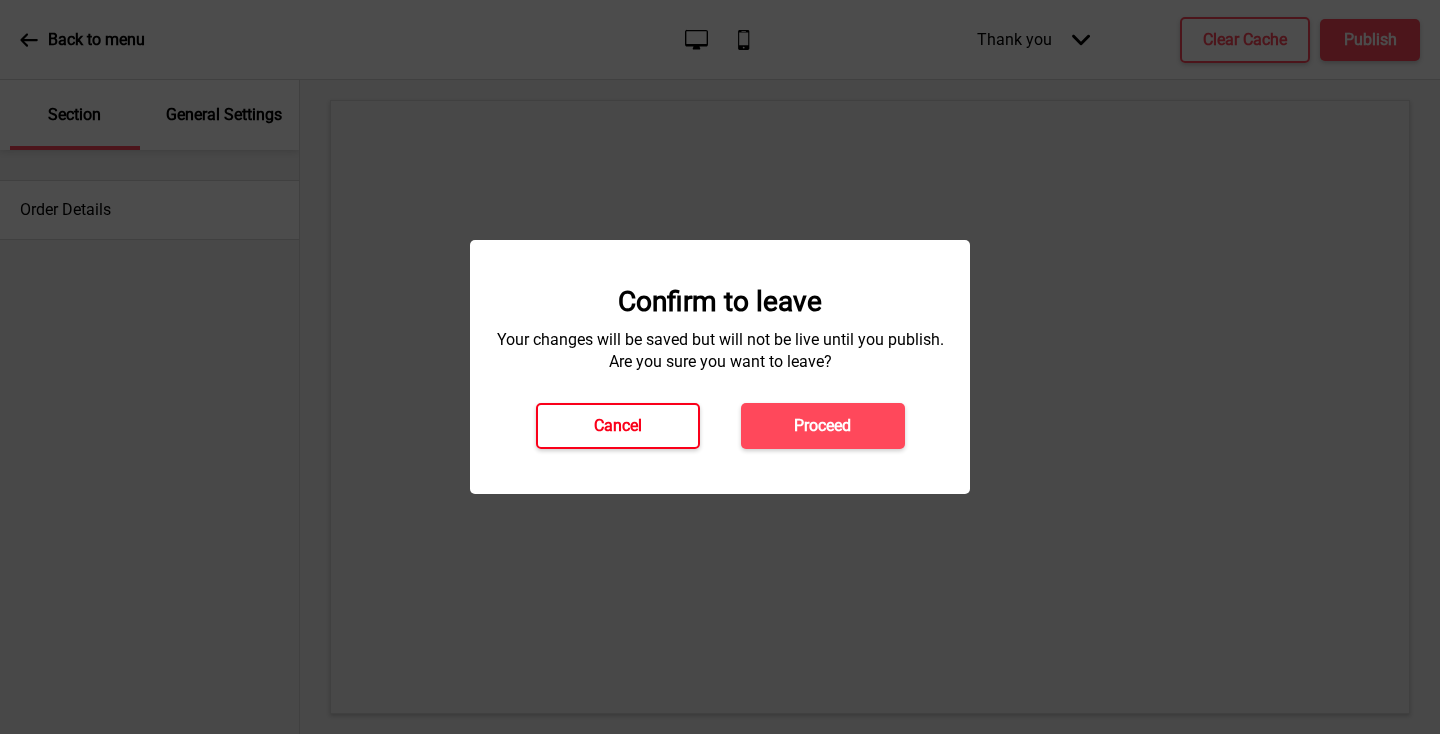 click on "Cancel" at bounding box center [618, 426] 